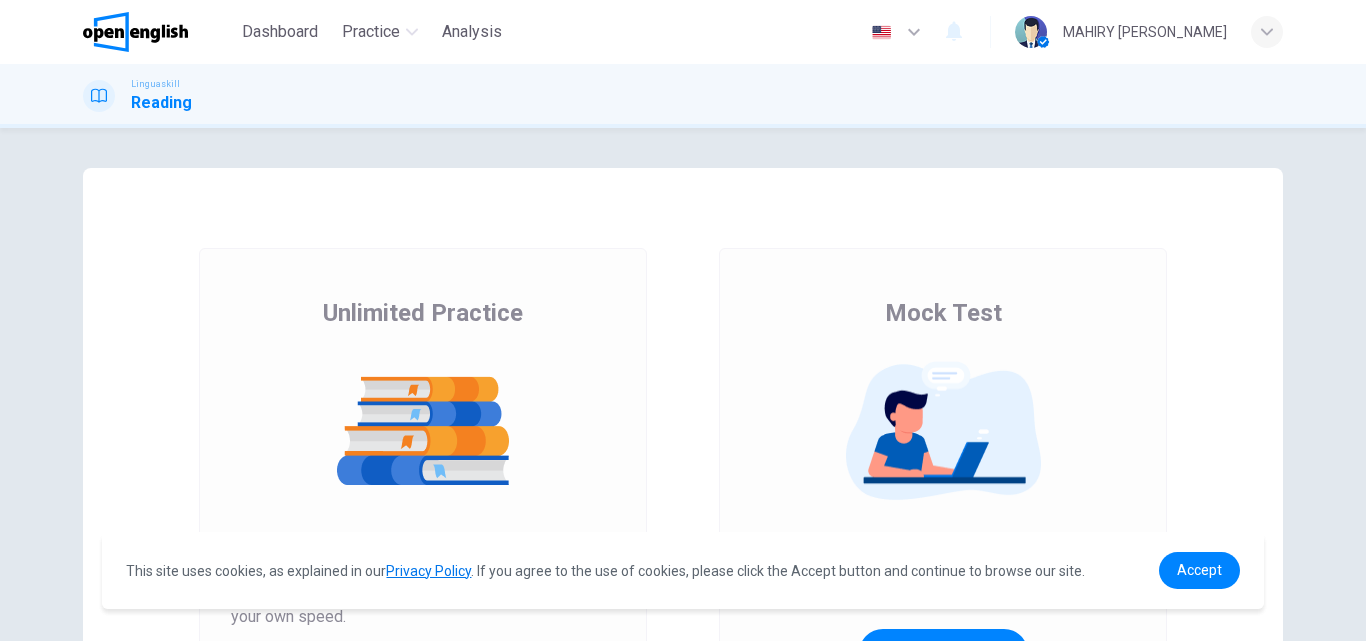 scroll, scrollTop: 0, scrollLeft: 0, axis: both 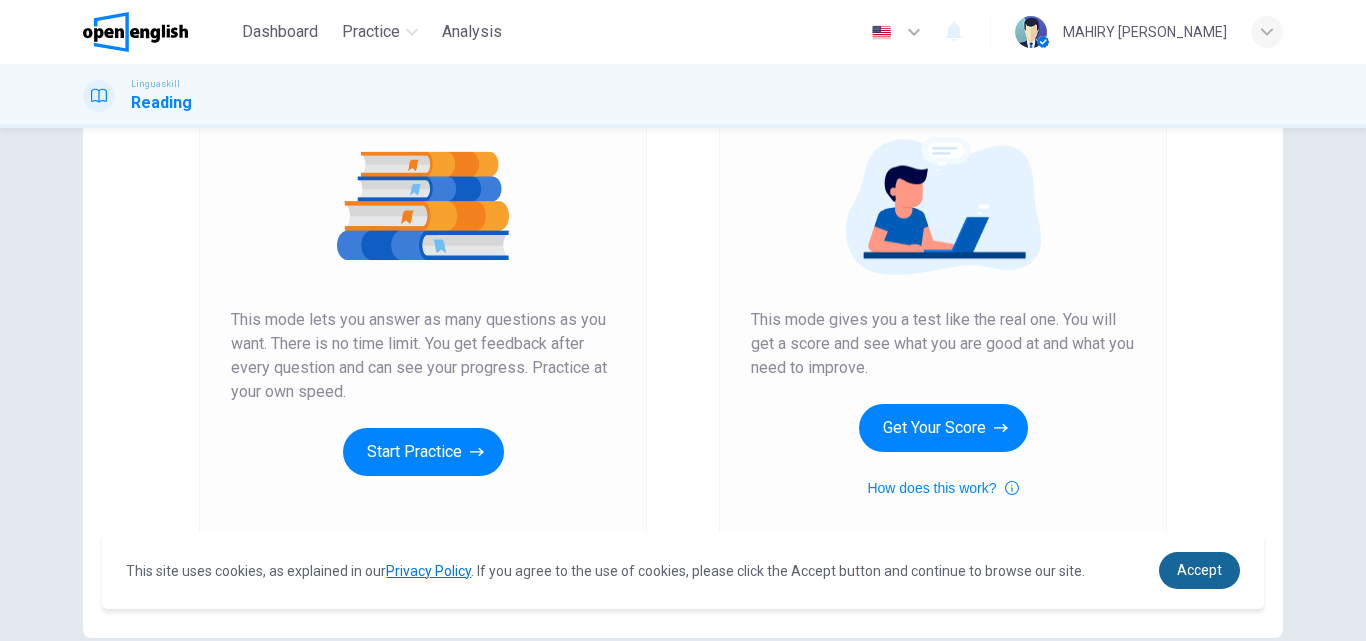click on "Accept" at bounding box center [1199, 570] 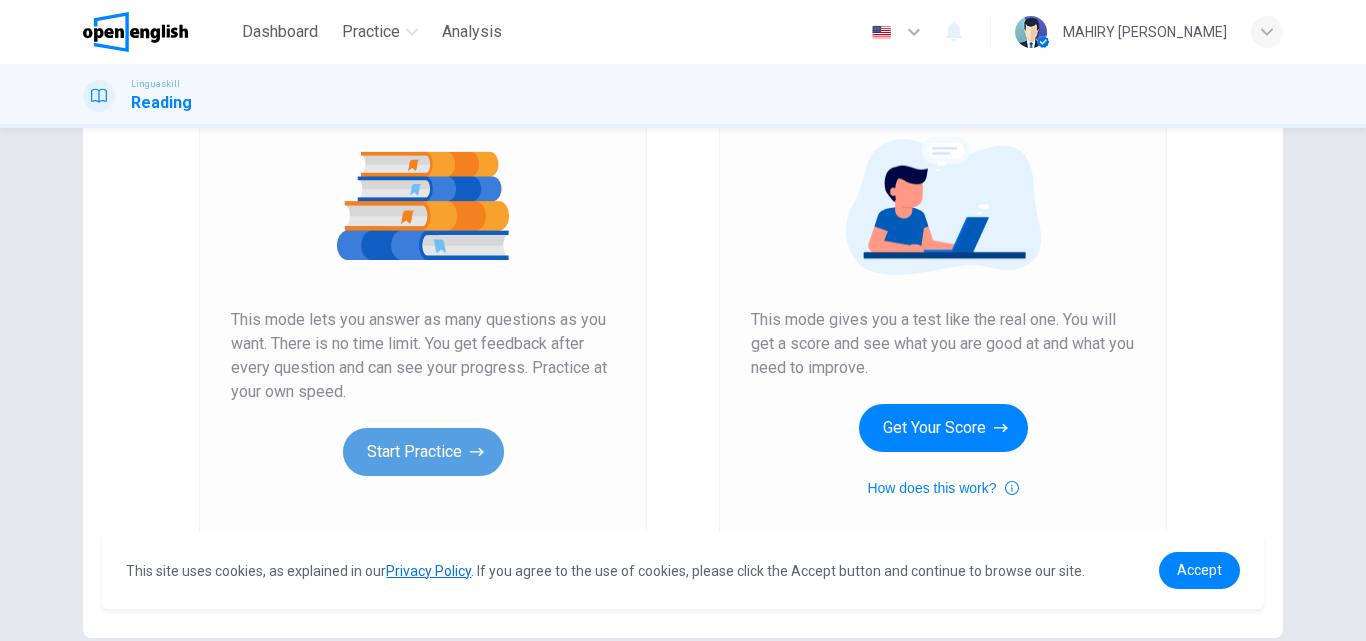 click on "Start Practice" at bounding box center (423, 452) 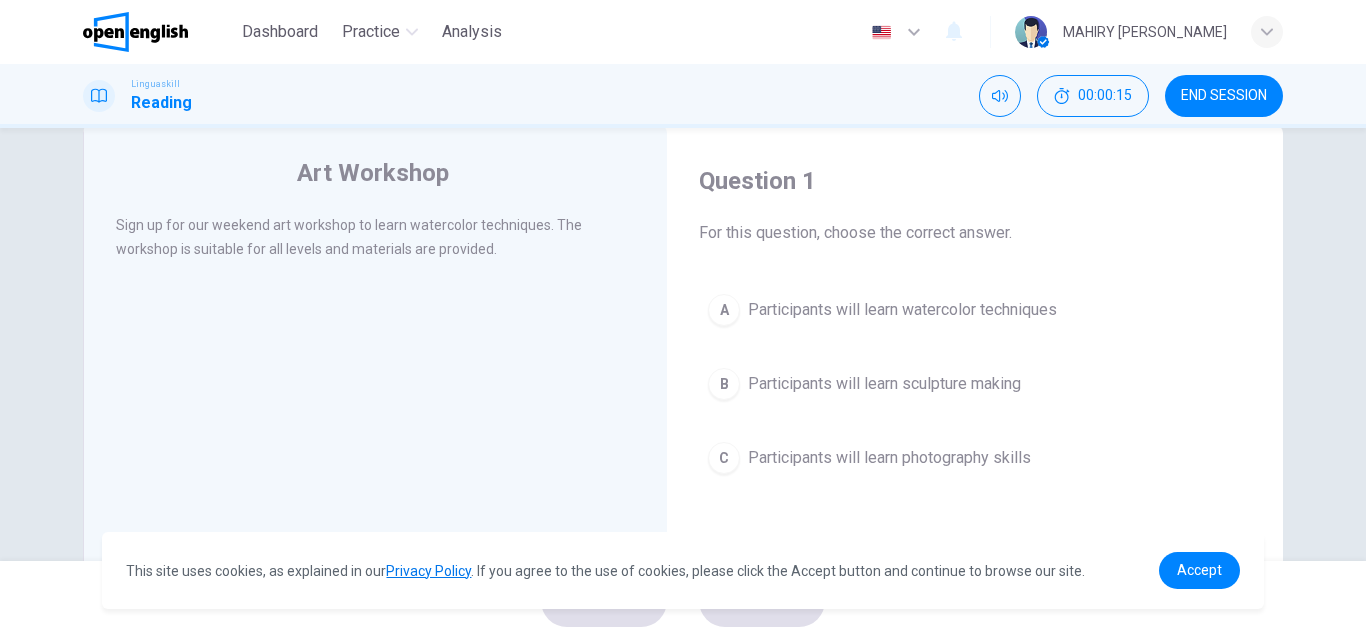 scroll, scrollTop: 44, scrollLeft: 0, axis: vertical 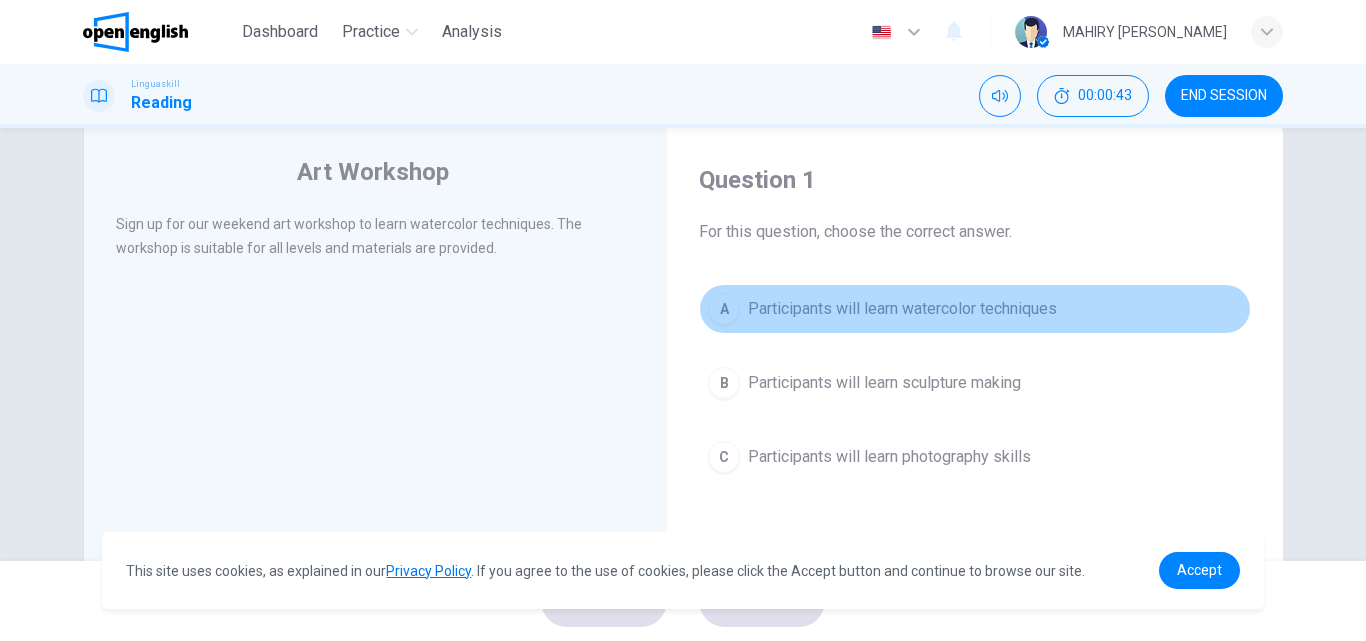 click on "A Participants will learn watercolor techniques" at bounding box center (975, 309) 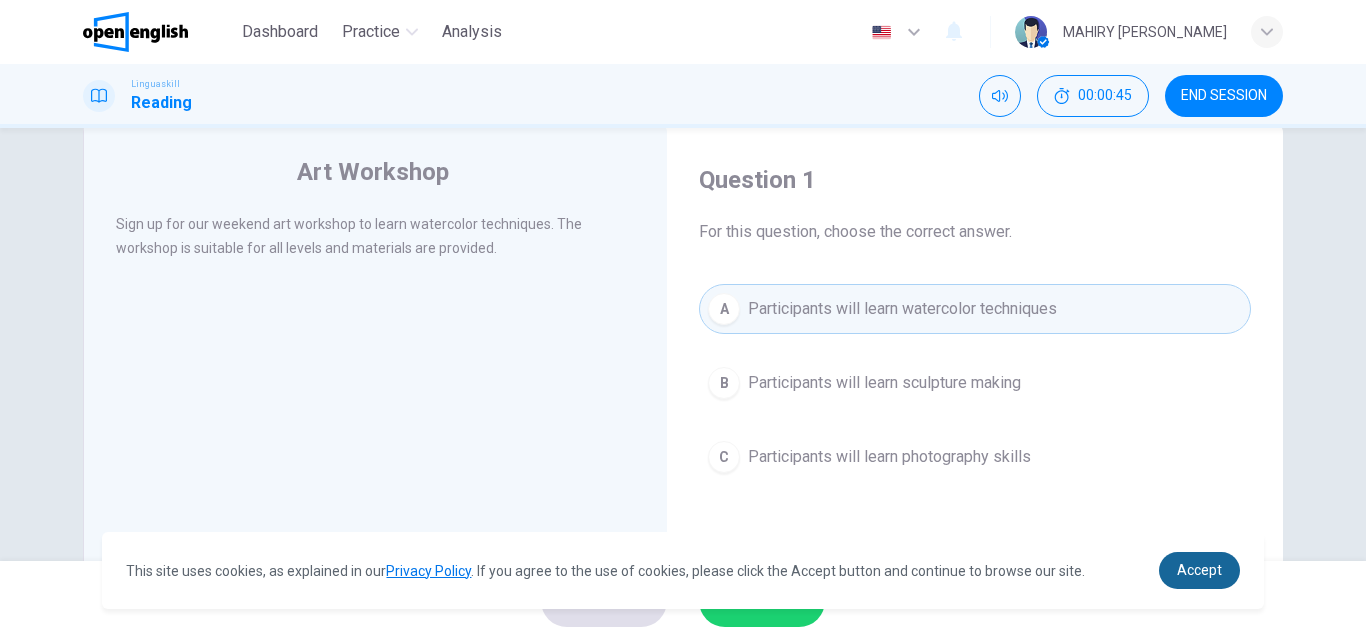 click on "Accept" at bounding box center (1199, 570) 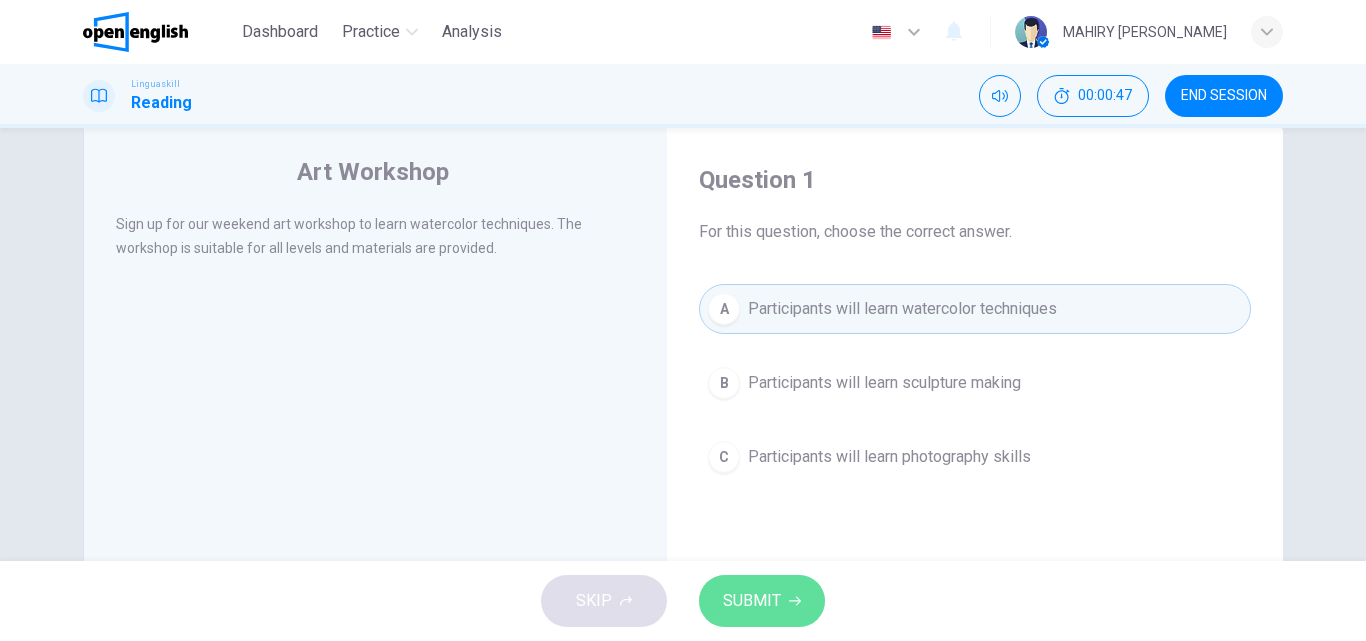 click on "SUBMIT" at bounding box center [762, 601] 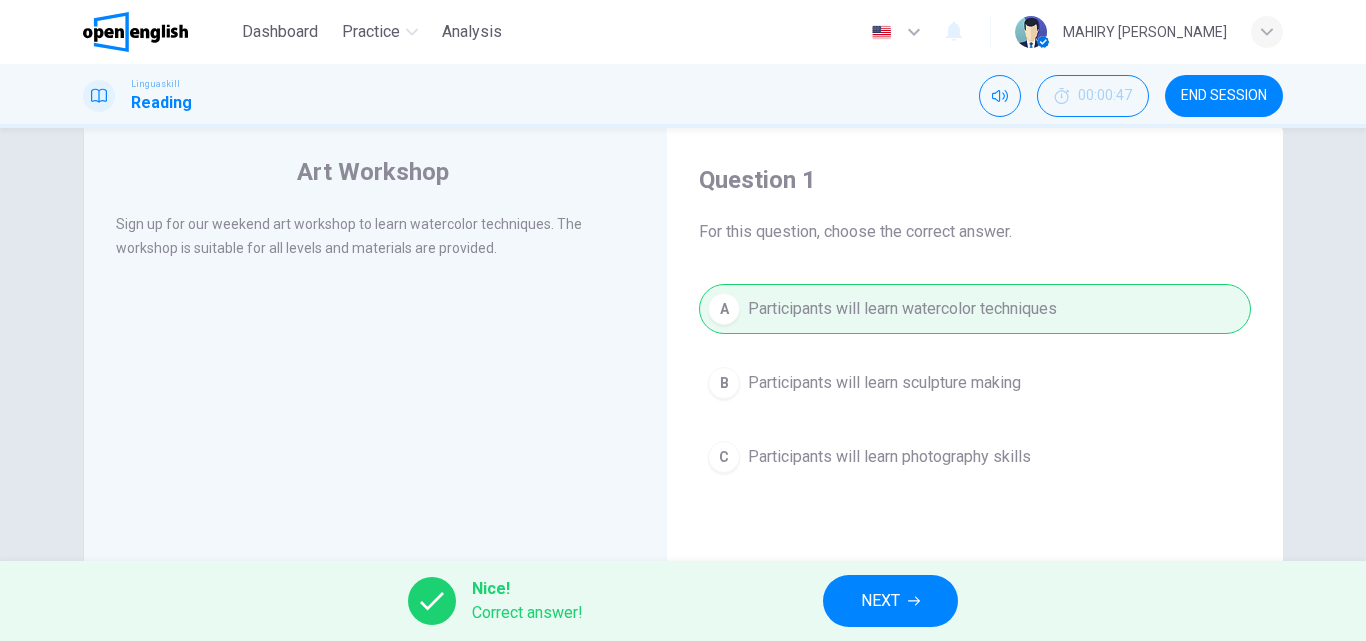 click on "NEXT" at bounding box center (880, 601) 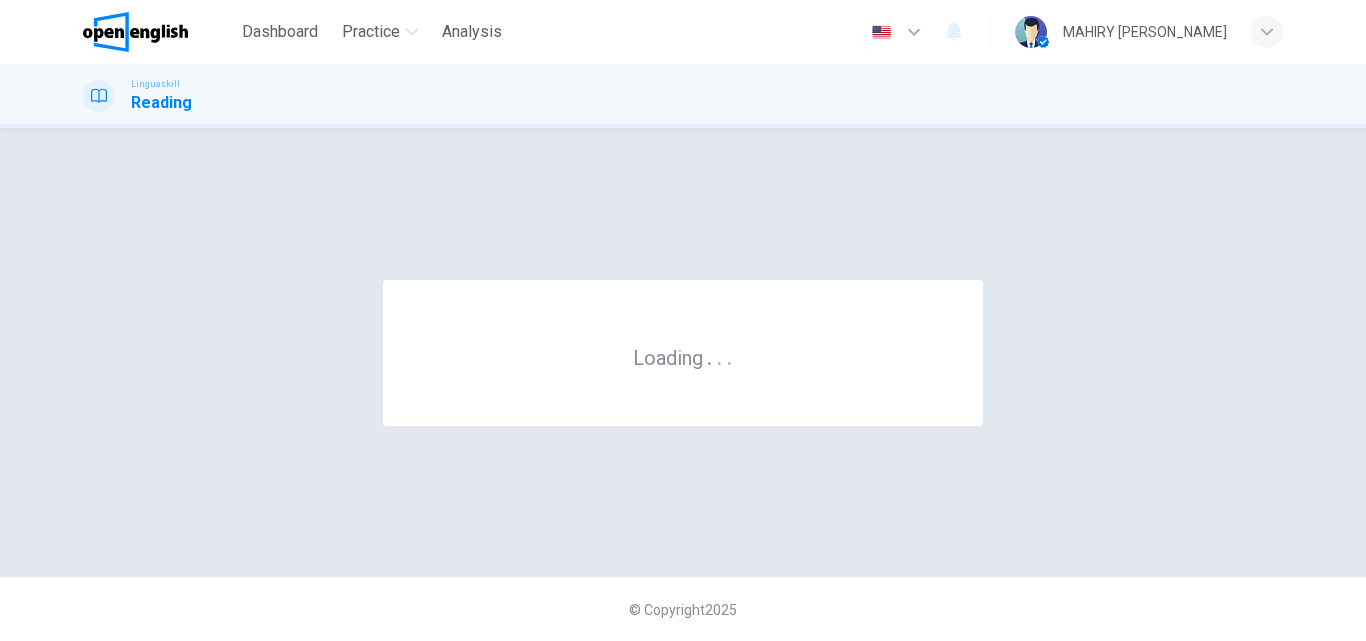 scroll, scrollTop: 0, scrollLeft: 0, axis: both 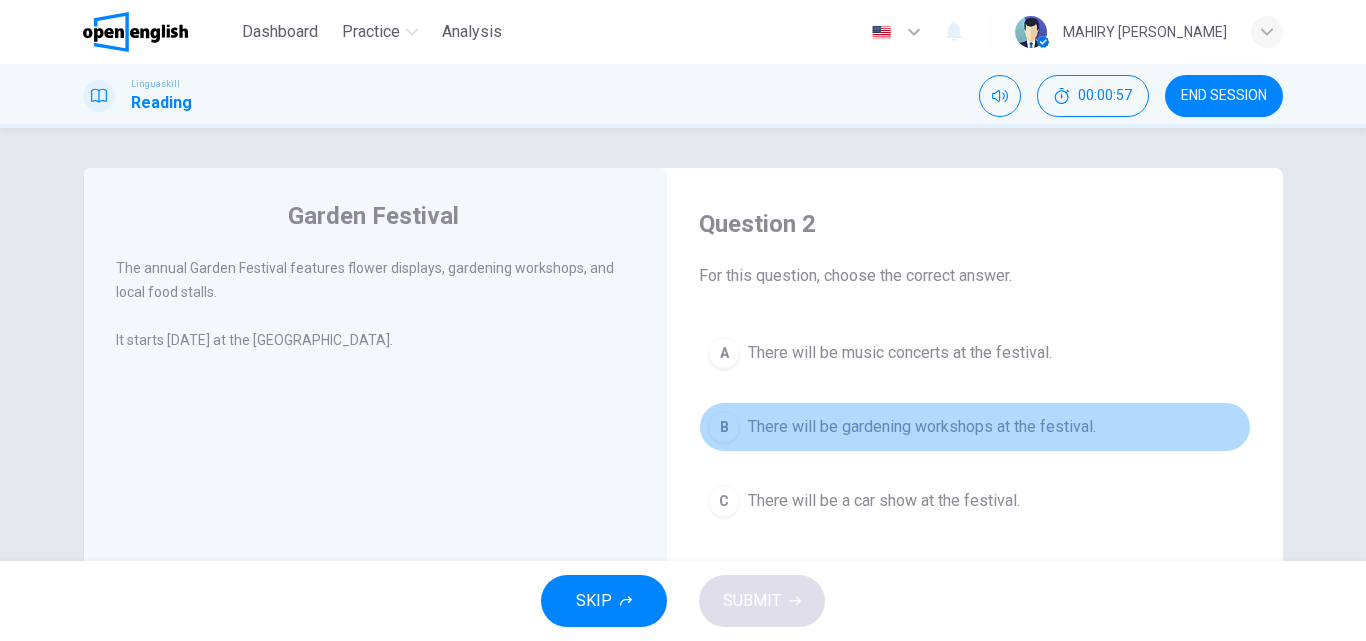 click on "There will be gardening workshops at the festival." at bounding box center (922, 427) 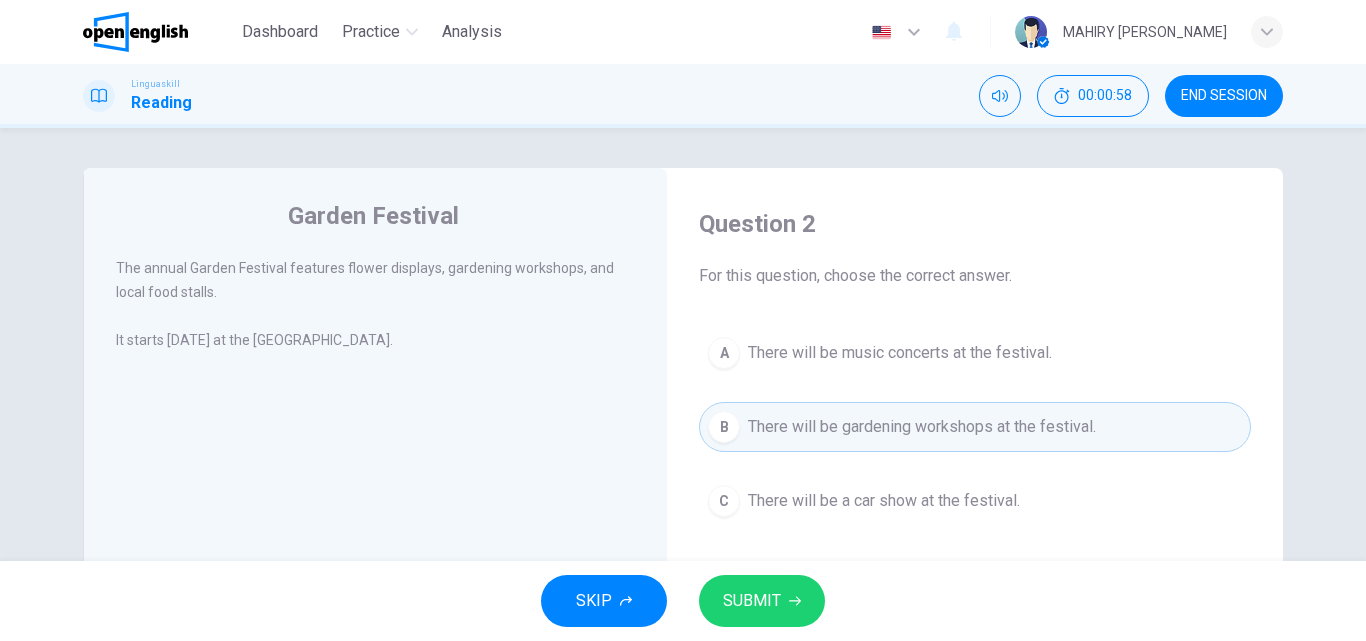 click on "SUBMIT" at bounding box center (762, 601) 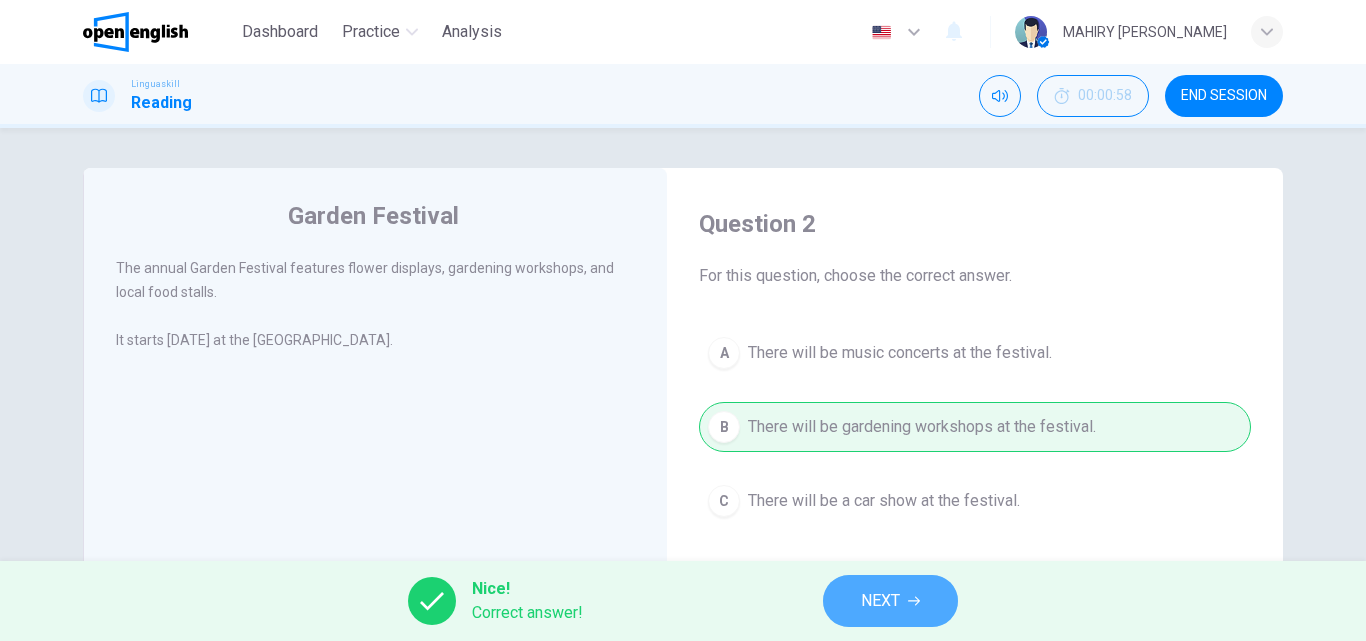 click on "NEXT" at bounding box center [890, 601] 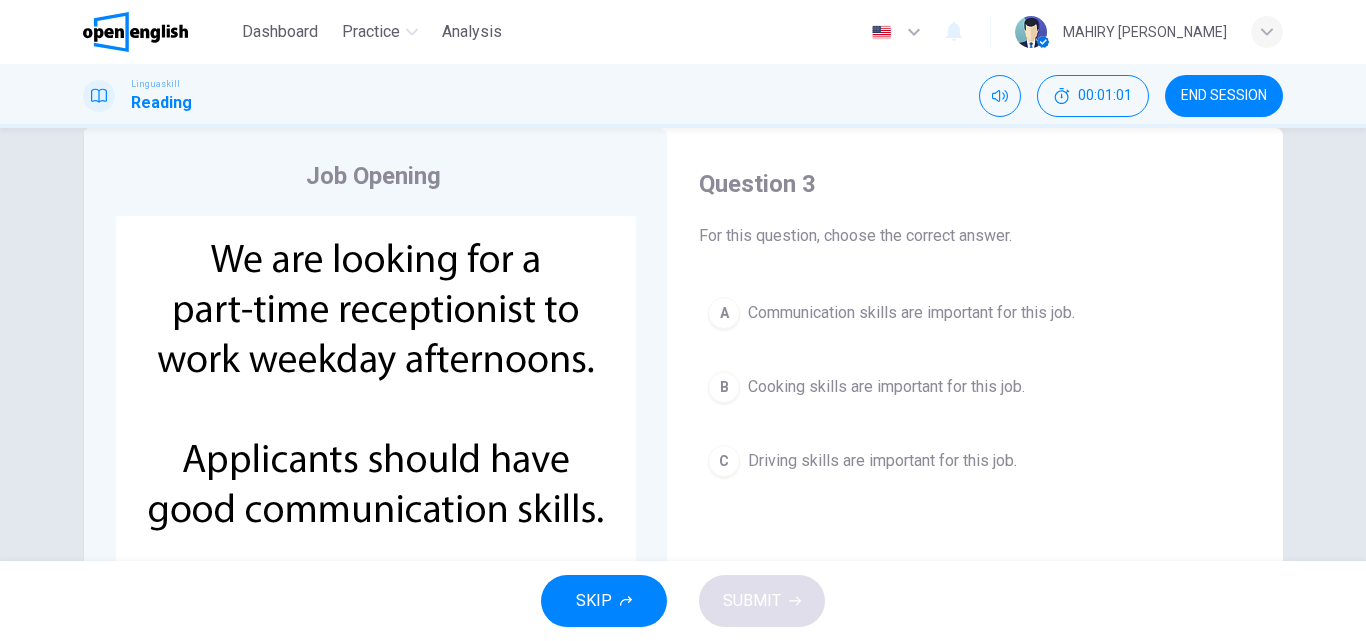 scroll, scrollTop: 42, scrollLeft: 0, axis: vertical 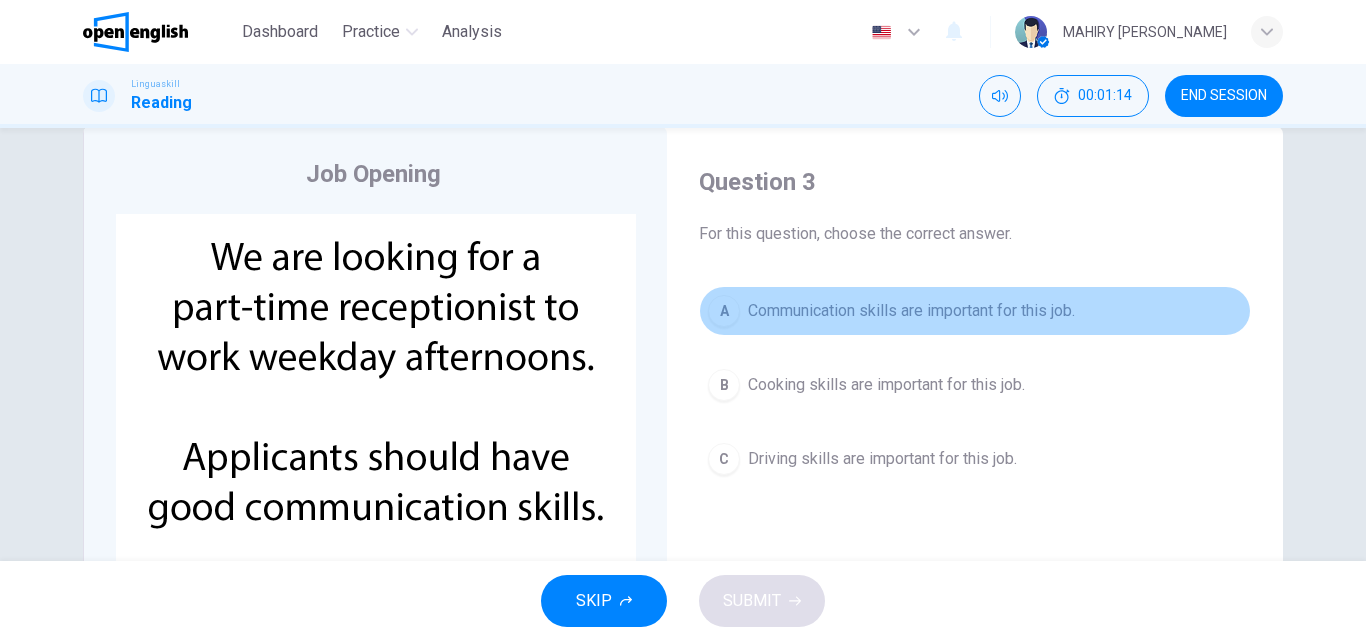 click on "A Communication skills are important for this job." at bounding box center [975, 311] 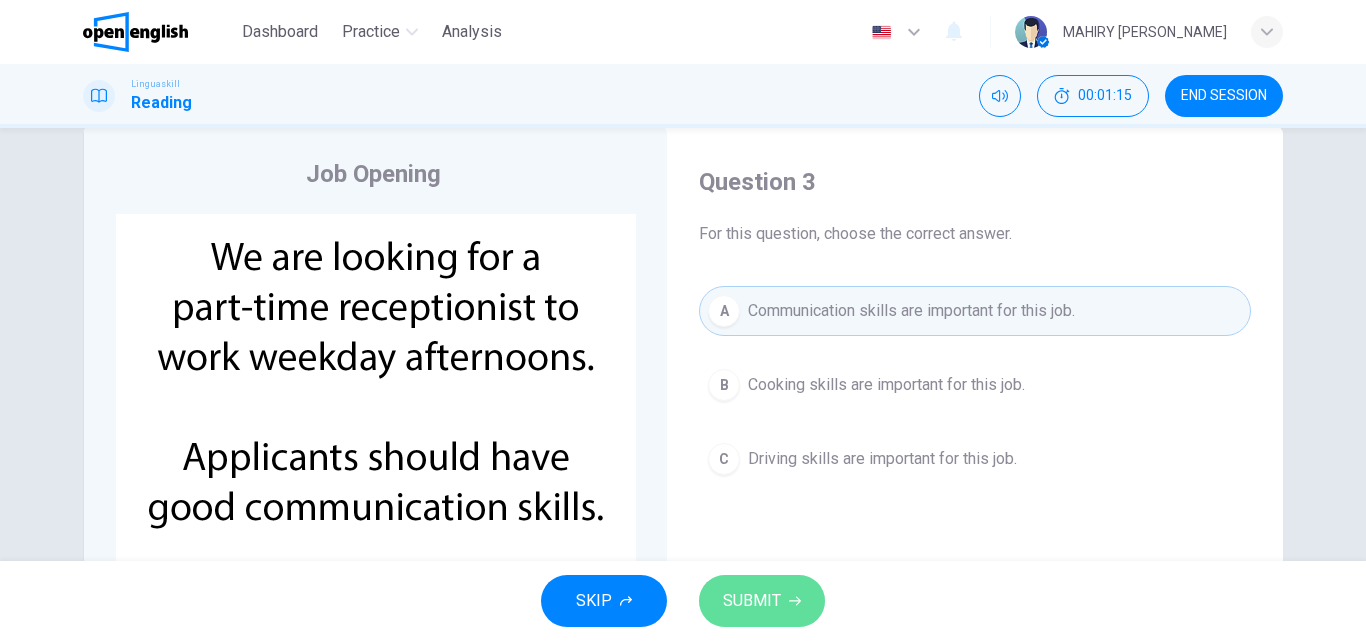 click on "SUBMIT" at bounding box center (752, 601) 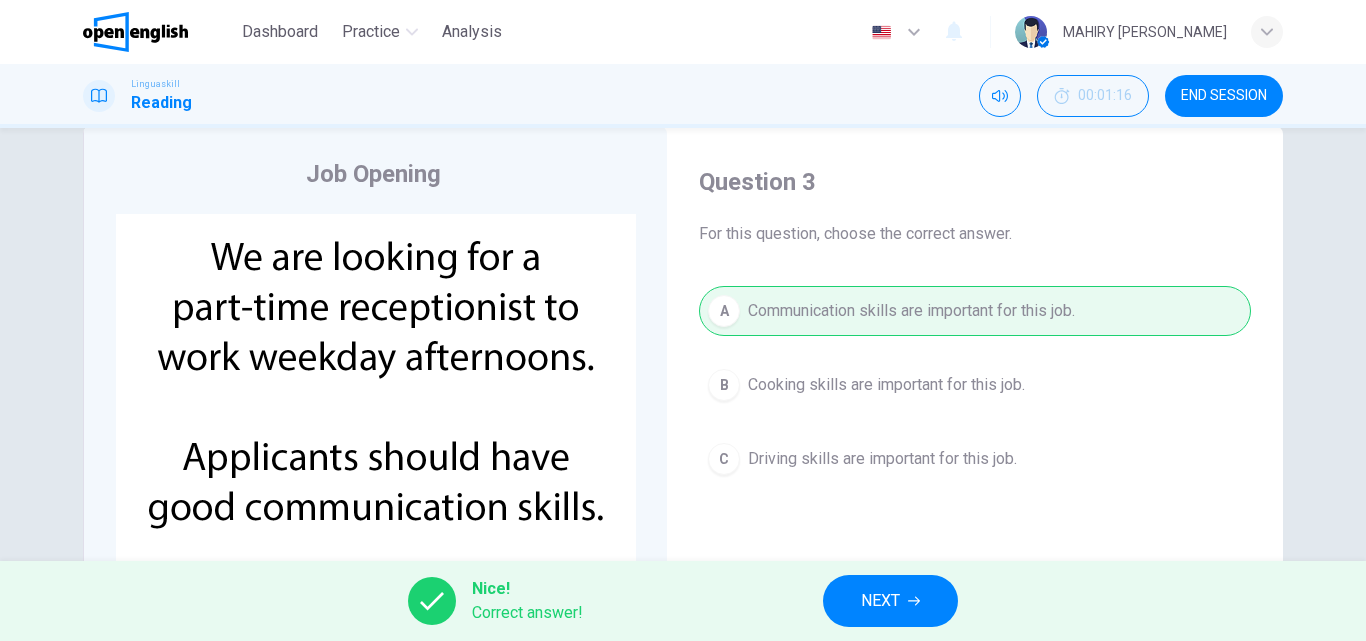 click on "NEXT" at bounding box center [890, 601] 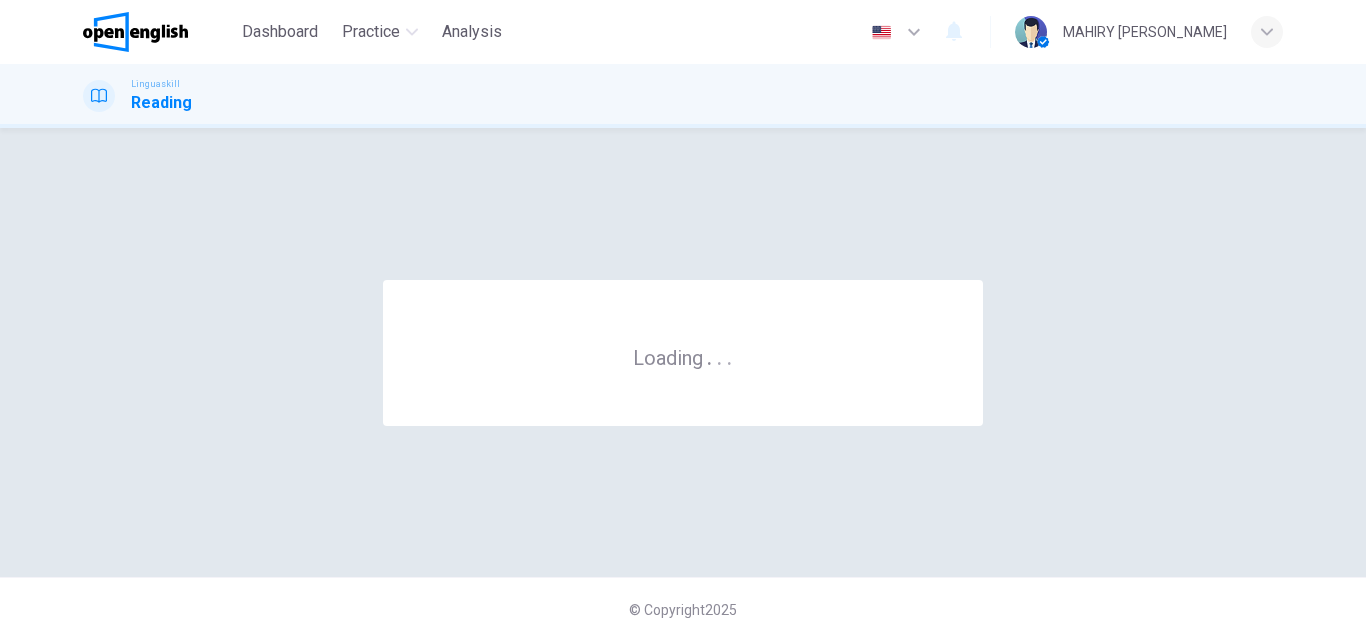 scroll, scrollTop: 0, scrollLeft: 0, axis: both 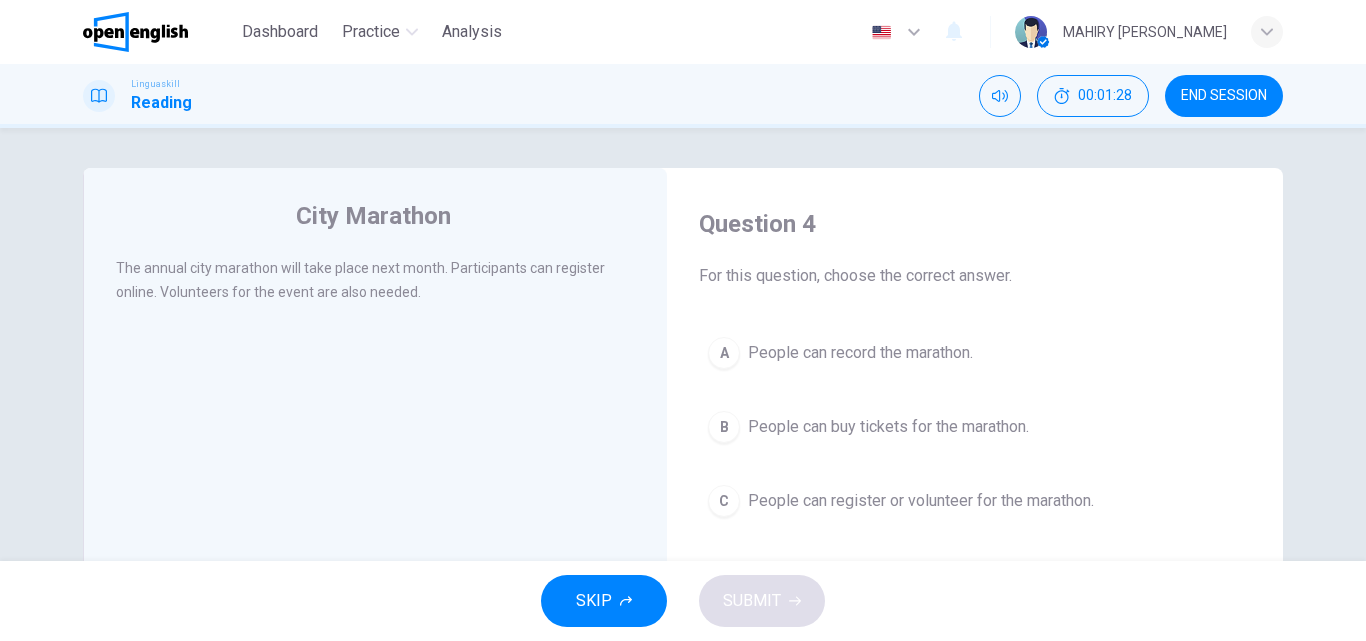 click on "A People can record the marathon." at bounding box center (975, 353) 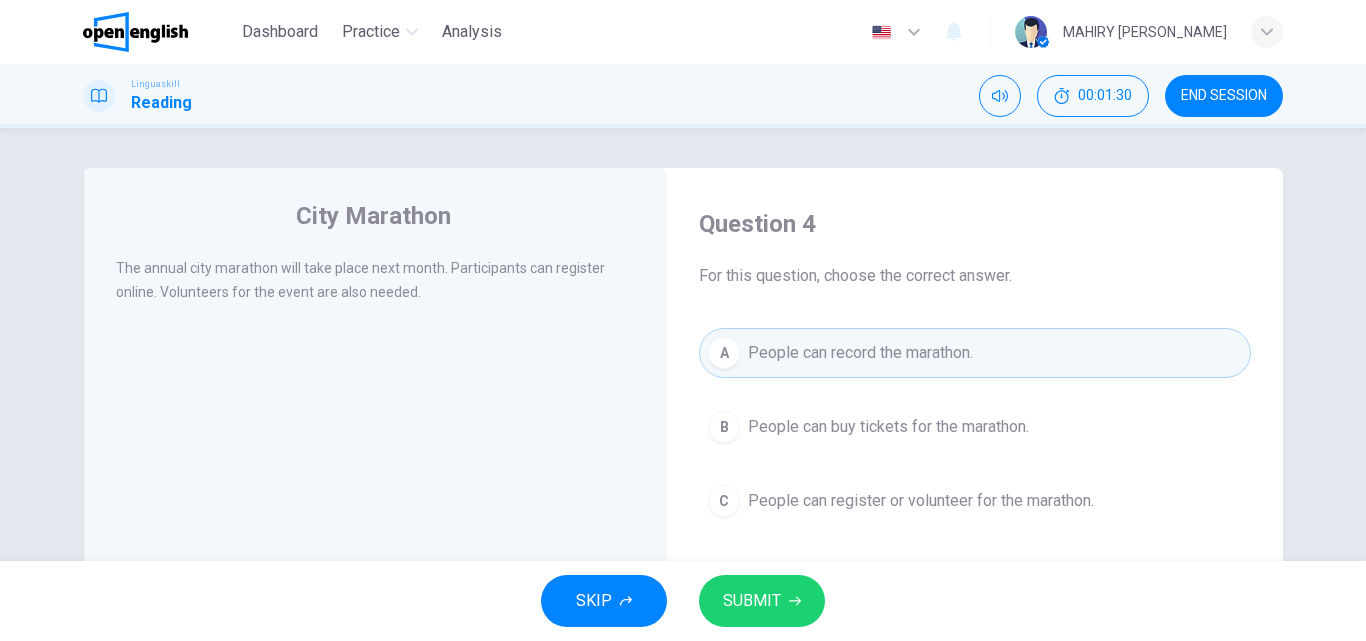 click on "SKIP SUBMIT" at bounding box center [683, 601] 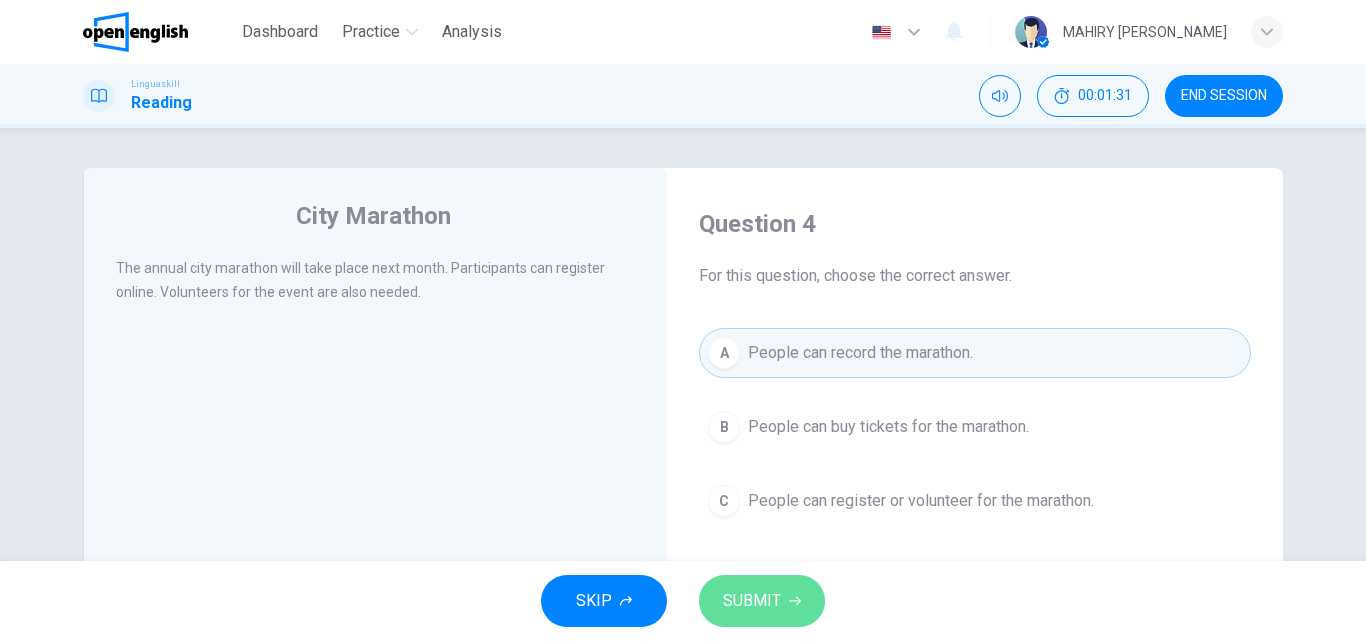 click on "SUBMIT" at bounding box center (762, 601) 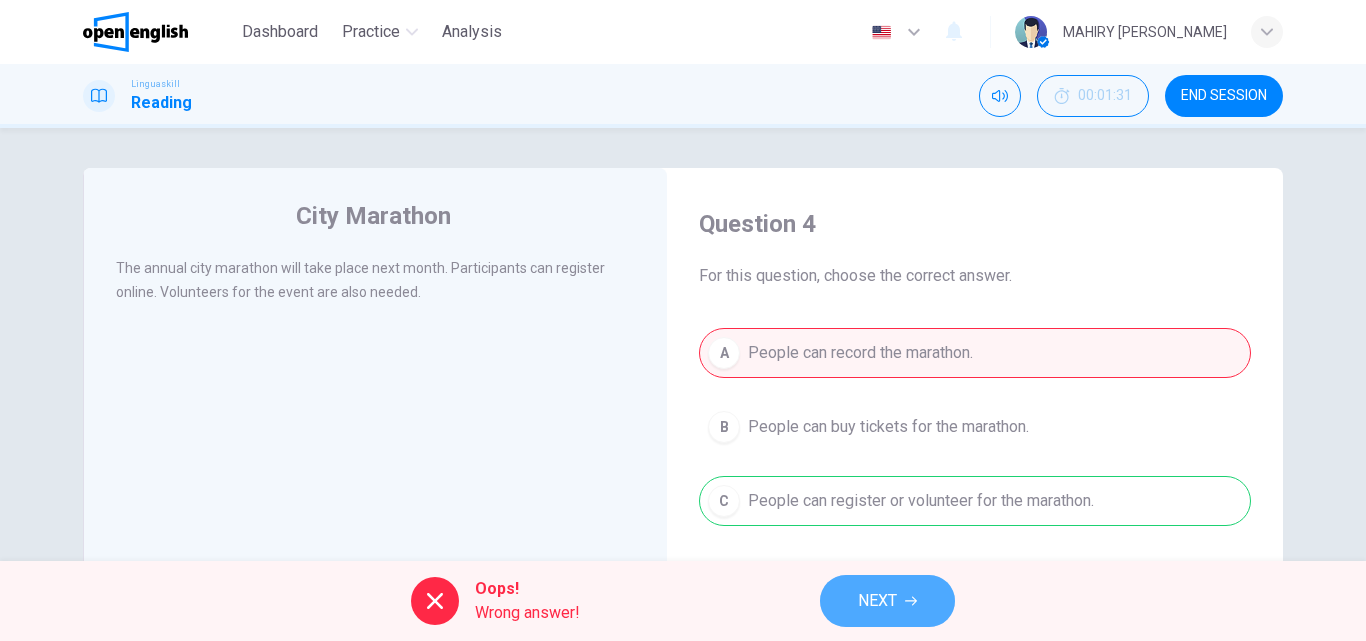 click on "NEXT" at bounding box center [887, 601] 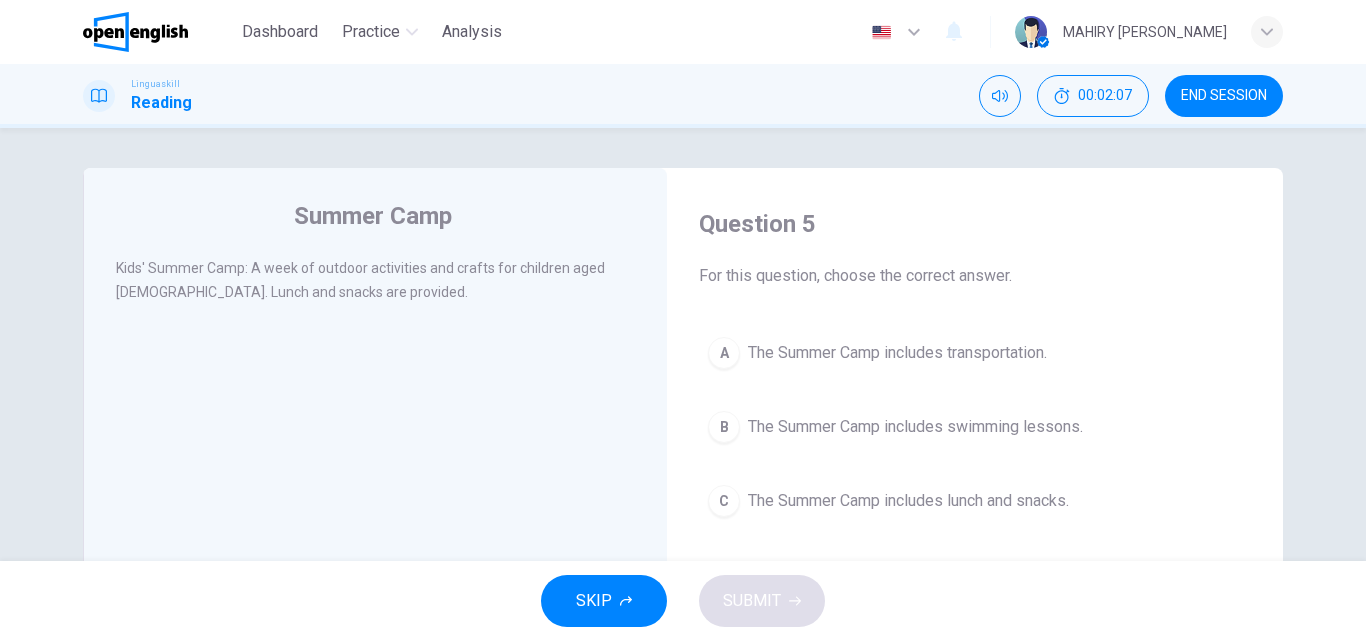 click on "A The Summer Camp includes transportation. B The Summer Camp includes swimming lessons. C The Summer Camp includes lunch and snacks." at bounding box center (975, 427) 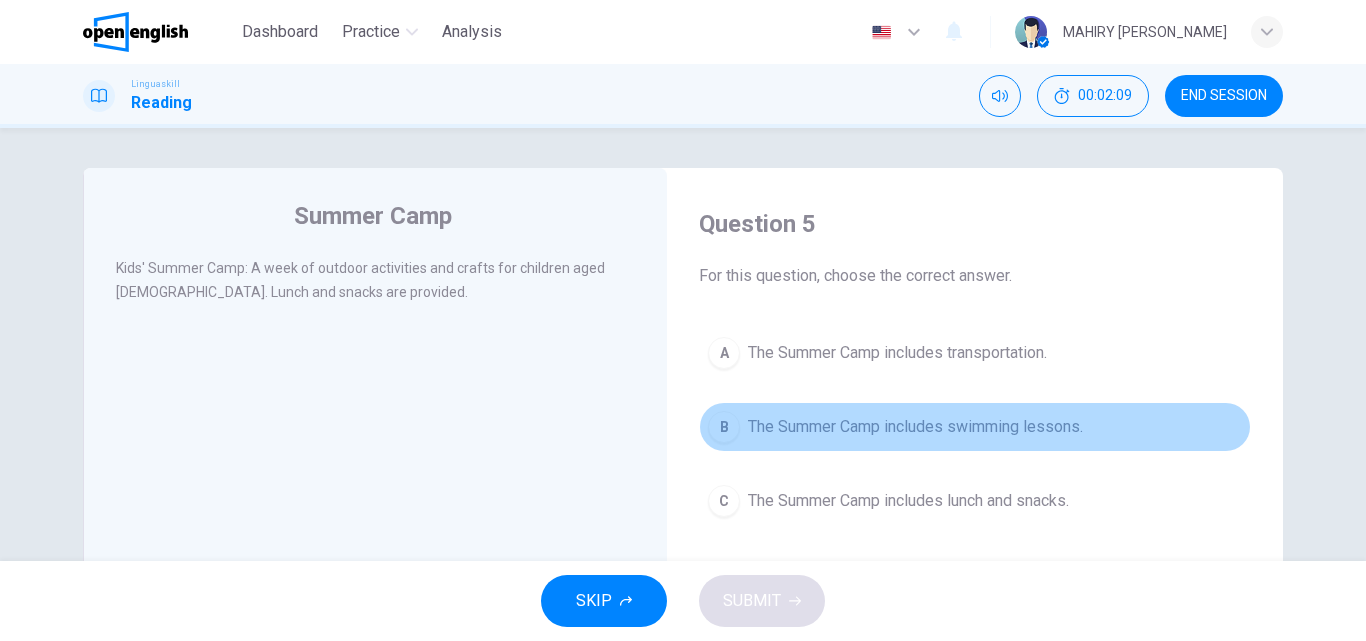 click on "B The Summer Camp includes swimming lessons." at bounding box center [975, 427] 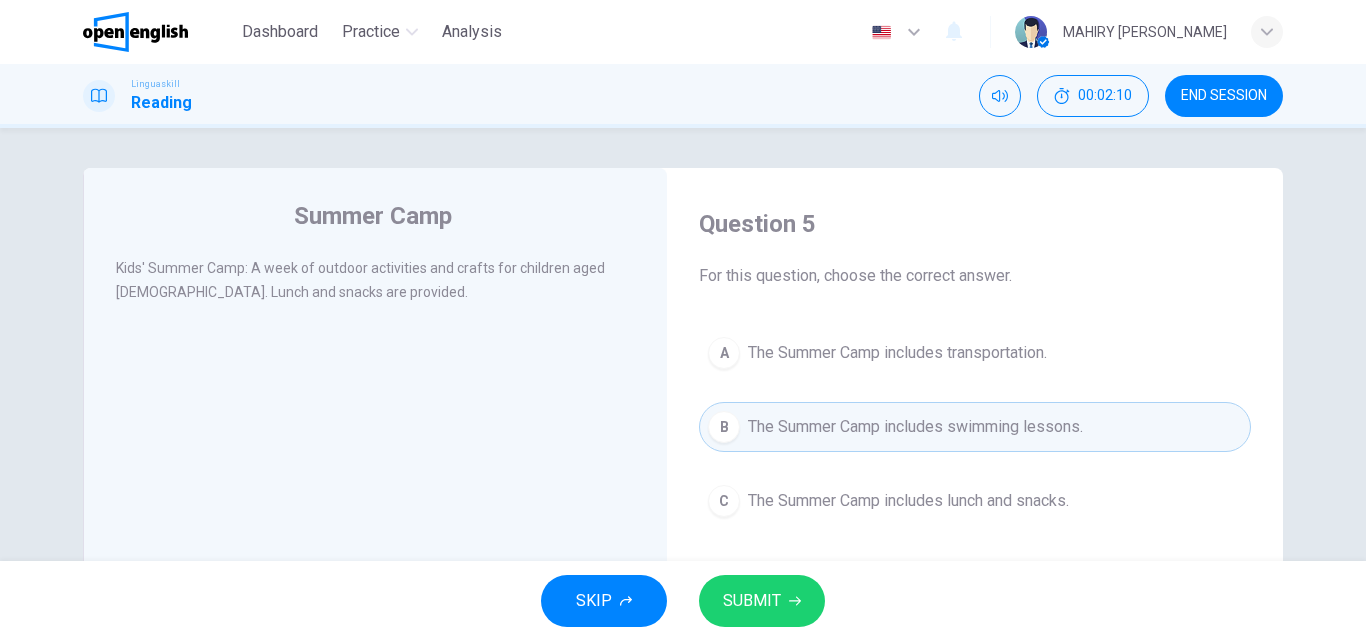 click on "SUBMIT" at bounding box center (762, 601) 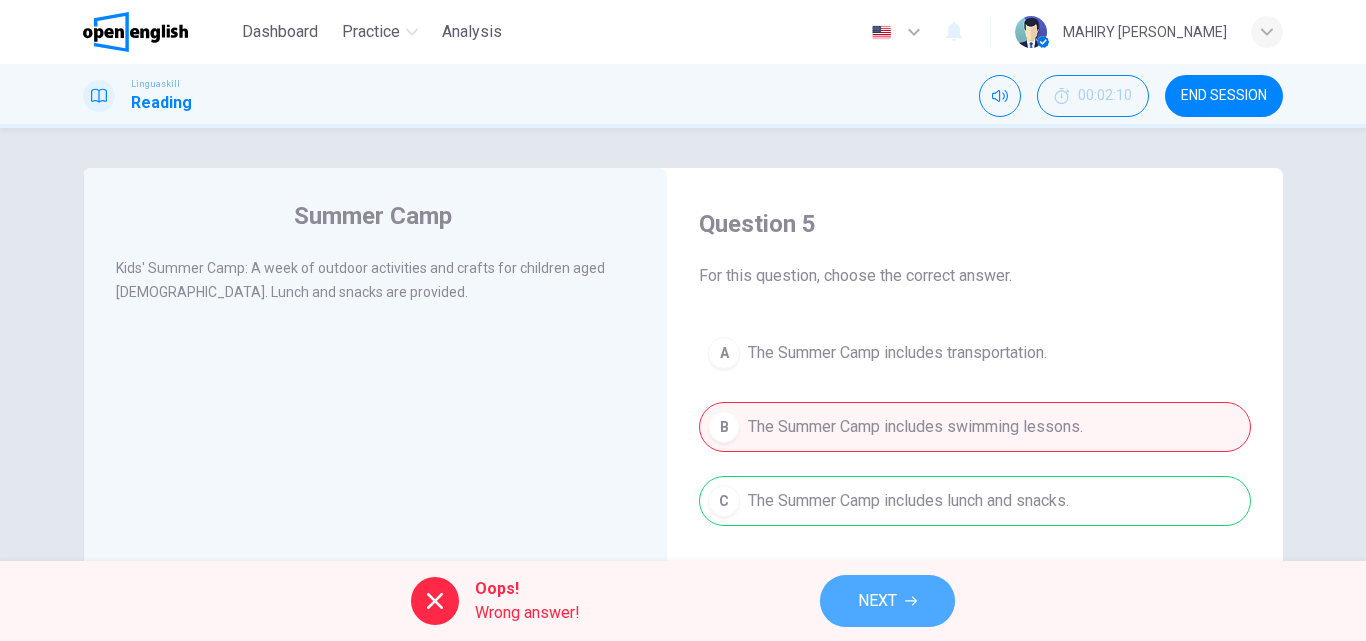 click on "NEXT" at bounding box center [877, 601] 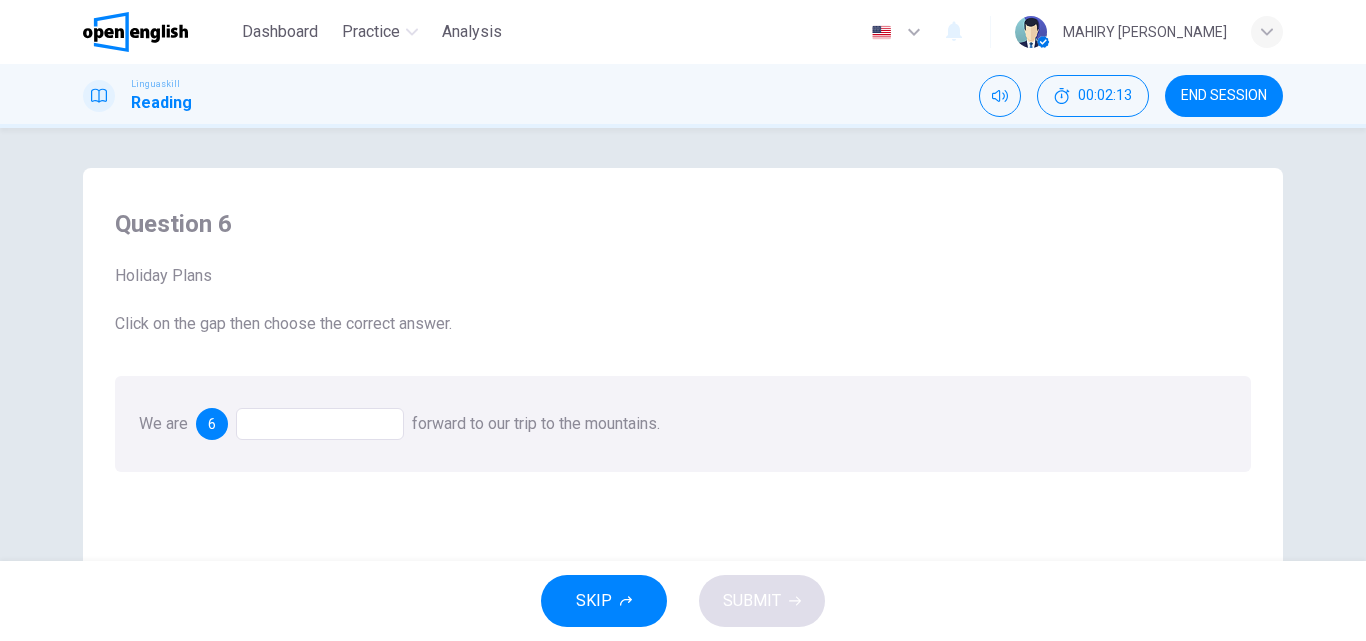 click at bounding box center (320, 424) 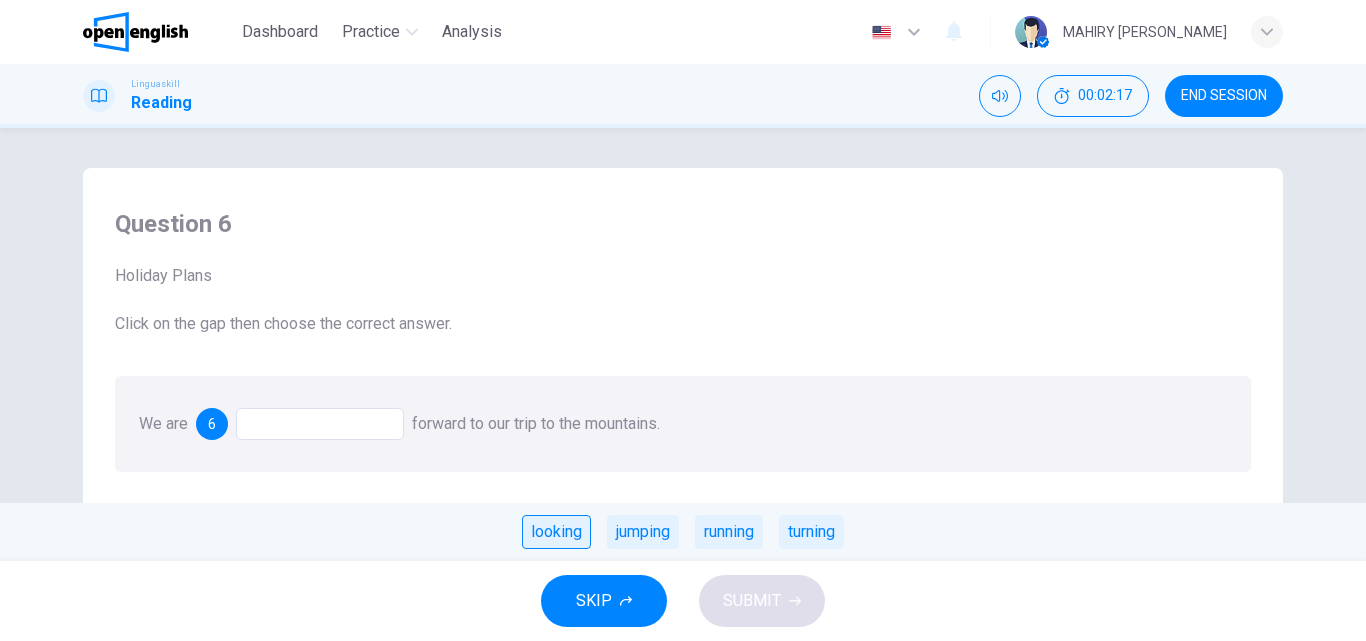 click on "looking" at bounding box center [556, 532] 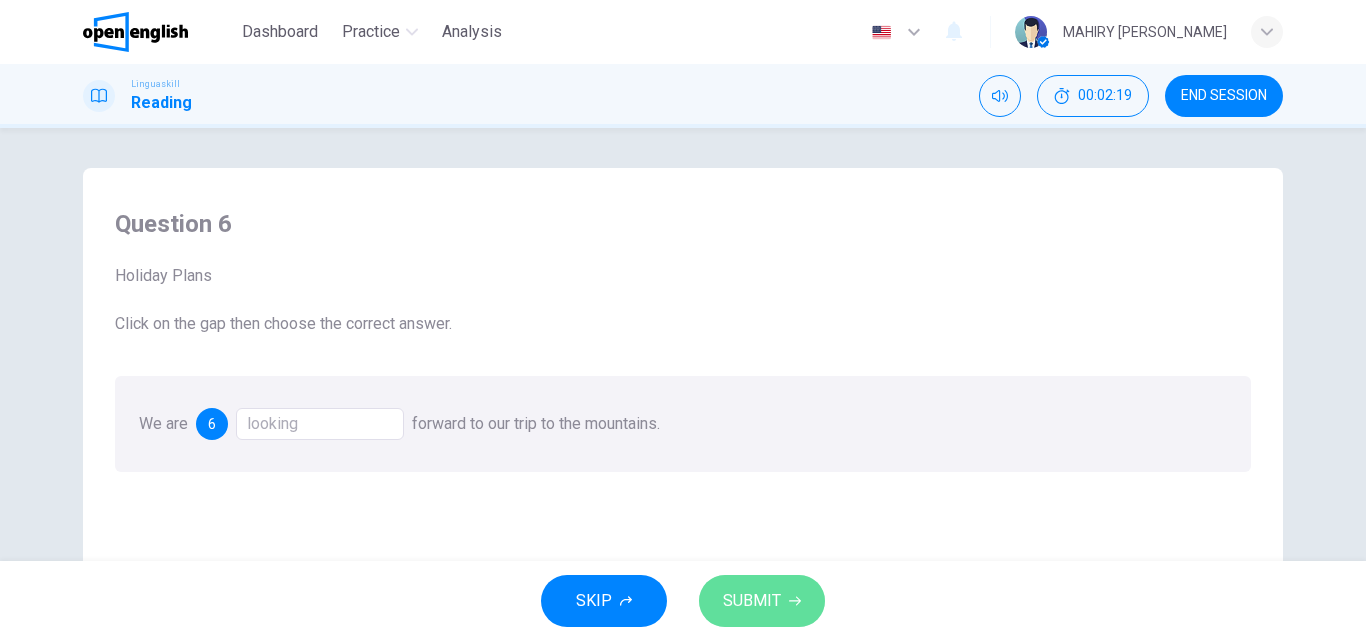 click on "SUBMIT" at bounding box center (762, 601) 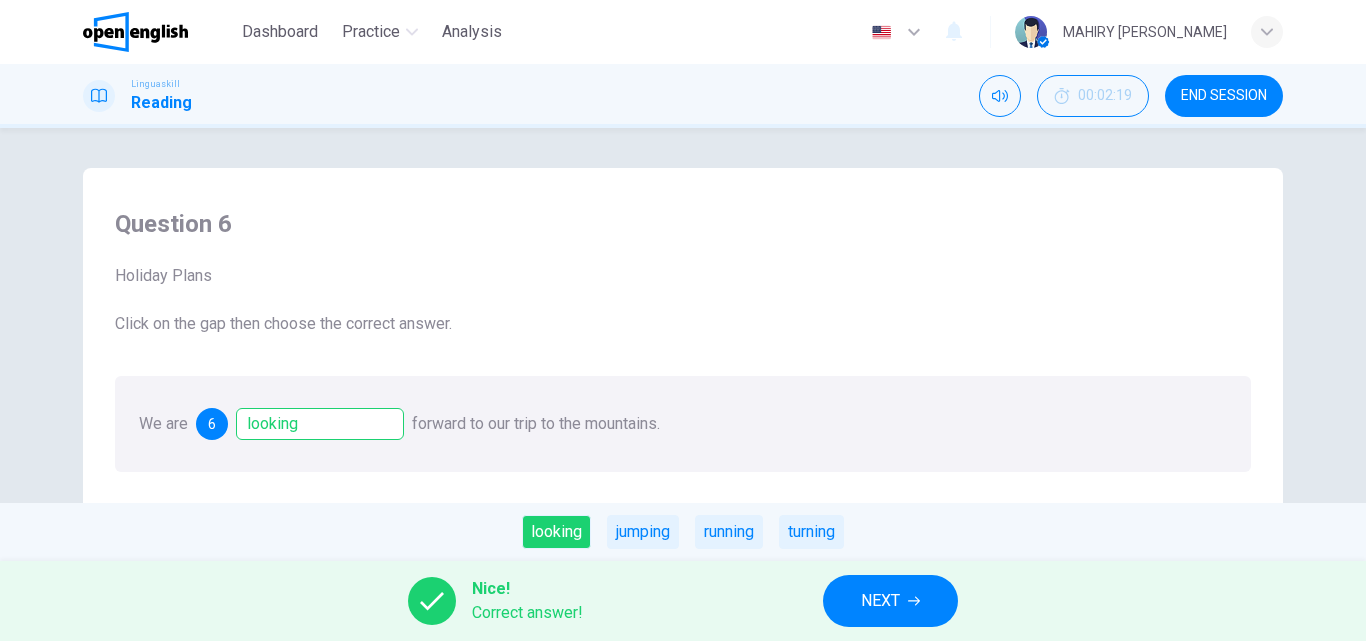 click on "NEXT" at bounding box center (880, 601) 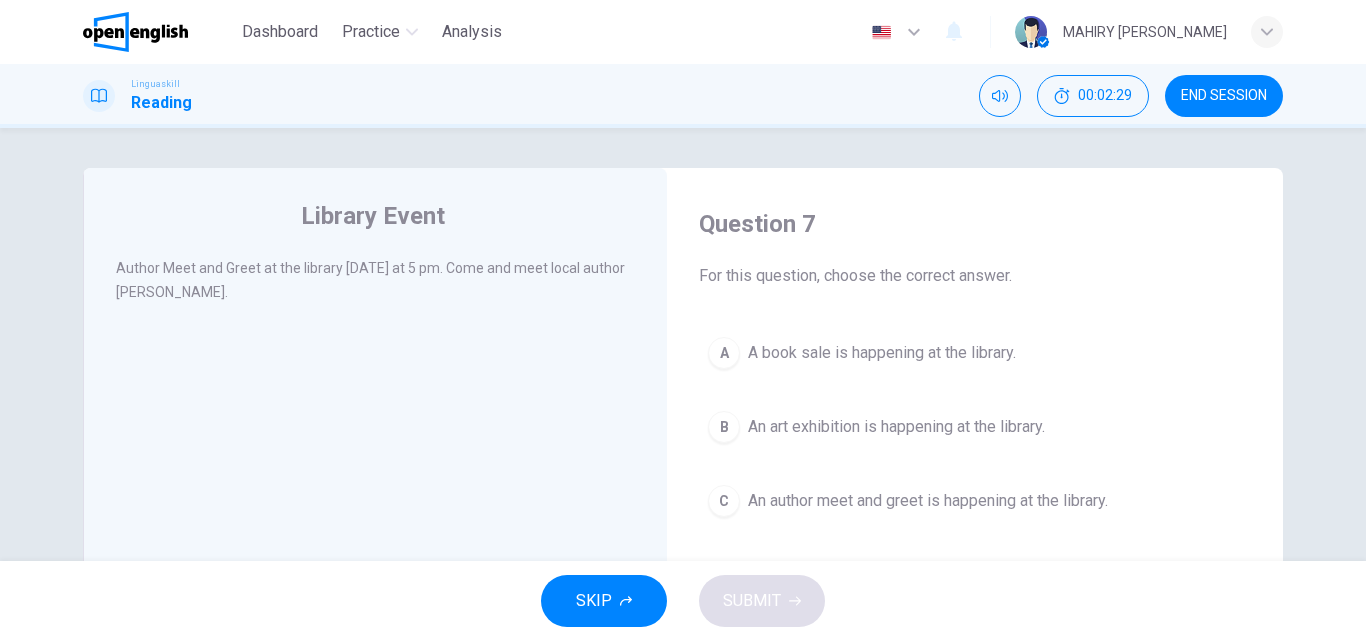 click on "An author meet and greet is happening at the library." at bounding box center (928, 501) 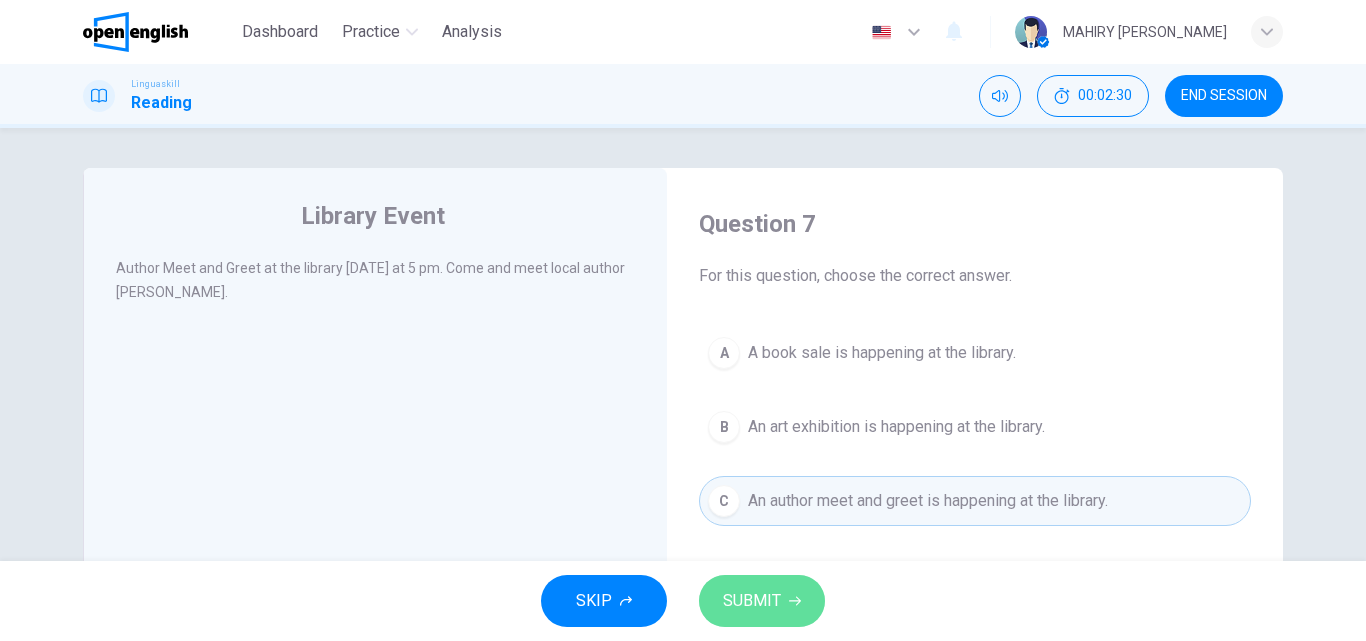 click on "SUBMIT" at bounding box center (762, 601) 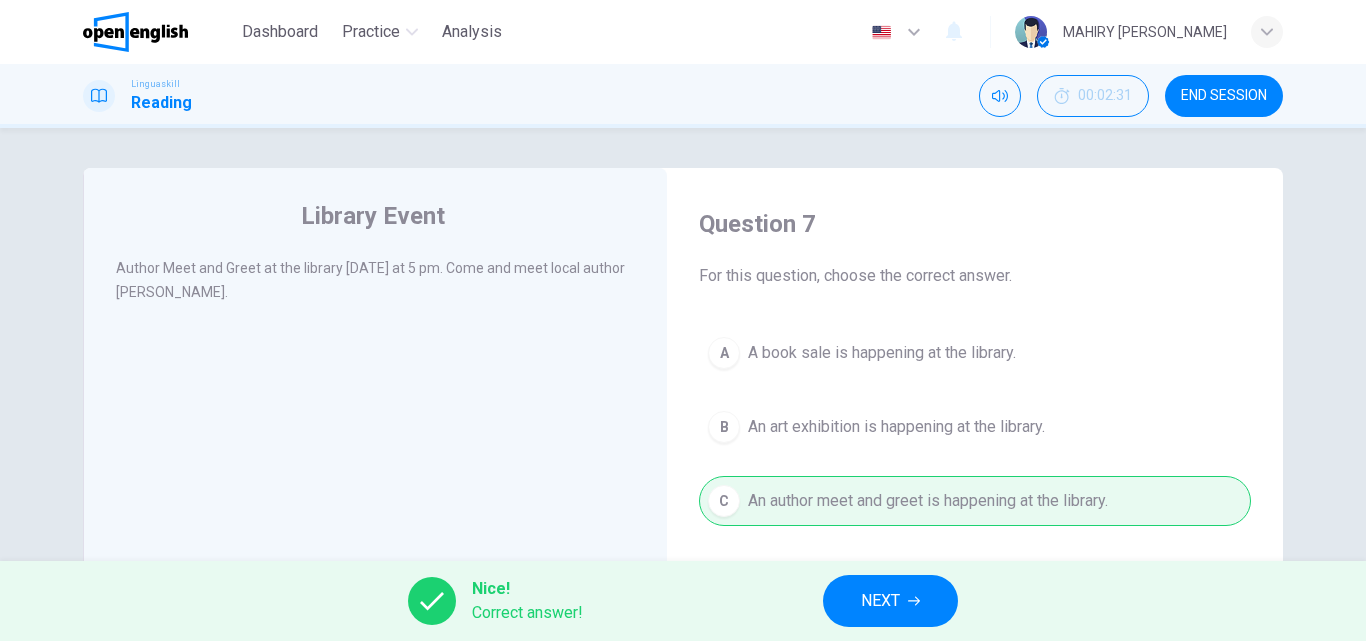 click on "Nice! Correct answer! NEXT" at bounding box center (683, 601) 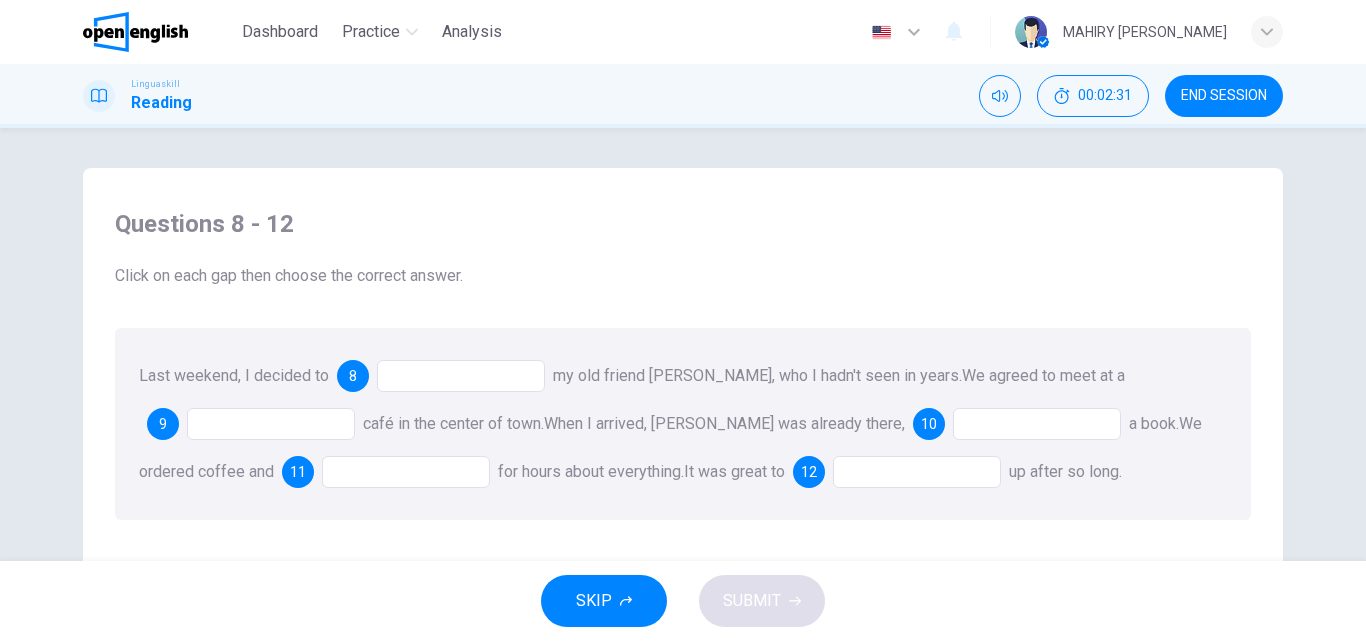 click at bounding box center (461, 376) 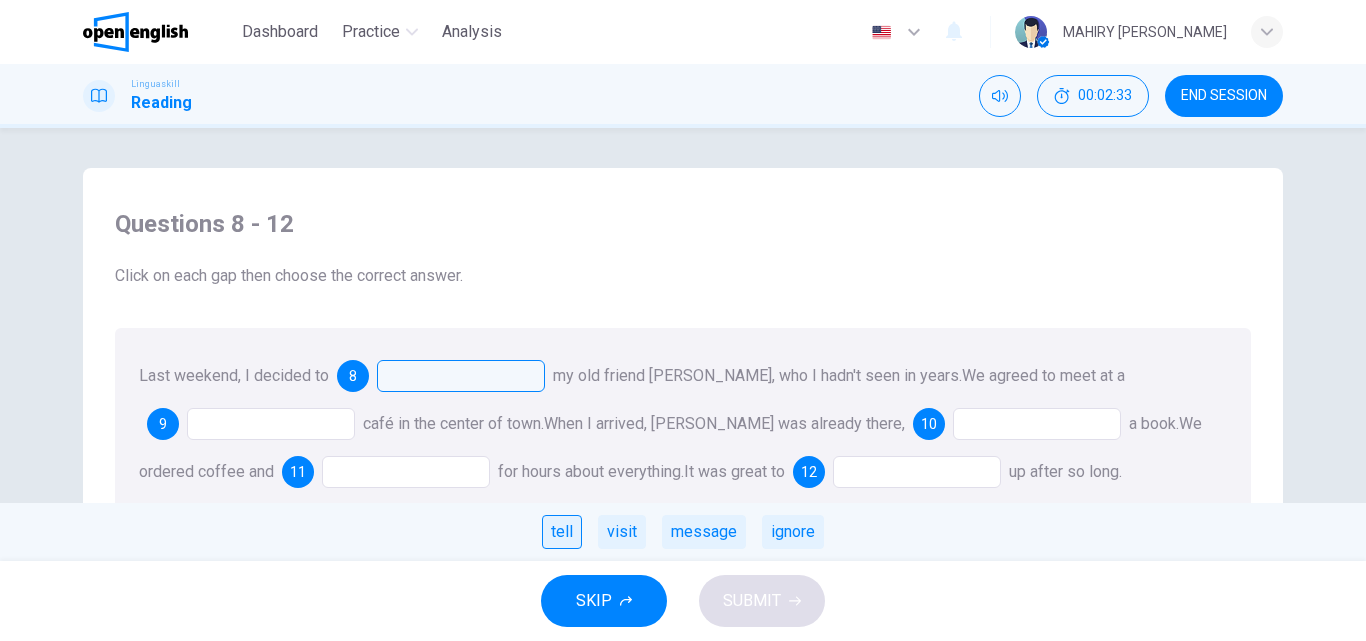 click on "tell" at bounding box center [562, 532] 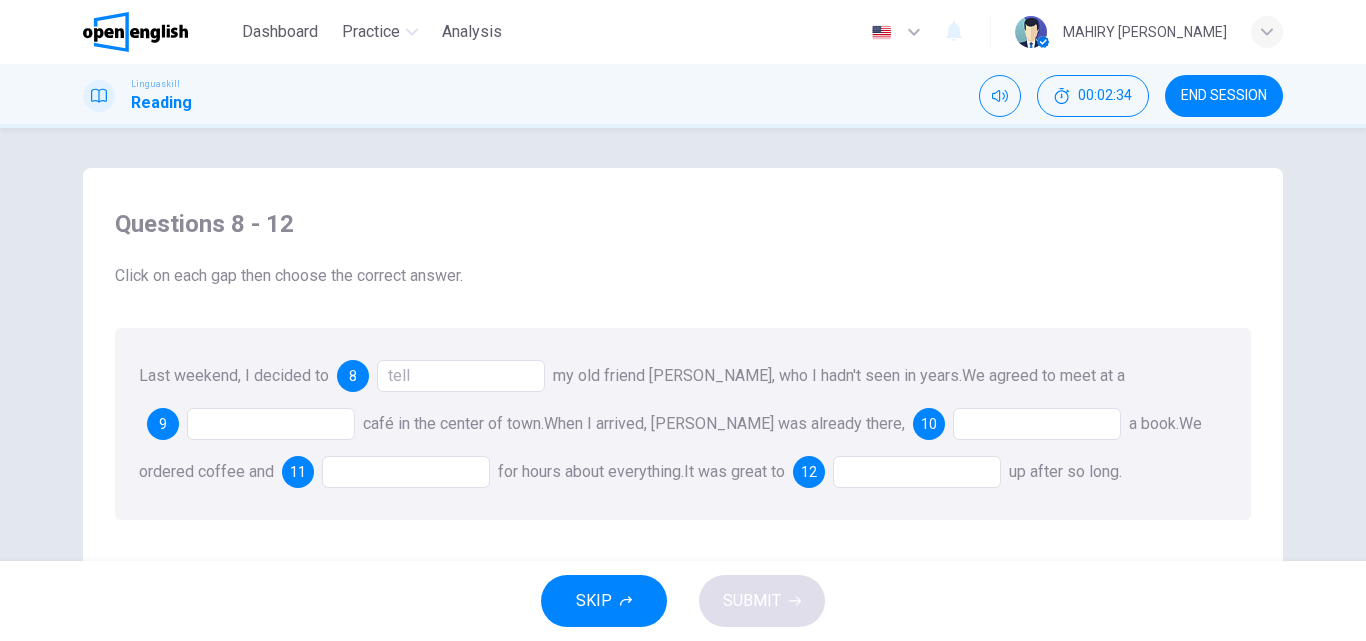 click at bounding box center (271, 424) 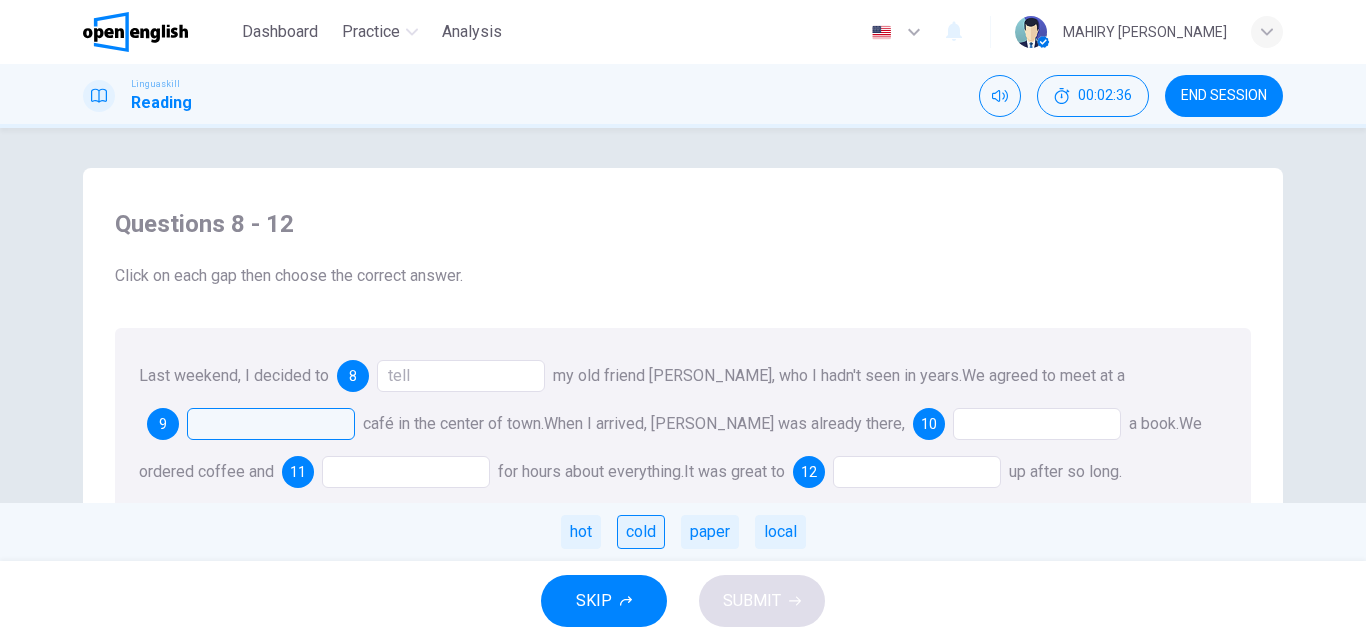 click on "cold" at bounding box center (641, 532) 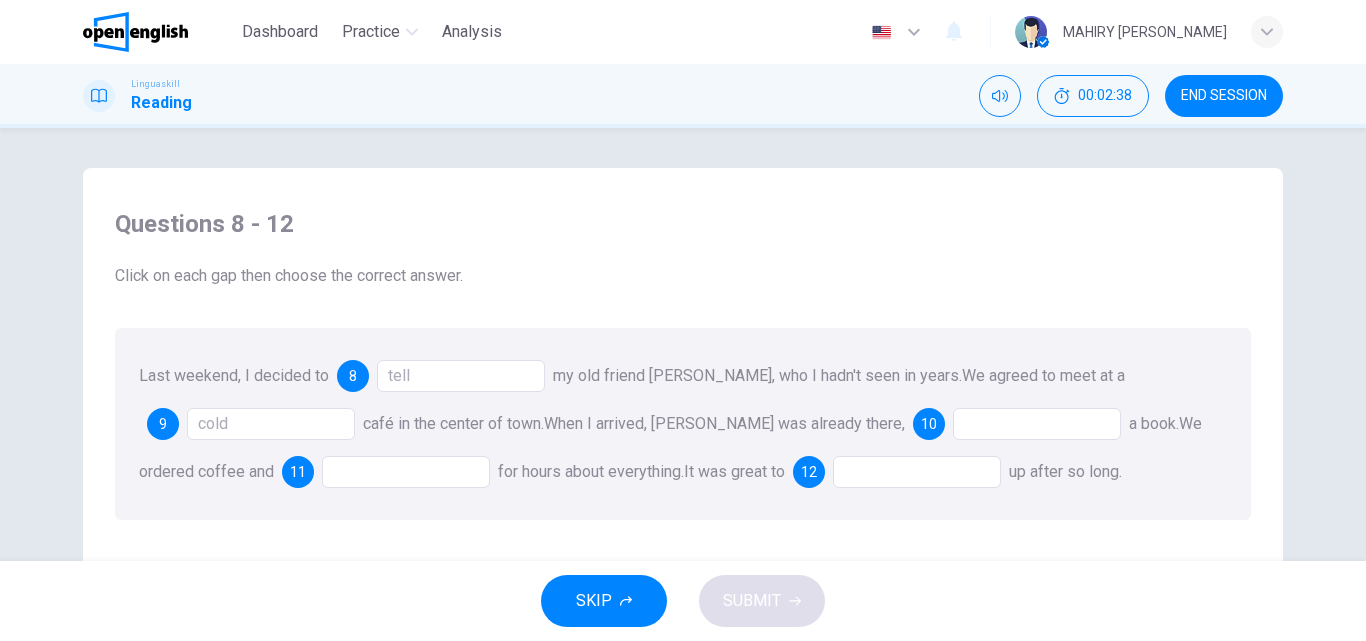 click at bounding box center (1037, 424) 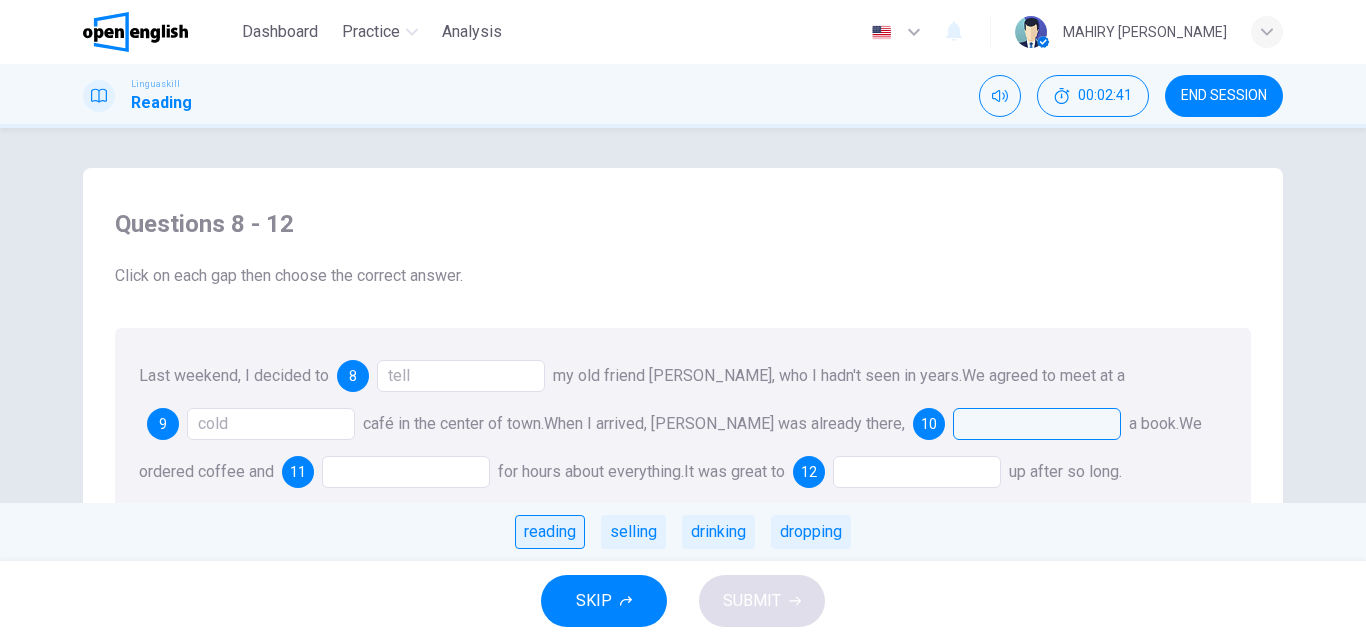 click on "reading" at bounding box center [550, 532] 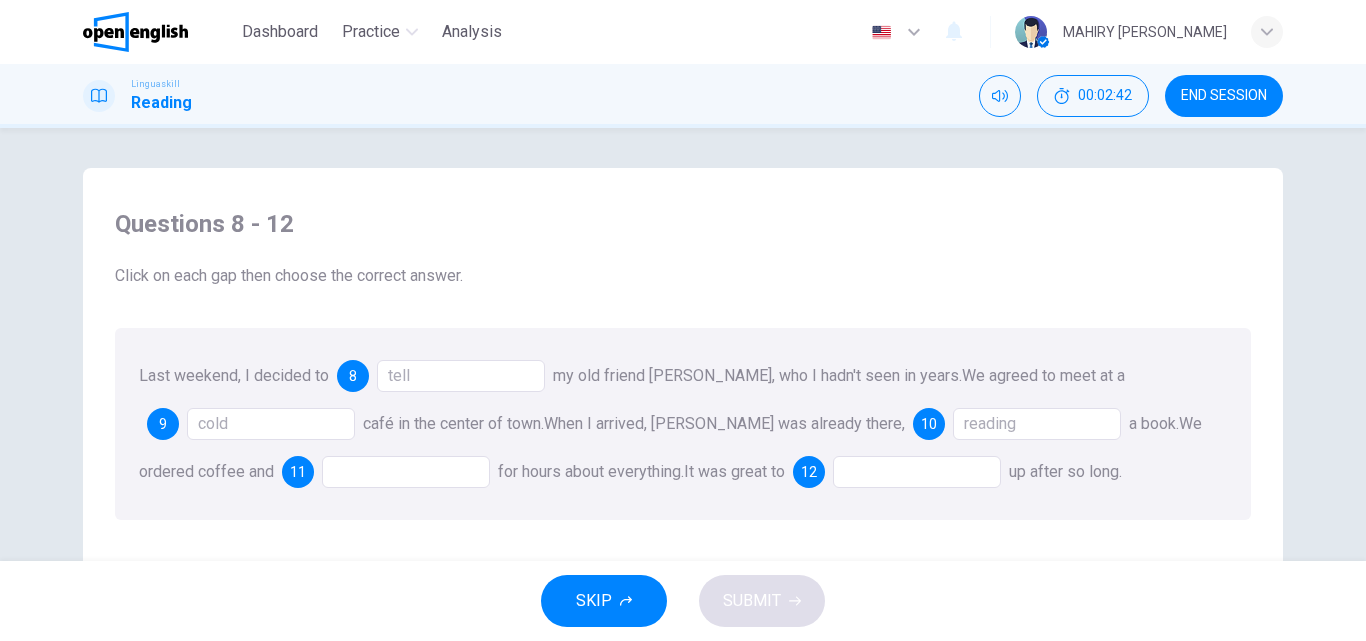 click at bounding box center (406, 472) 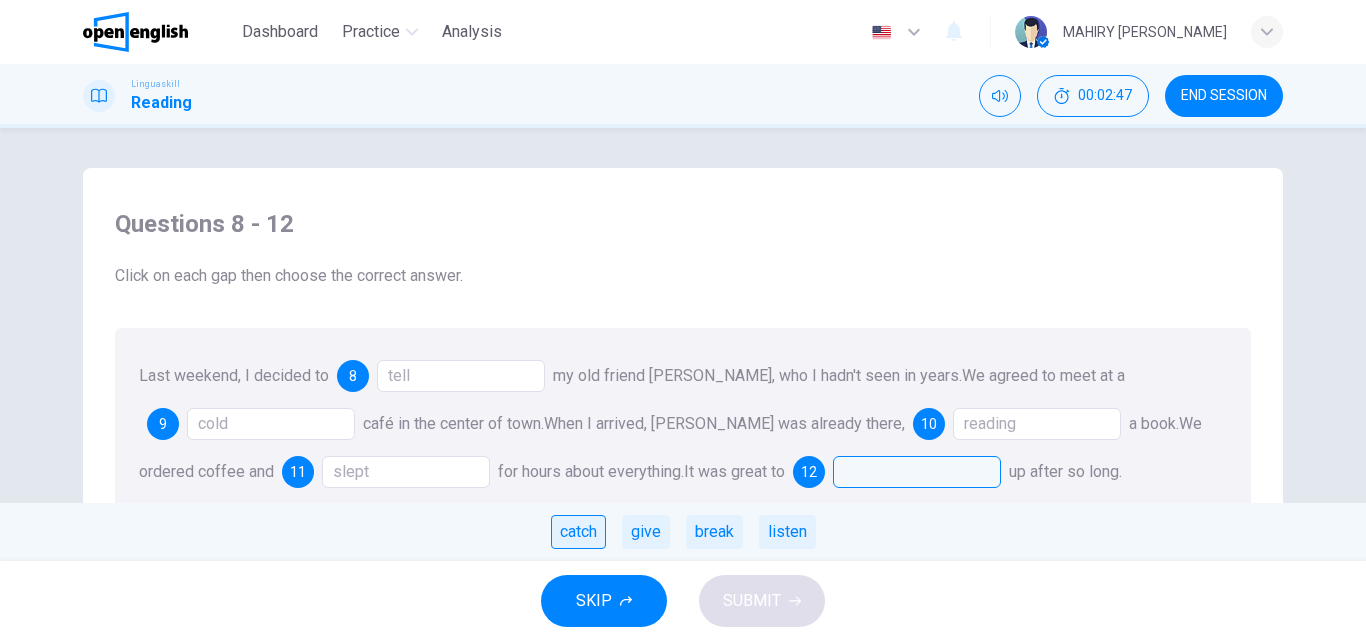 click on "catch" at bounding box center (578, 532) 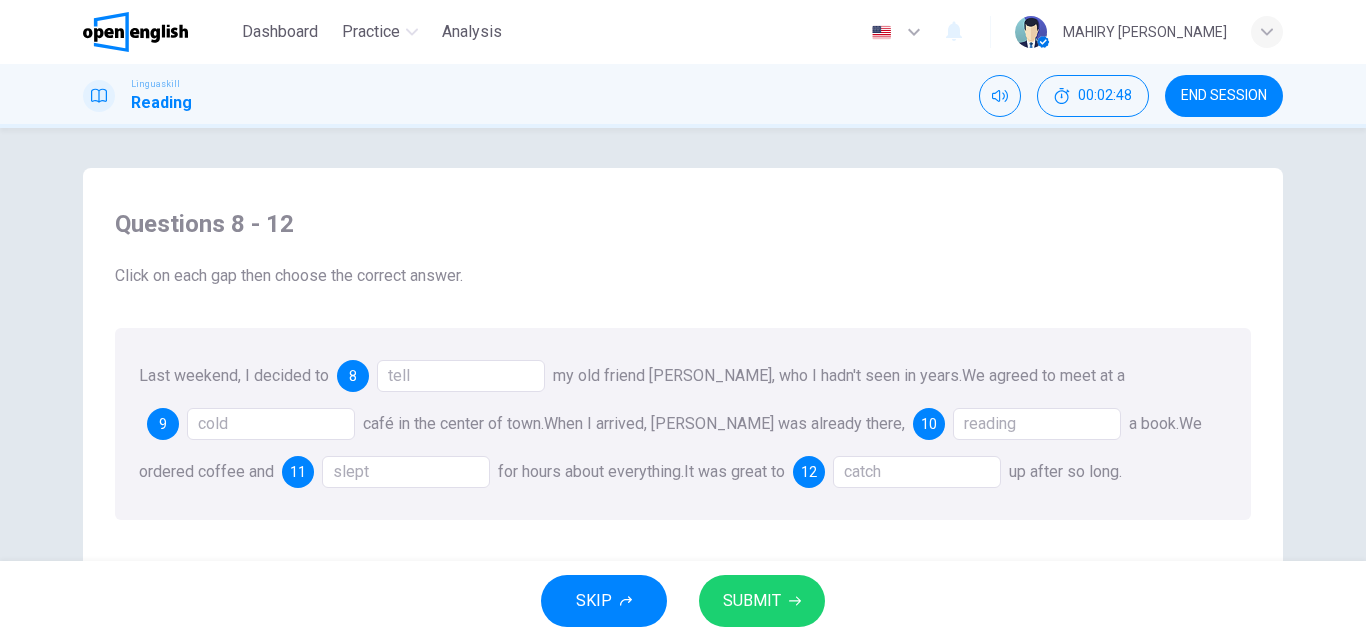 click on "SUBMIT" at bounding box center [752, 601] 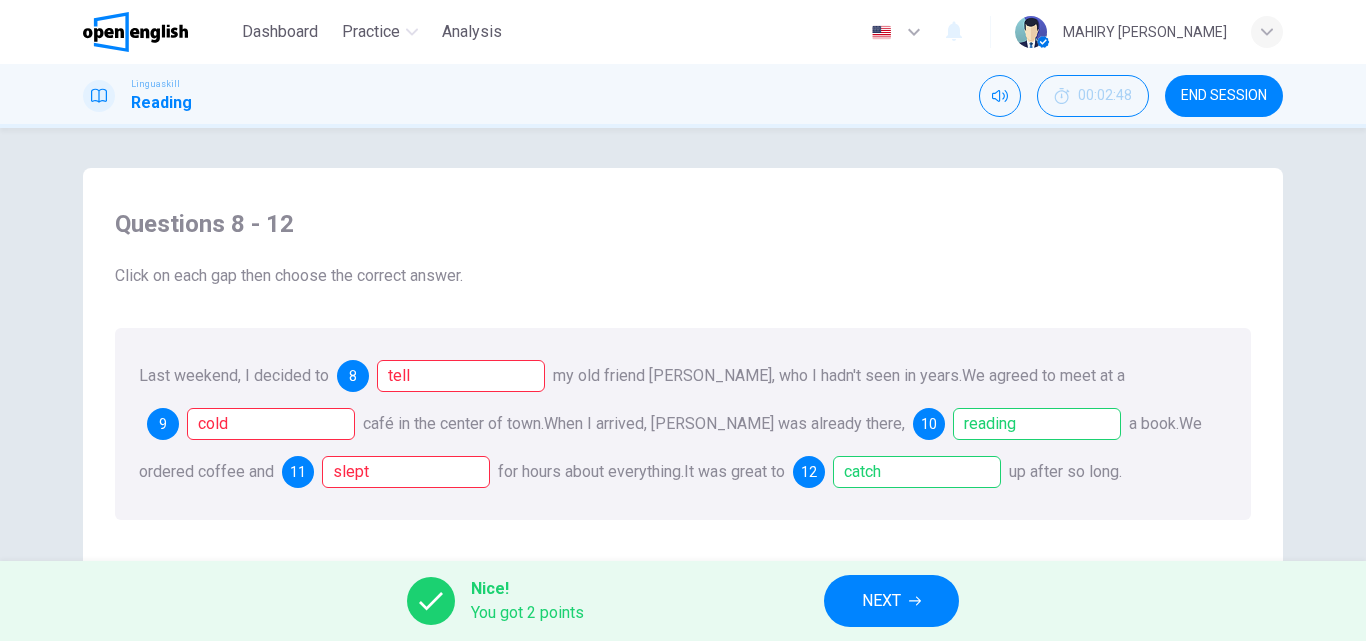 click on "NEXT" at bounding box center (891, 601) 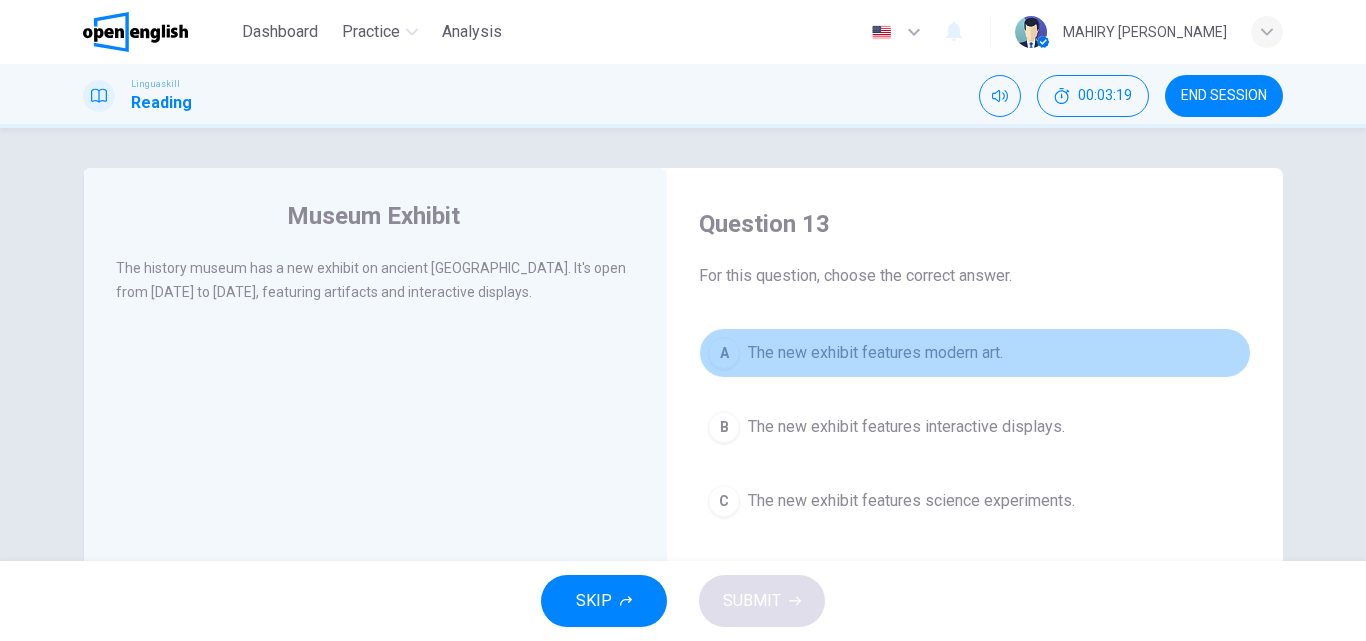 click on "A The new exhibit features modern art." at bounding box center [975, 353] 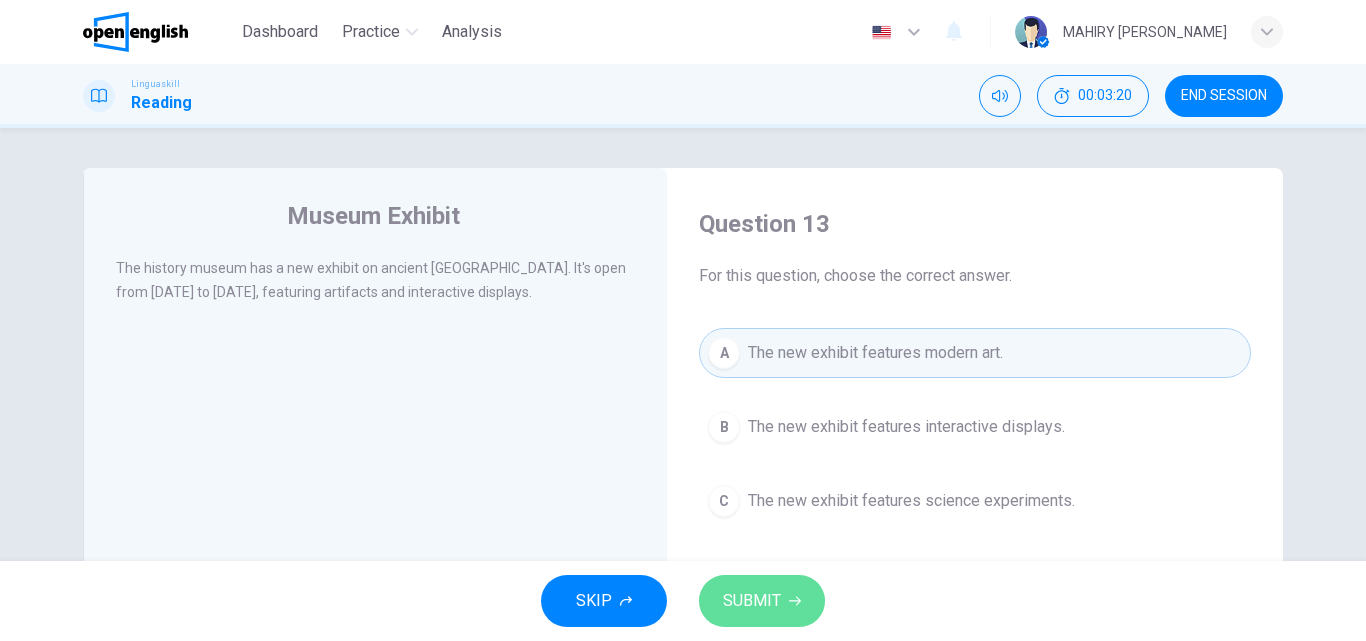 click on "SUBMIT" at bounding box center [752, 601] 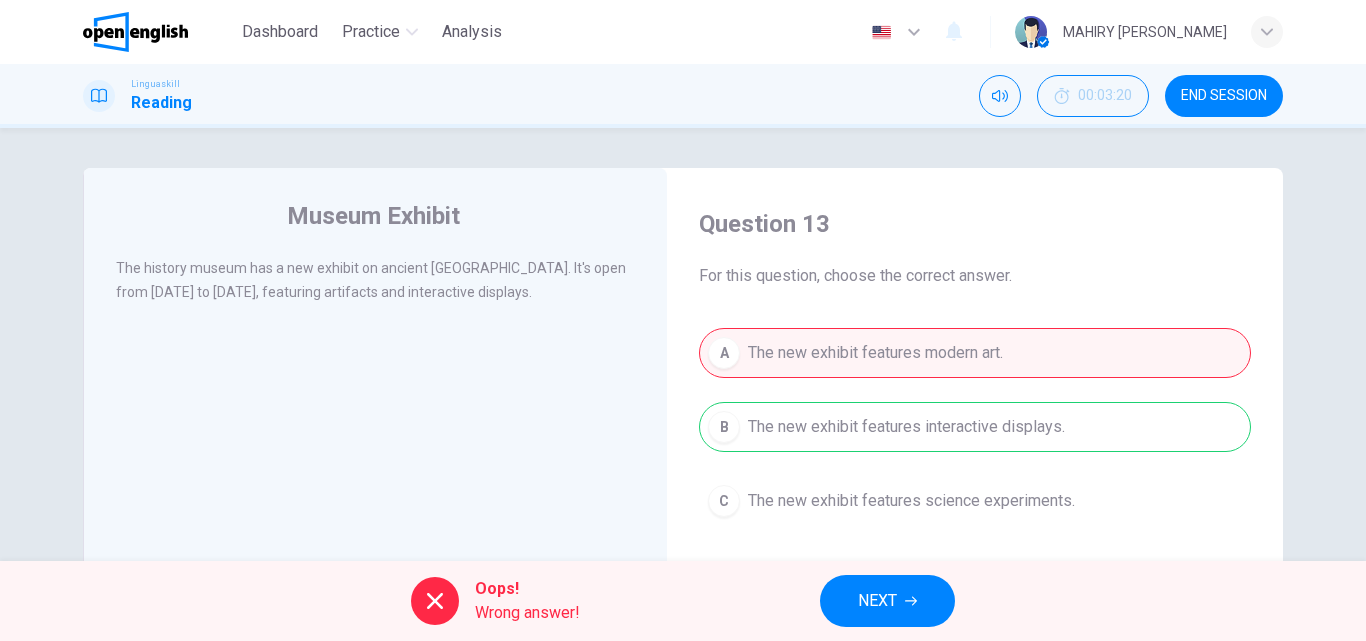 drag, startPoint x: 763, startPoint y: 611, endPoint x: 850, endPoint y: 594, distance: 88.64536 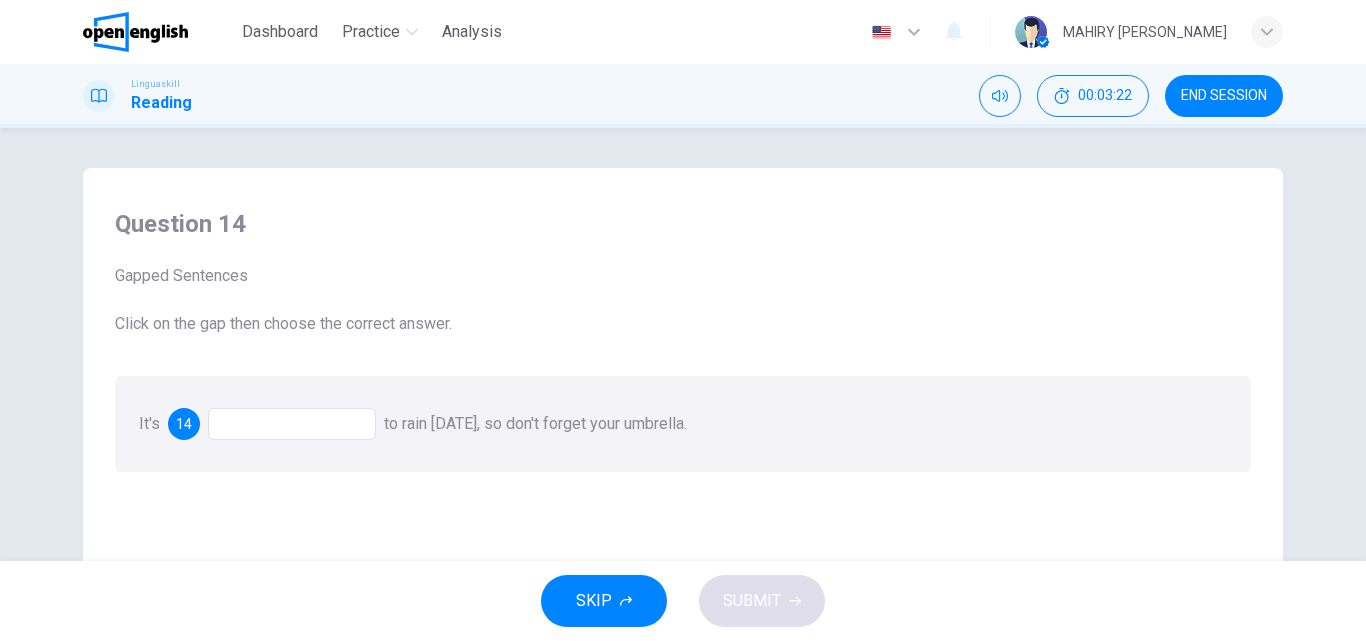 click at bounding box center (292, 424) 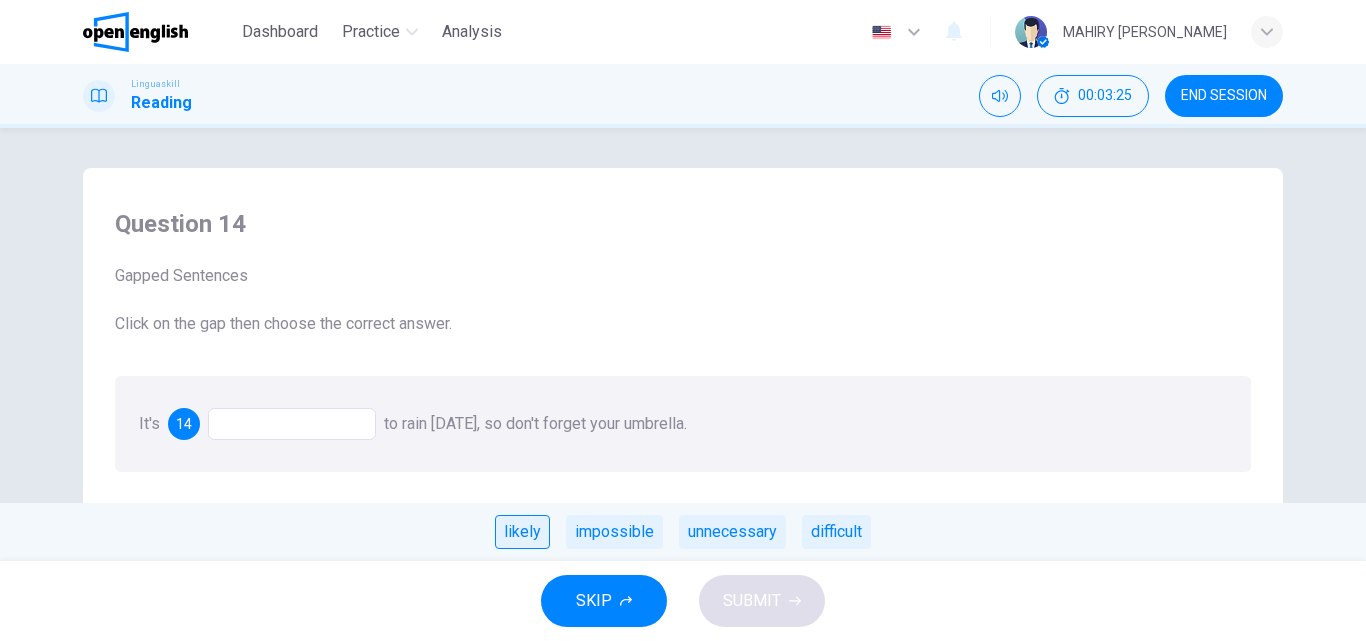 click on "likely" at bounding box center [522, 532] 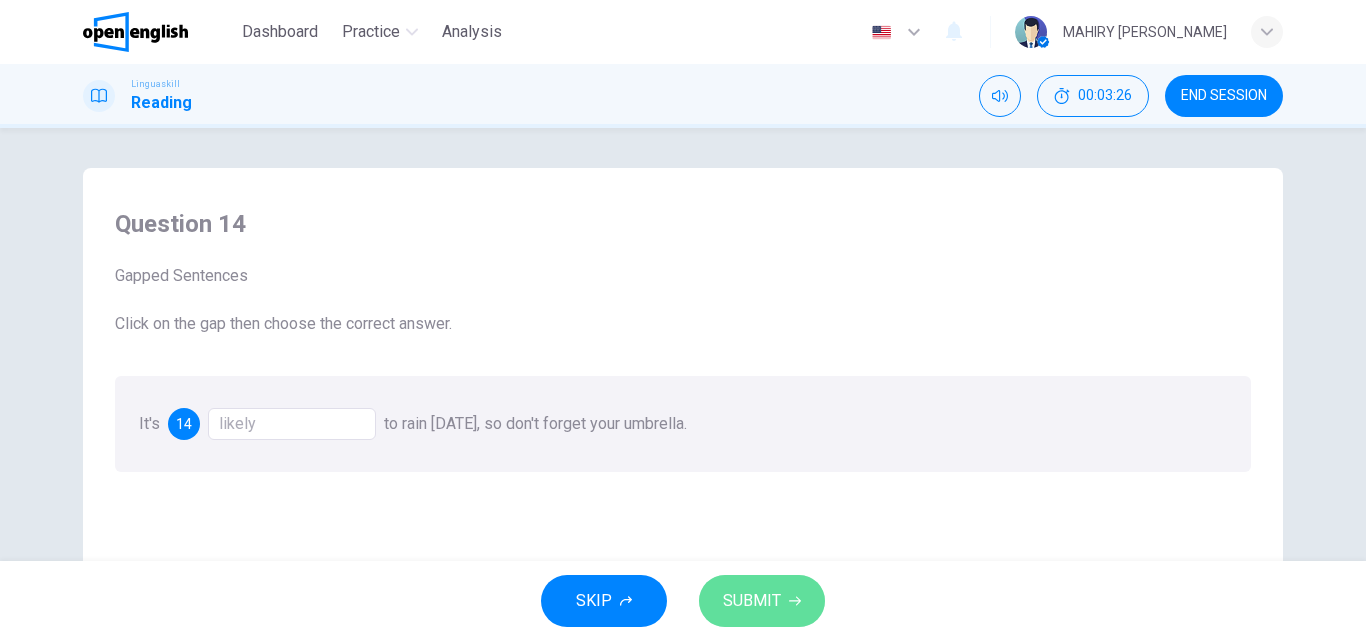 click on "SUBMIT" at bounding box center [762, 601] 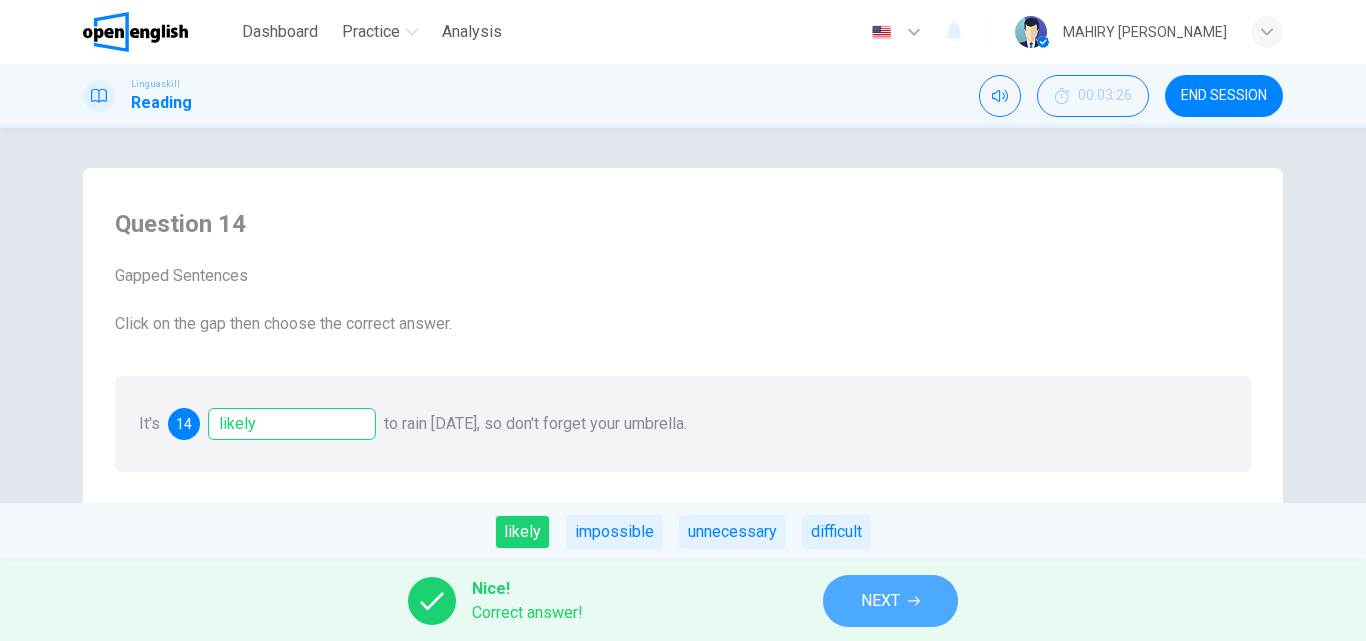 click on "NEXT" at bounding box center [890, 601] 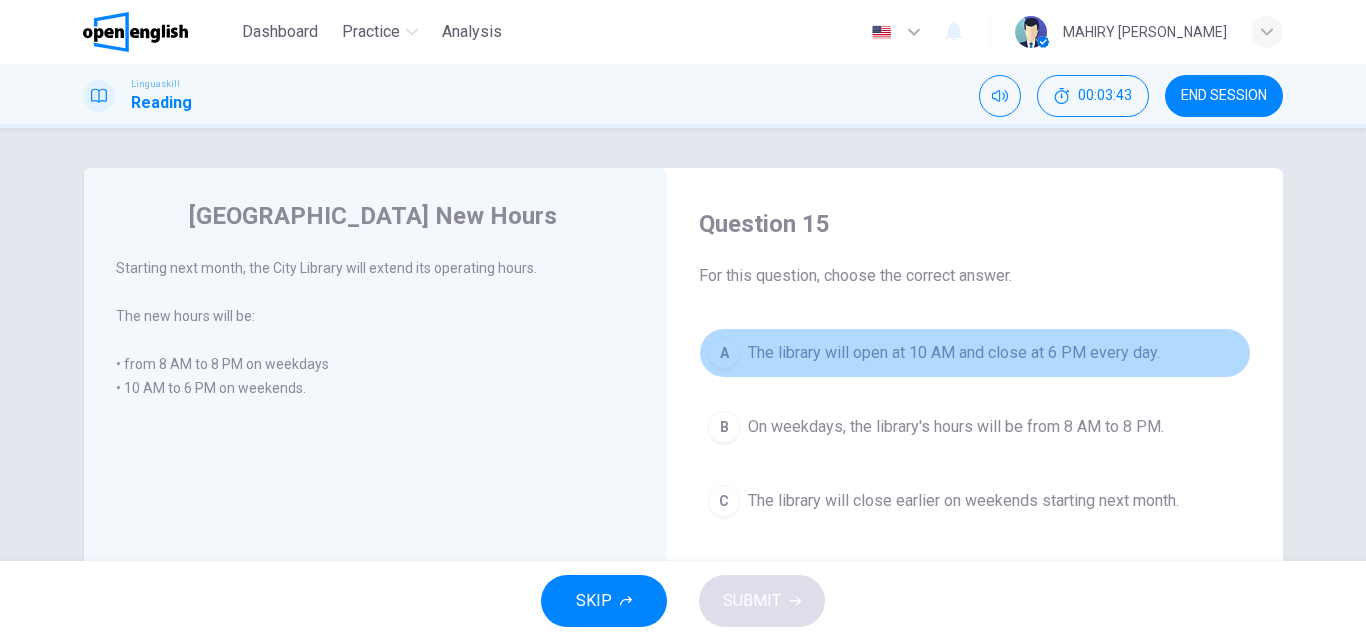click on "The library will open at 10 AM and close at 6 PM every day." at bounding box center [954, 353] 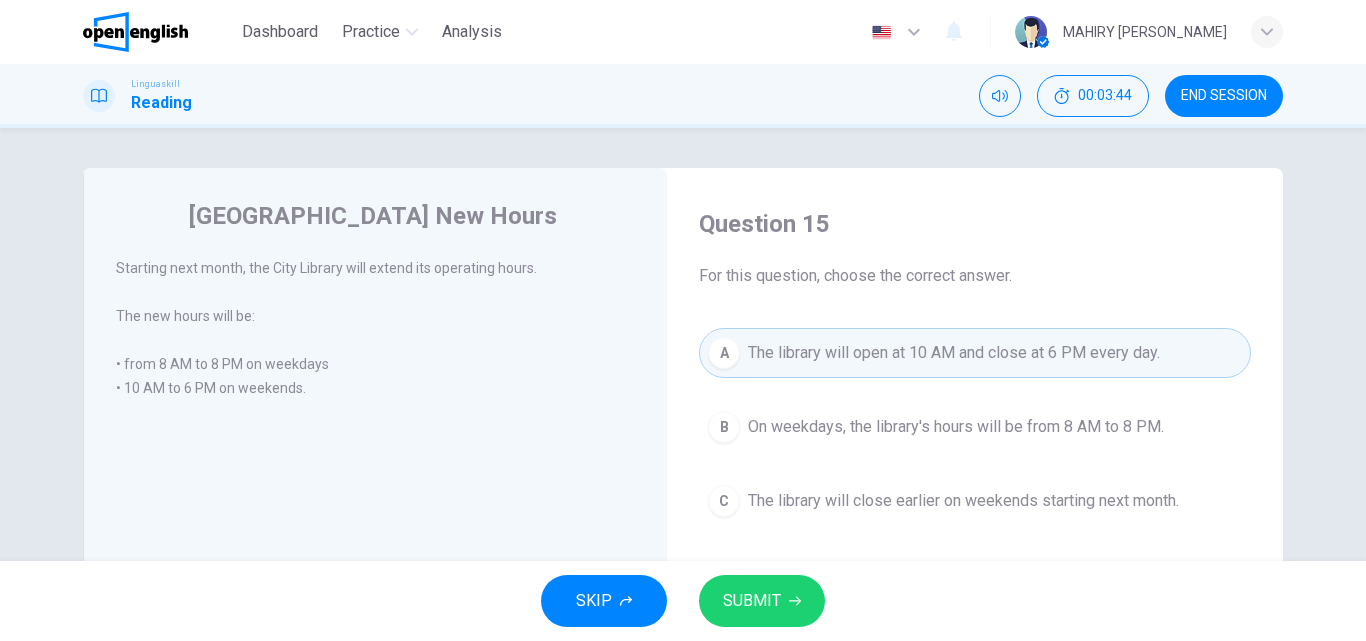 click on "SUBMIT" at bounding box center (752, 601) 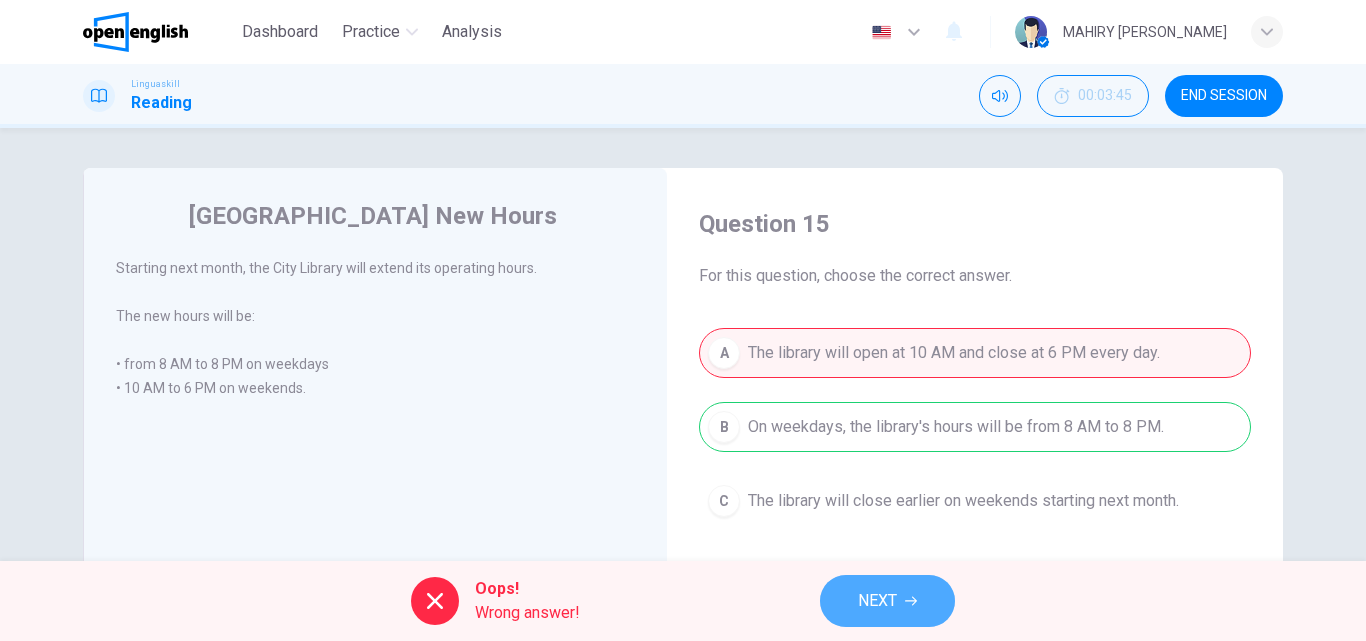 click on "NEXT" at bounding box center (877, 601) 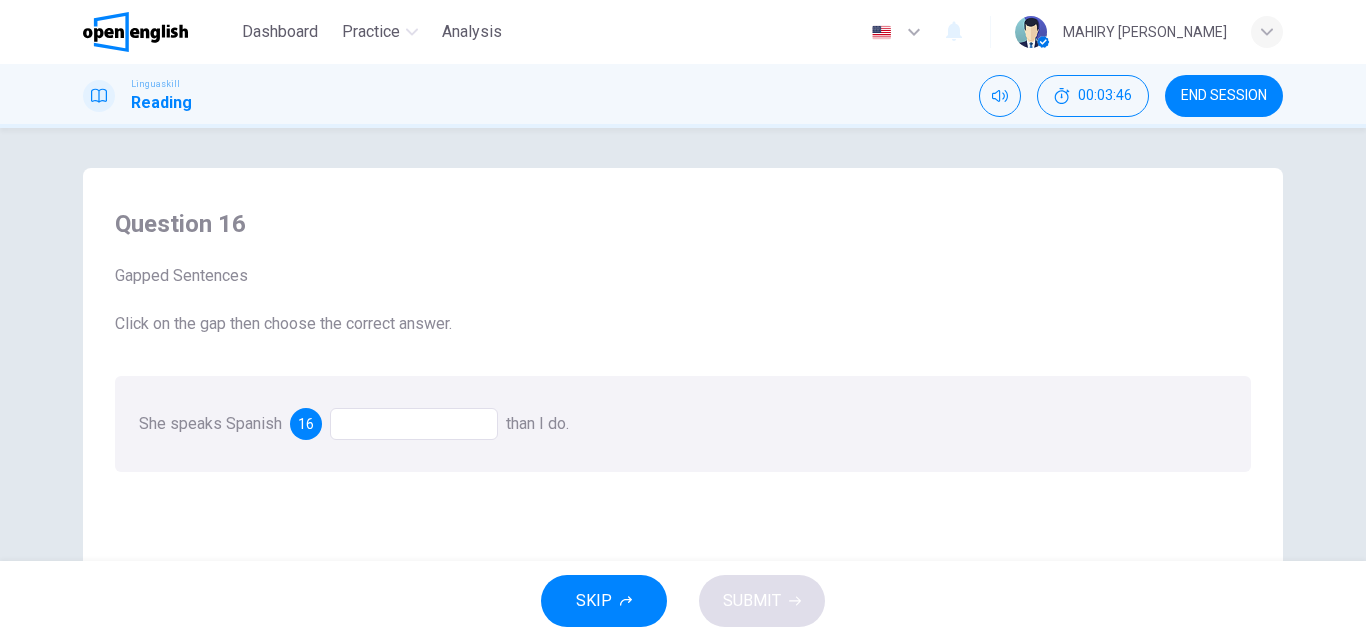 click at bounding box center [414, 424] 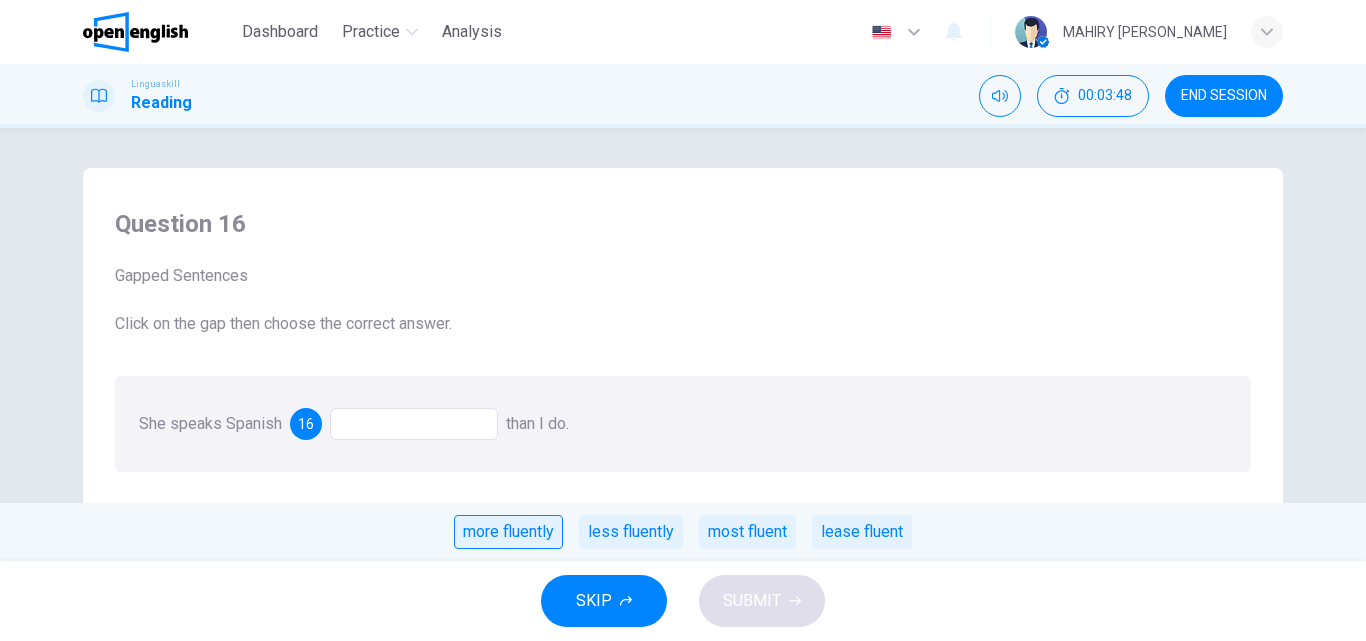 click on "more fluently" at bounding box center (508, 532) 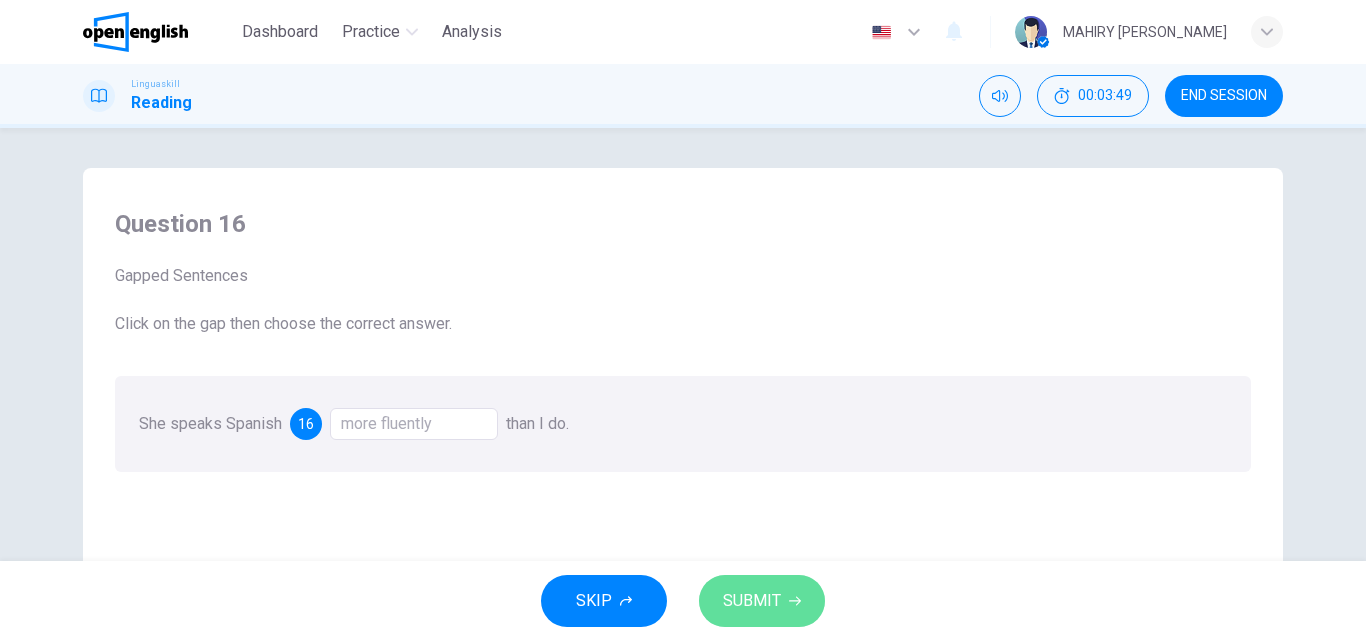 click on "SUBMIT" at bounding box center [762, 601] 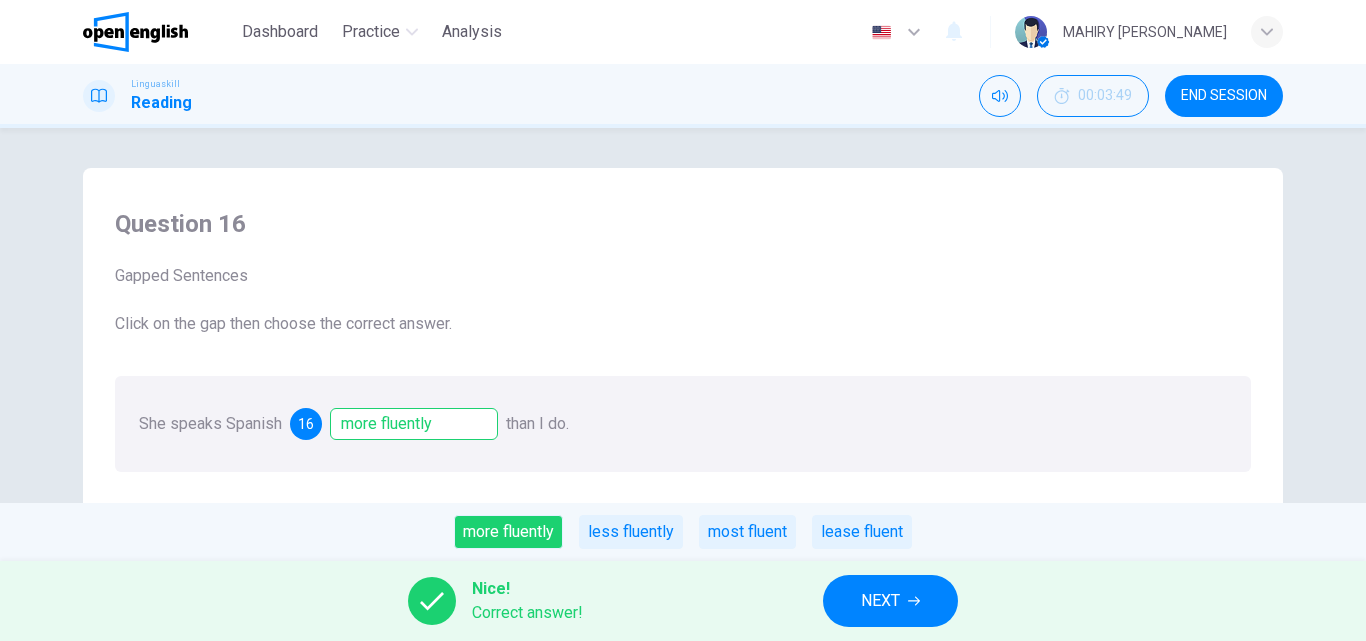 click on "NEXT" at bounding box center (880, 601) 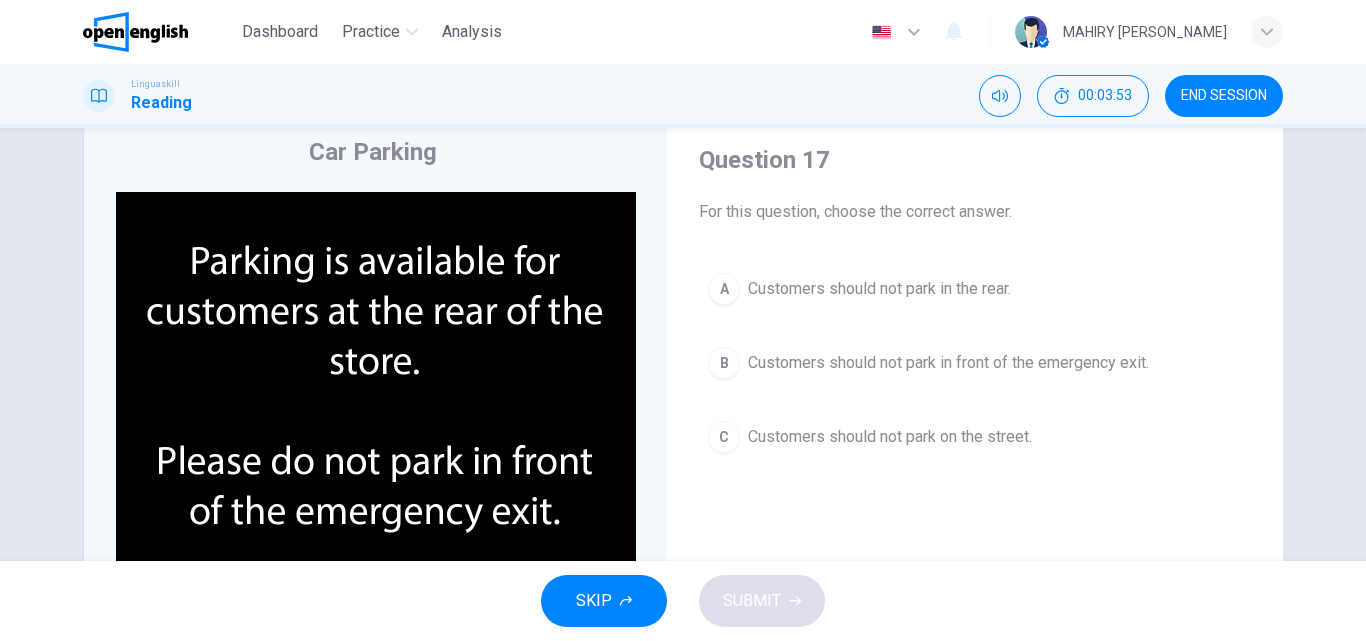 scroll, scrollTop: 66, scrollLeft: 0, axis: vertical 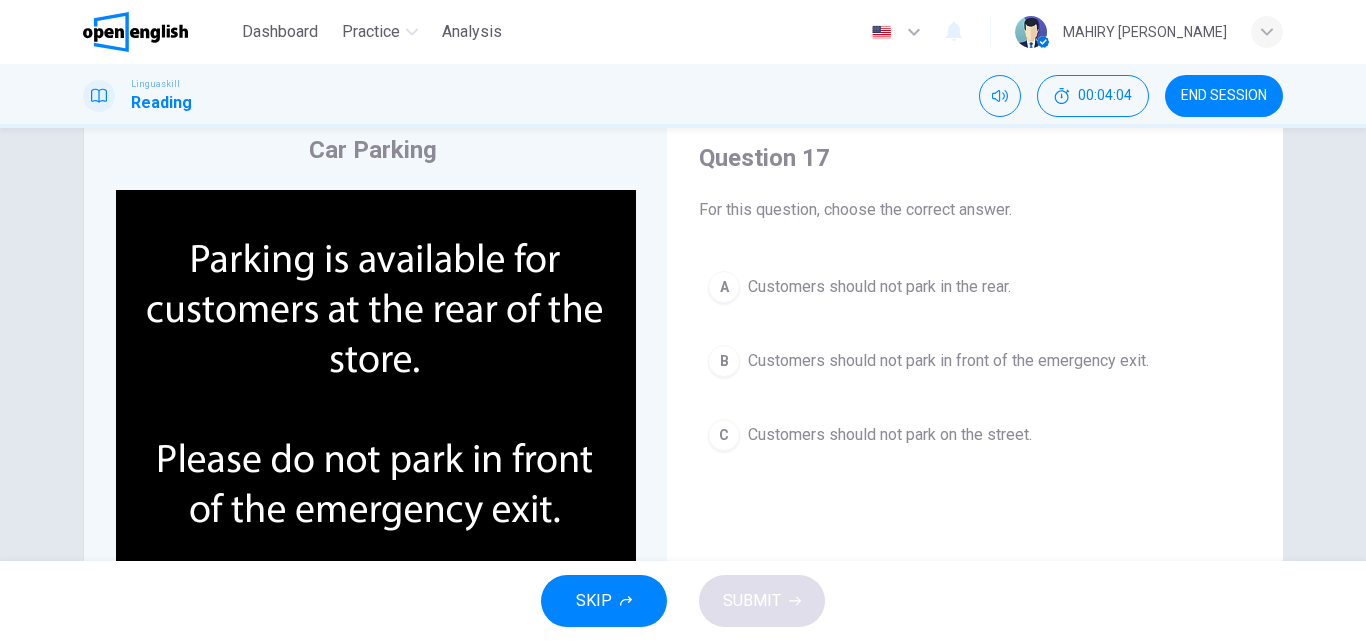 click on "C Customers should not park on the street." at bounding box center [975, 435] 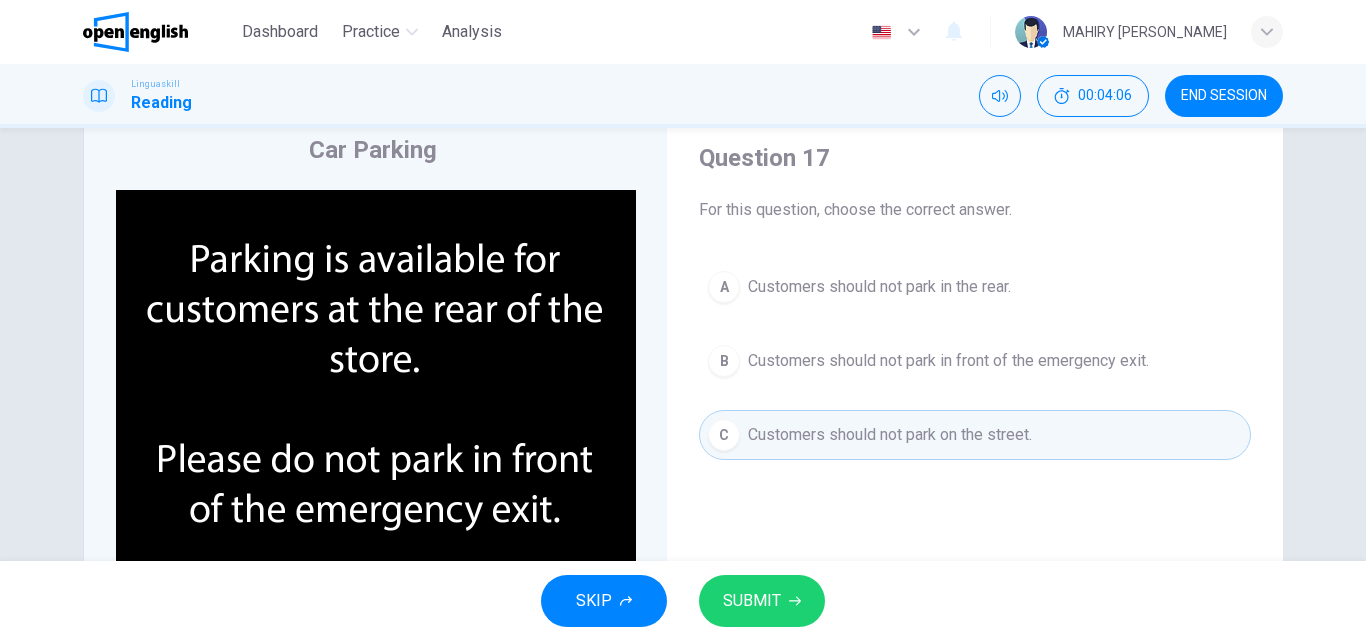 drag, startPoint x: 759, startPoint y: 632, endPoint x: 760, endPoint y: 576, distance: 56.008926 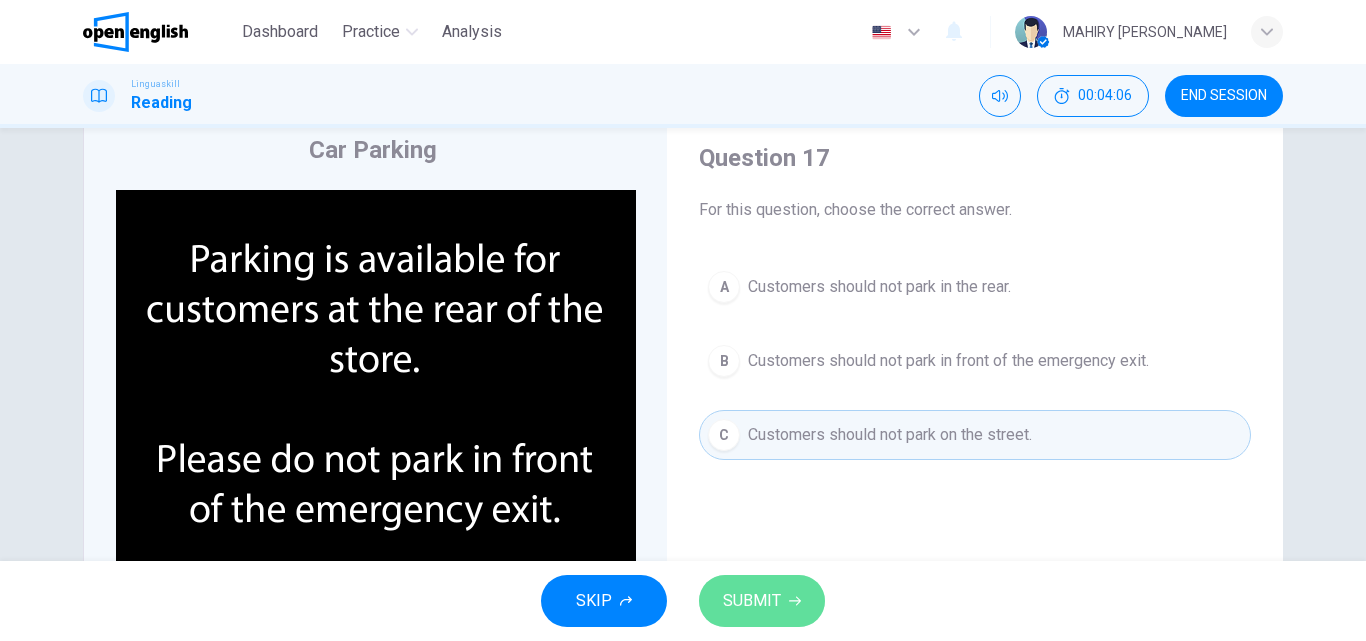 click on "SUBMIT" at bounding box center (762, 601) 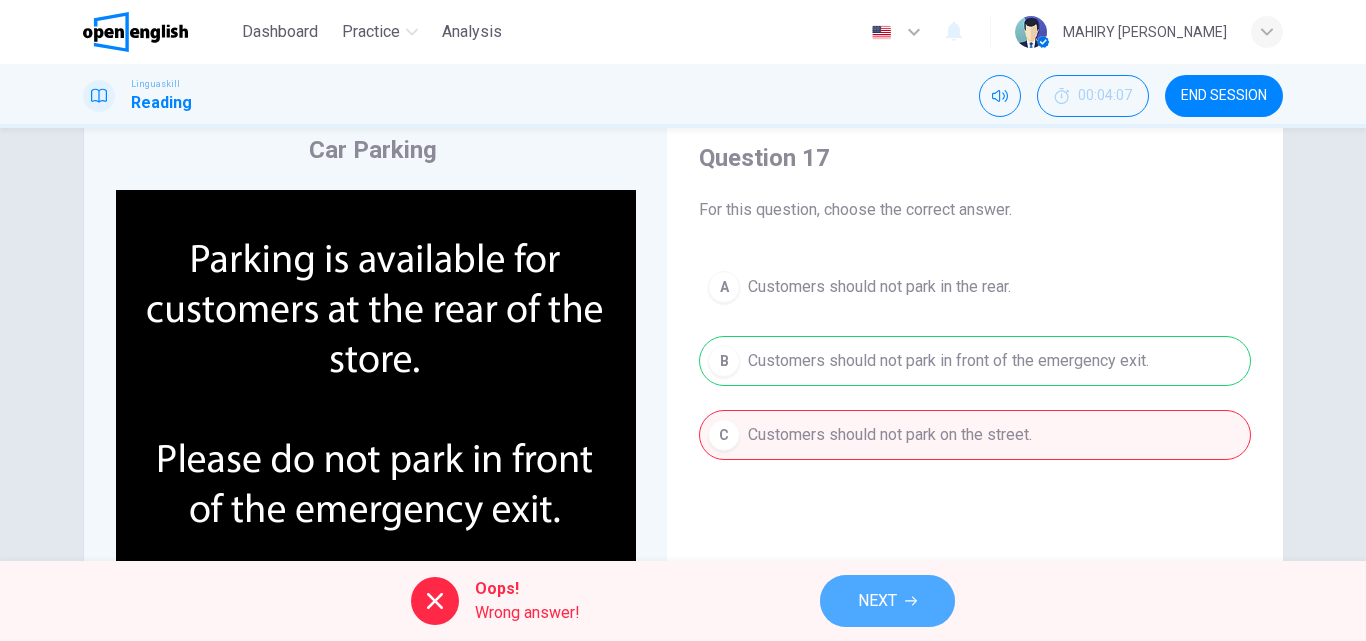 click on "NEXT" at bounding box center [877, 601] 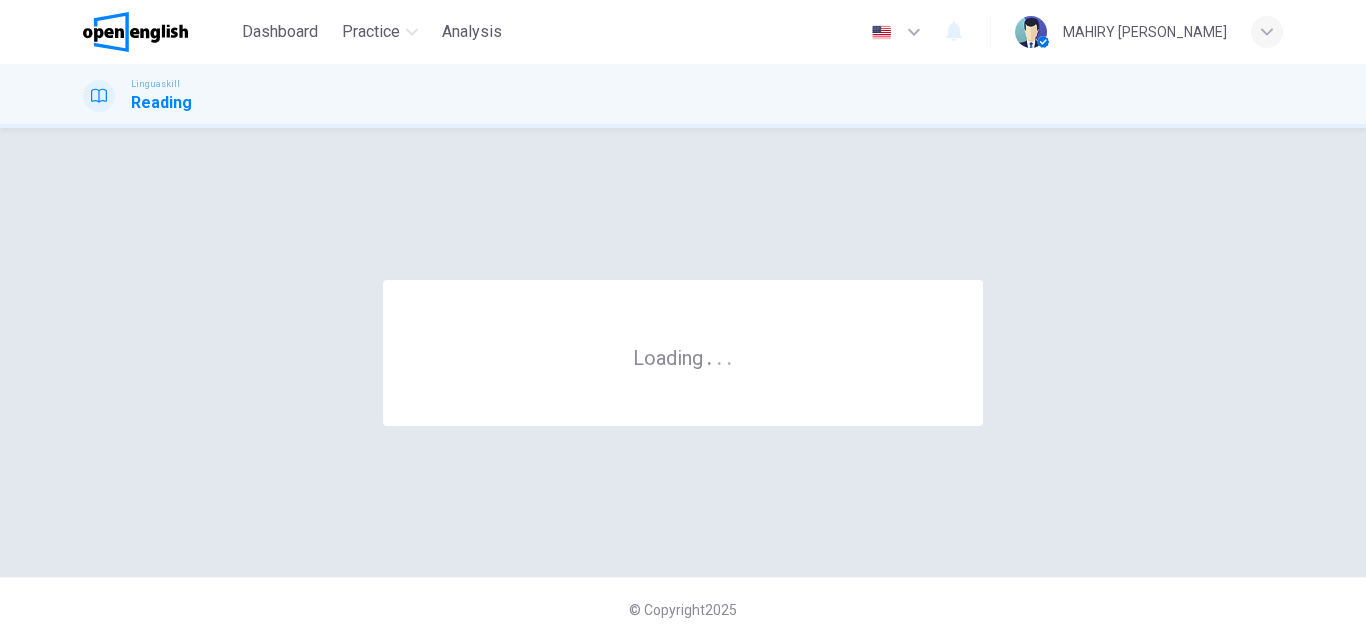 scroll, scrollTop: 0, scrollLeft: 0, axis: both 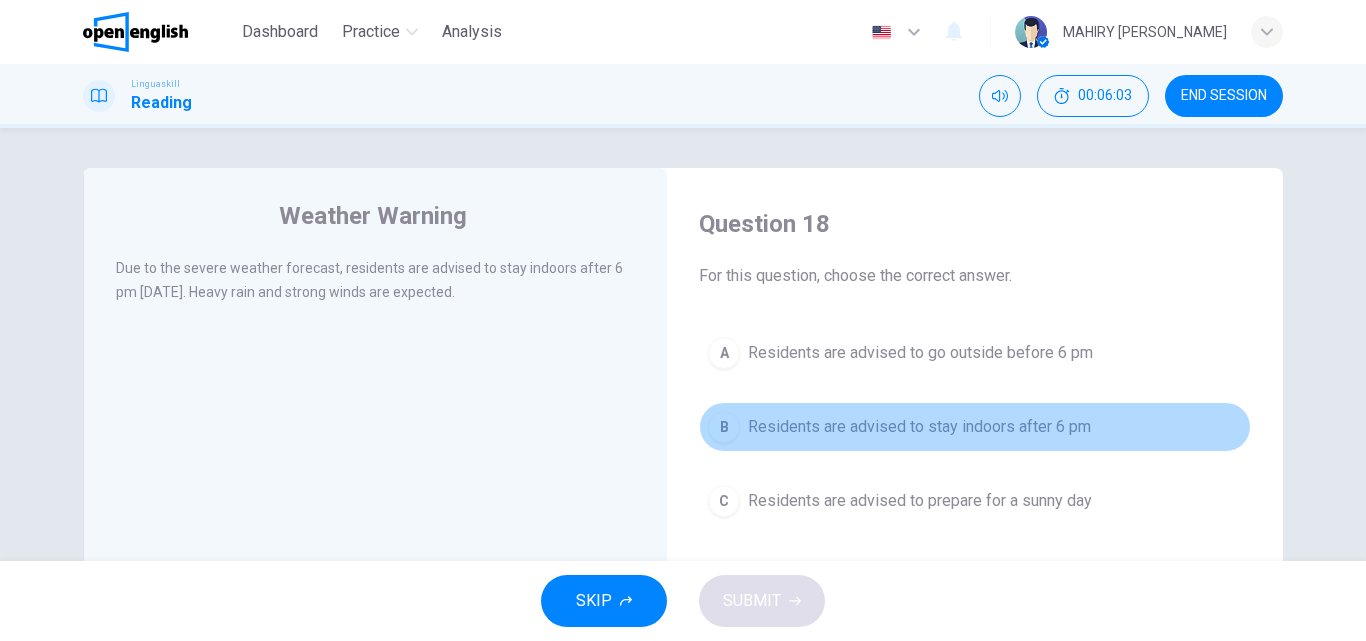 click on "B Residents are advised to stay indoors after 6 pm" at bounding box center (975, 427) 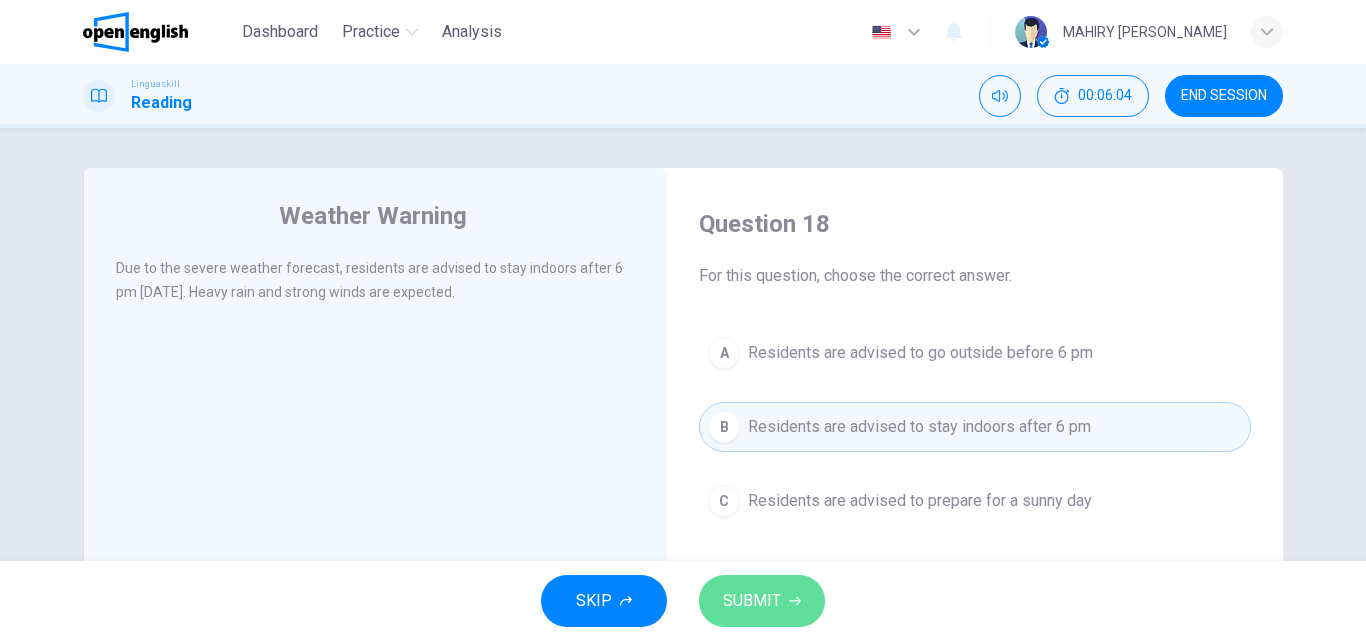 click on "SUBMIT" at bounding box center (762, 601) 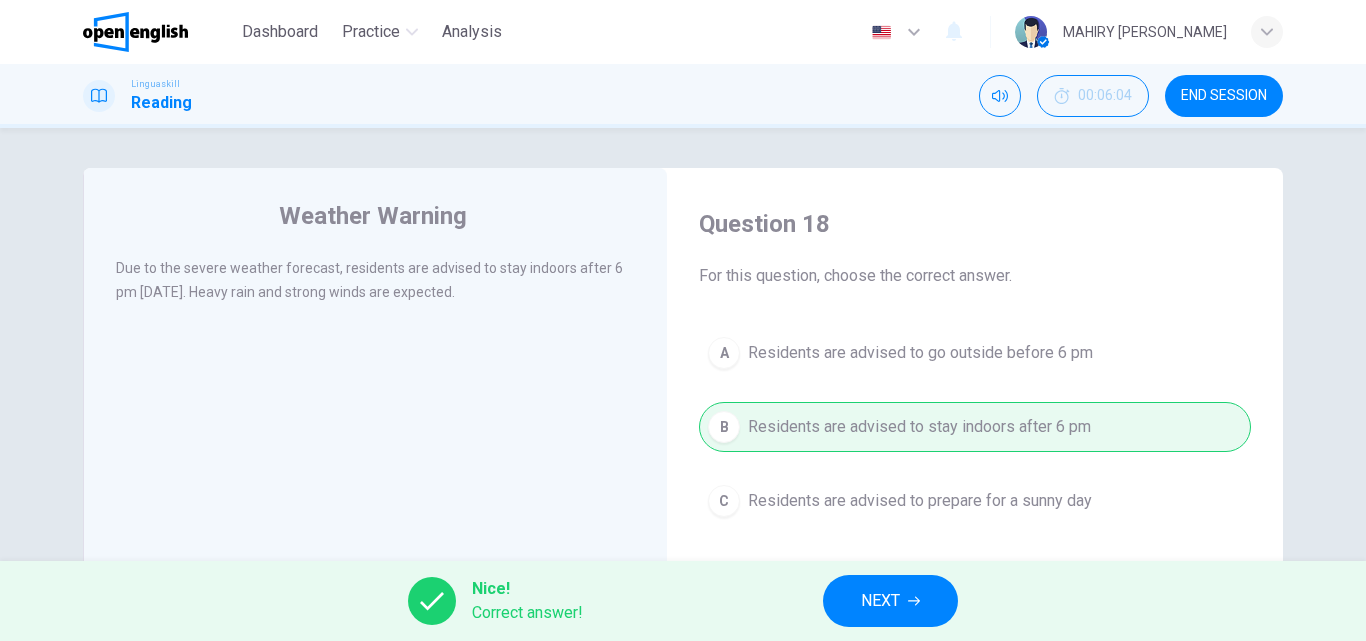 click on "NEXT" at bounding box center (880, 601) 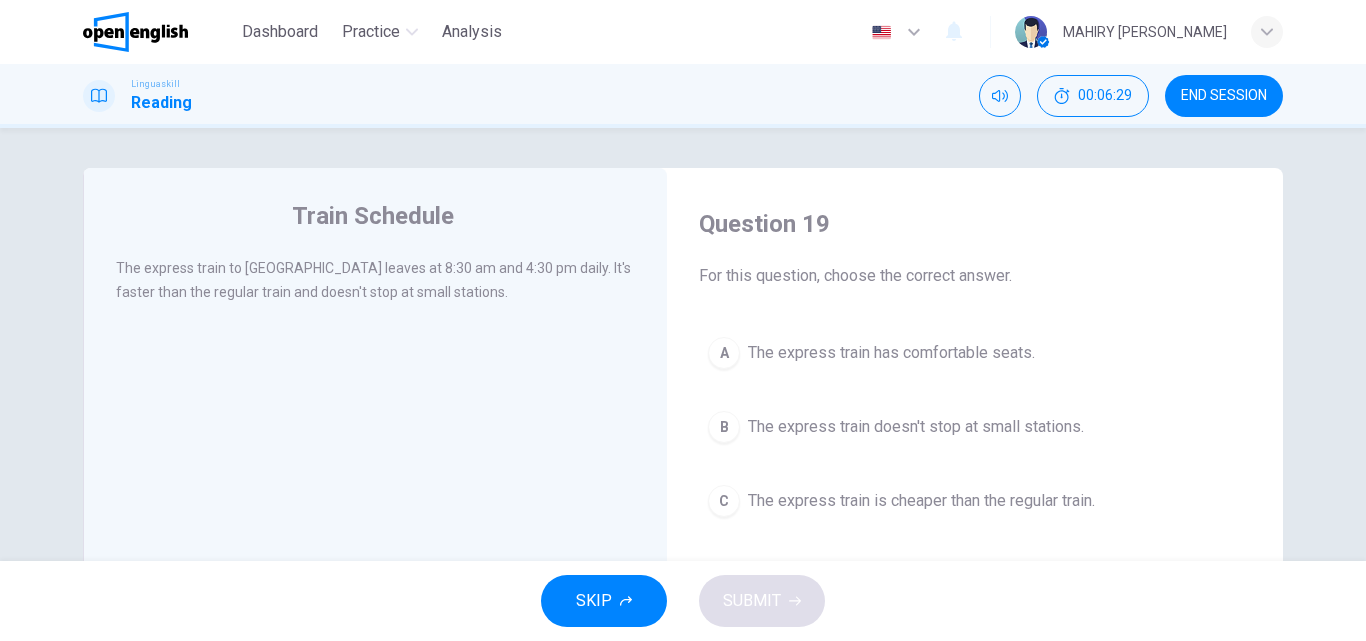 click on "The express train doesn't stop at small stations." at bounding box center [916, 427] 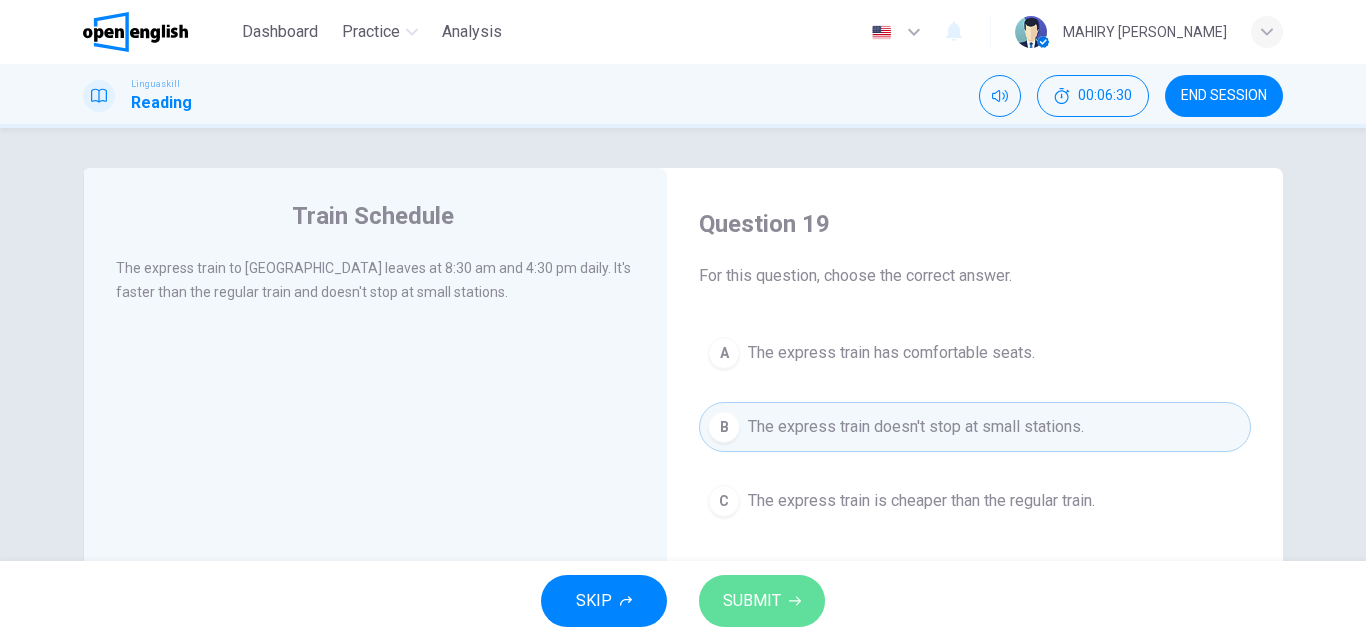 click on "SUBMIT" at bounding box center (752, 601) 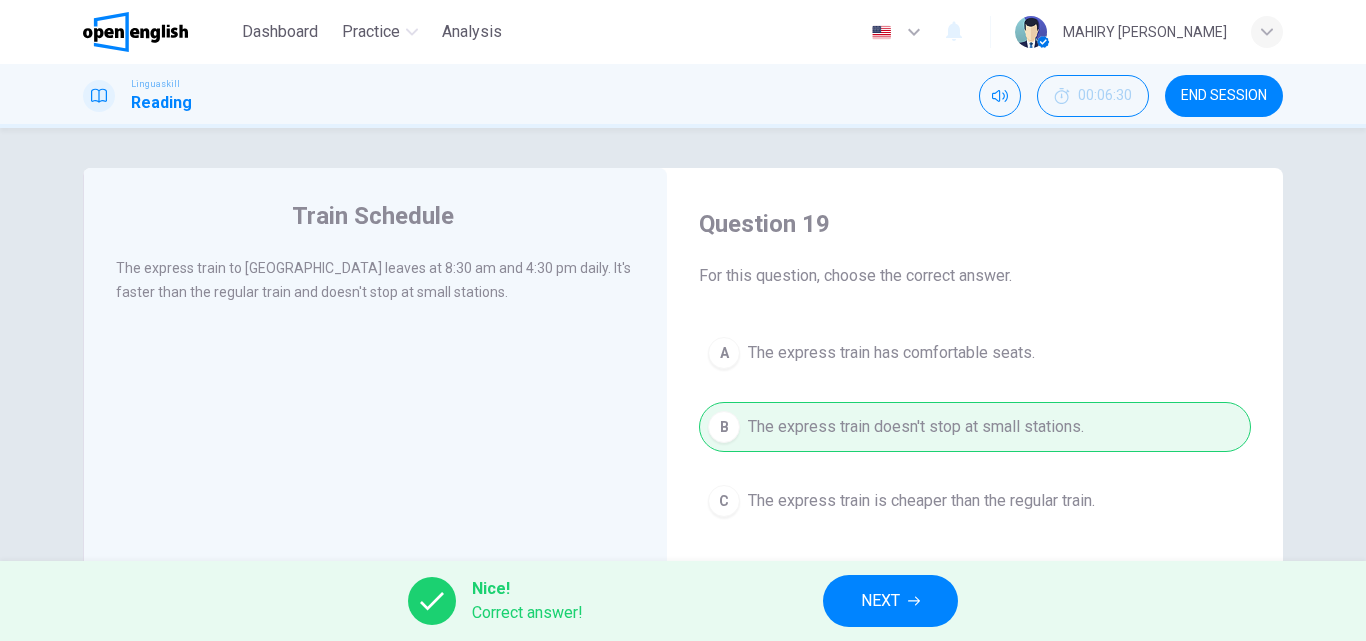 click 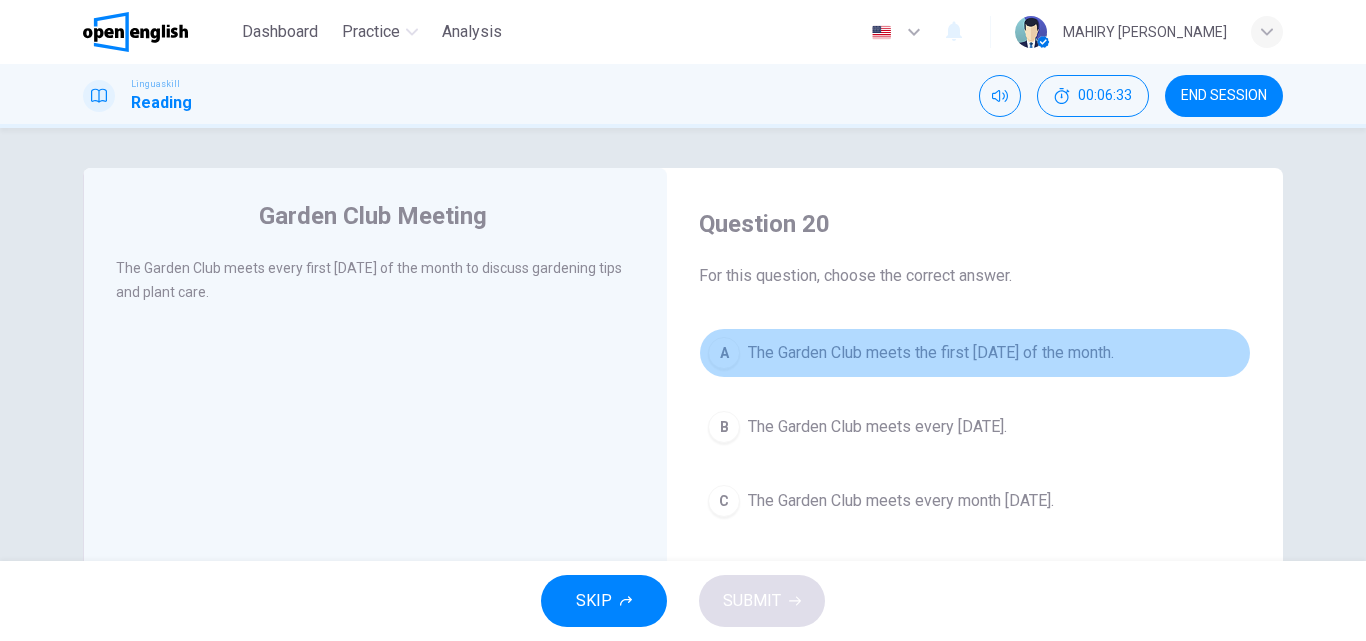 click on "The Garden Club meets the first [DATE] of the month." at bounding box center [931, 353] 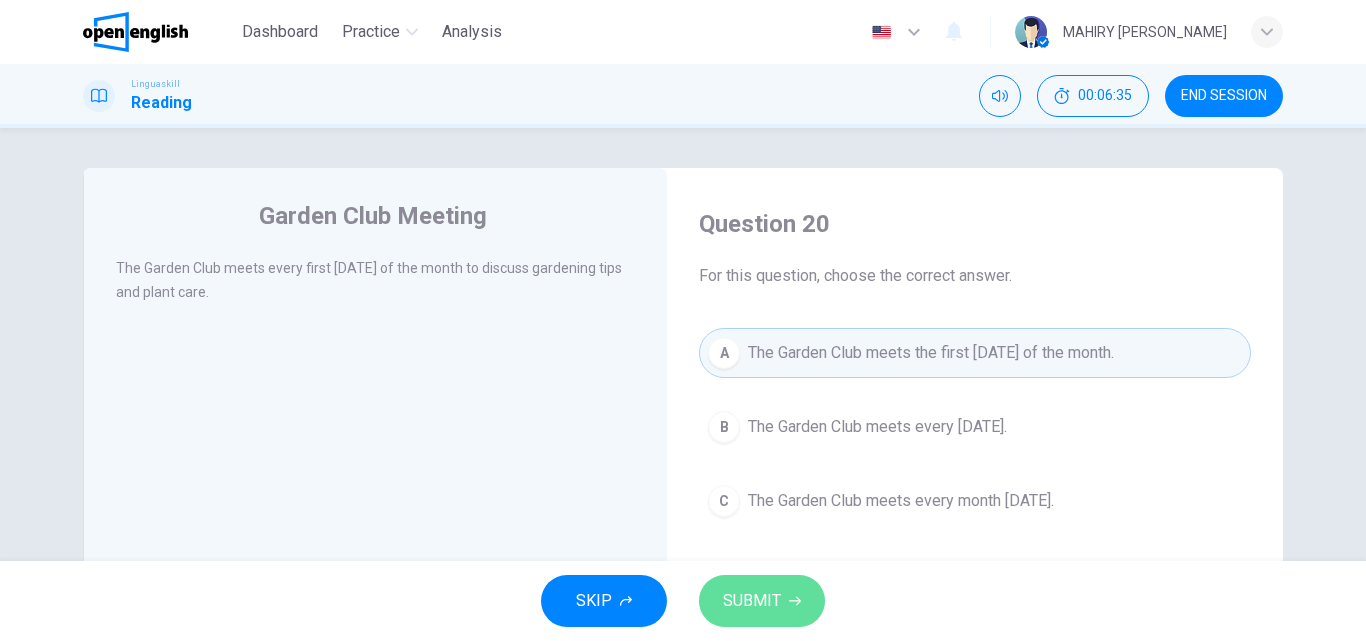click 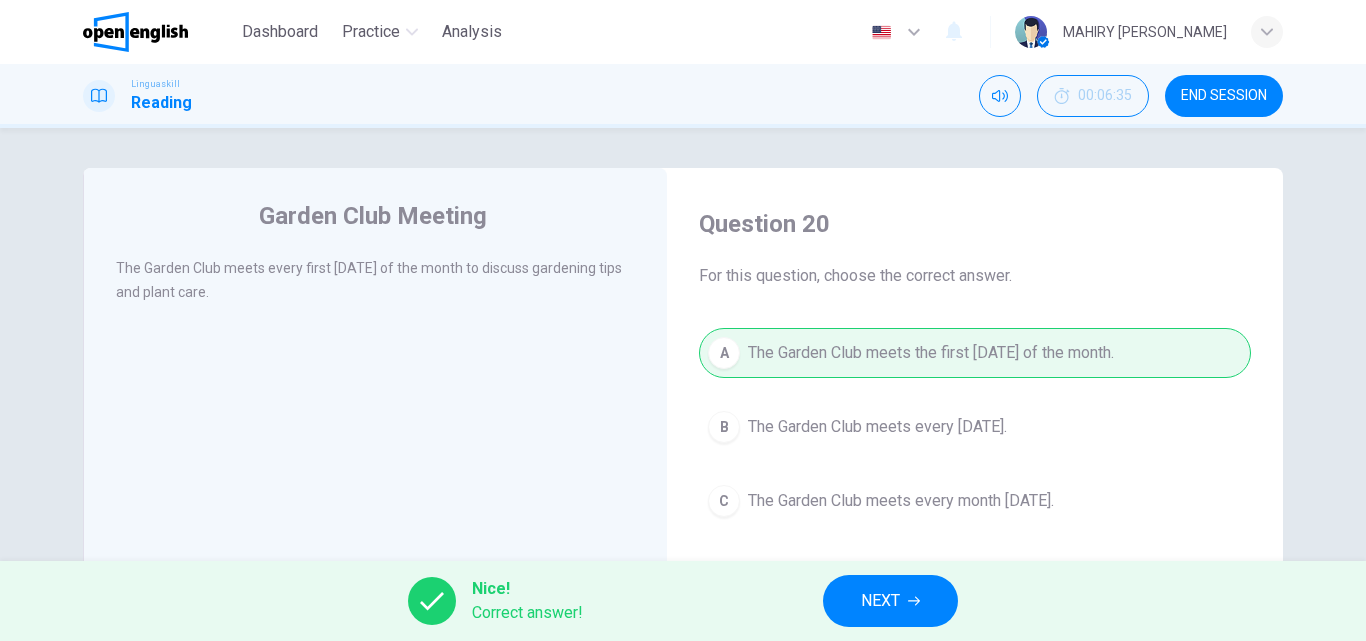 click on "NEXT" at bounding box center [890, 601] 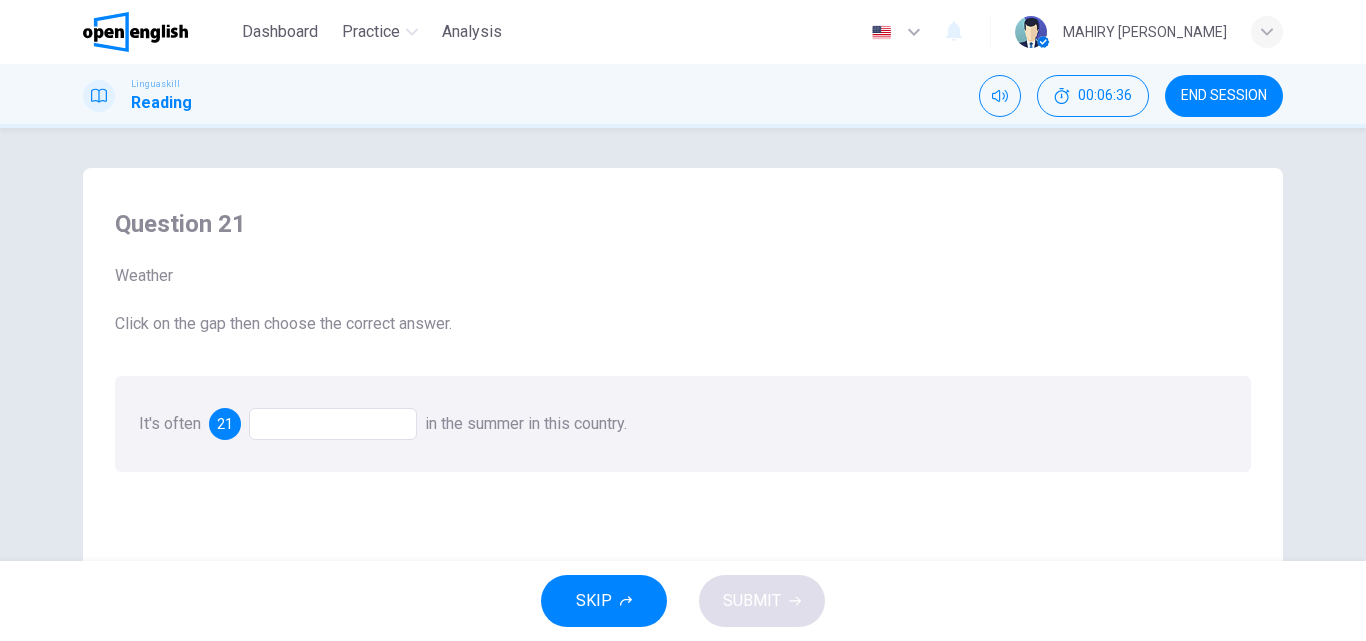 click at bounding box center (333, 424) 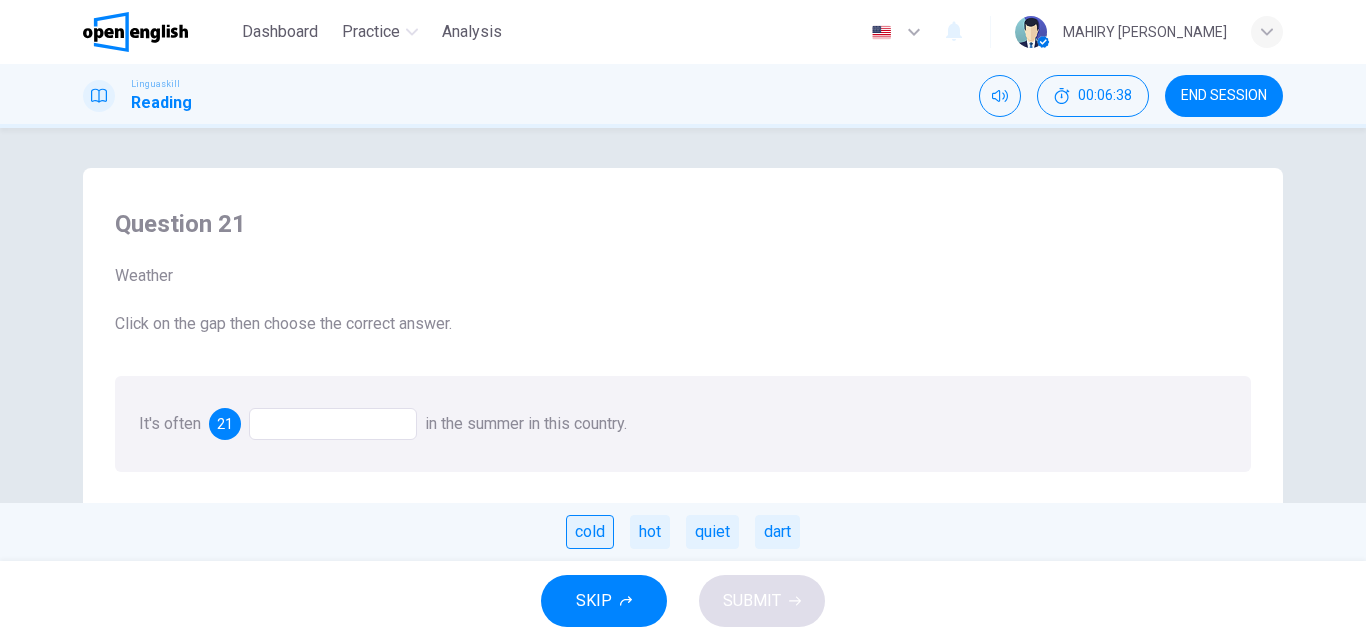 click on "cold" at bounding box center [590, 532] 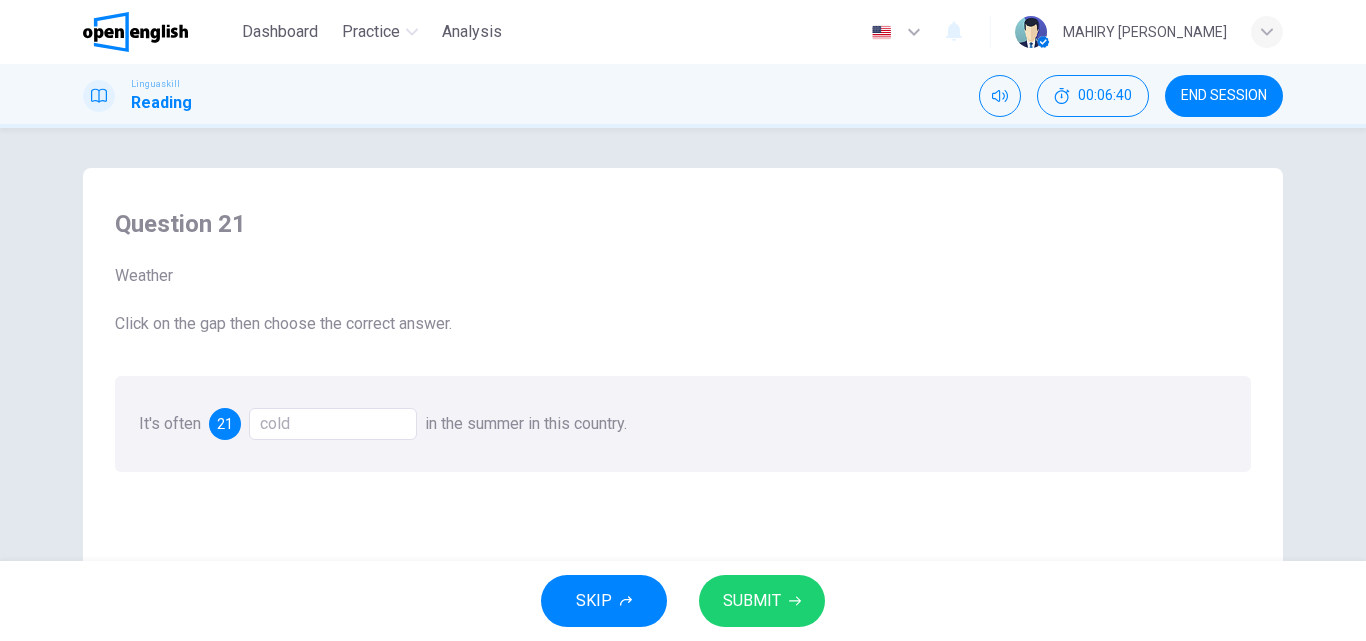 click on "SKIP SUBMIT" at bounding box center (683, 601) 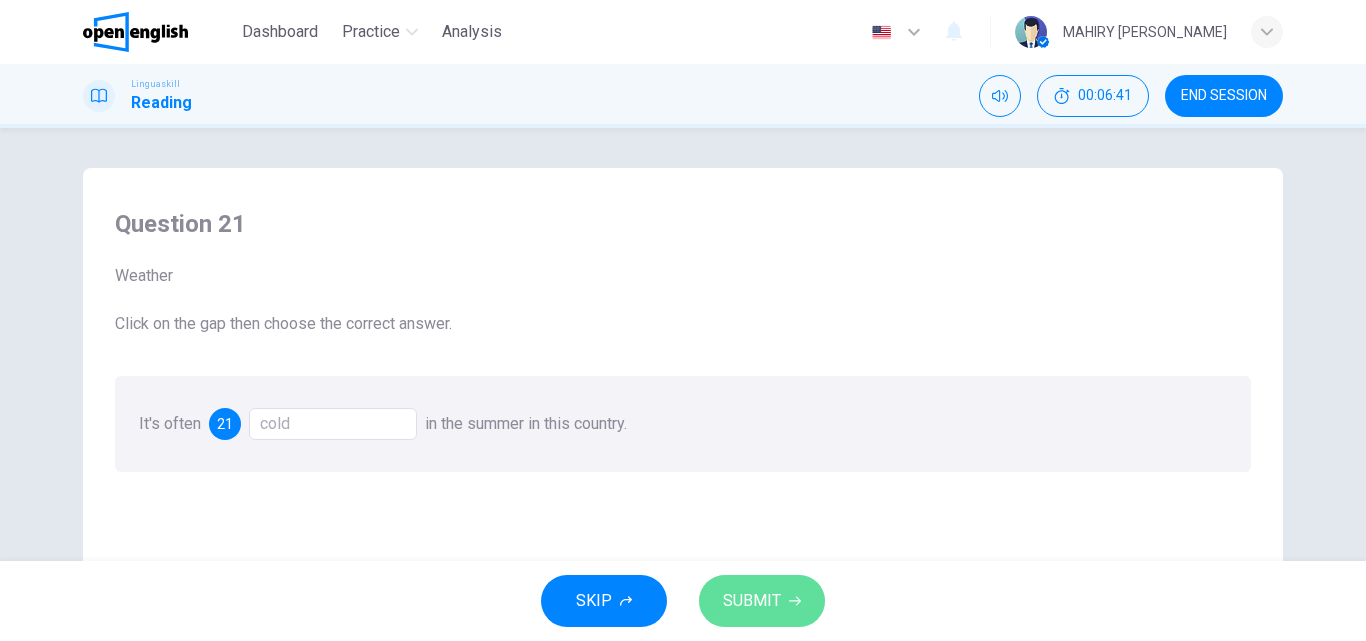 click on "SUBMIT" at bounding box center [752, 601] 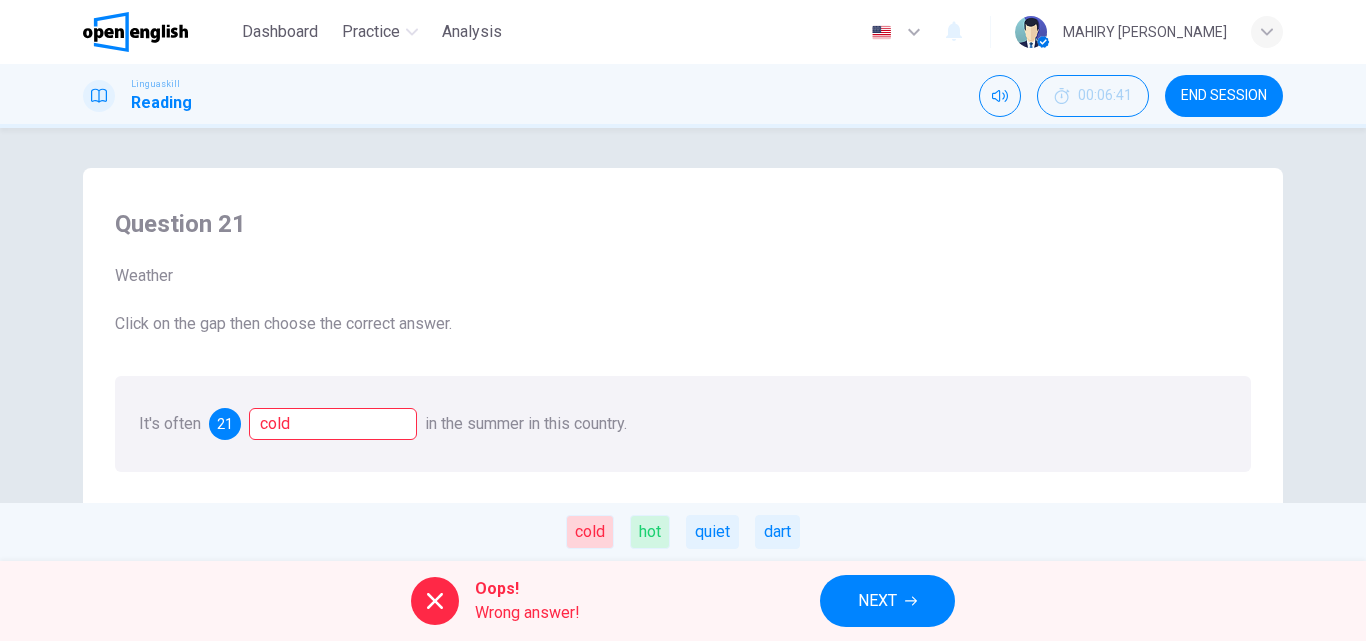 click on "NEXT" at bounding box center (887, 601) 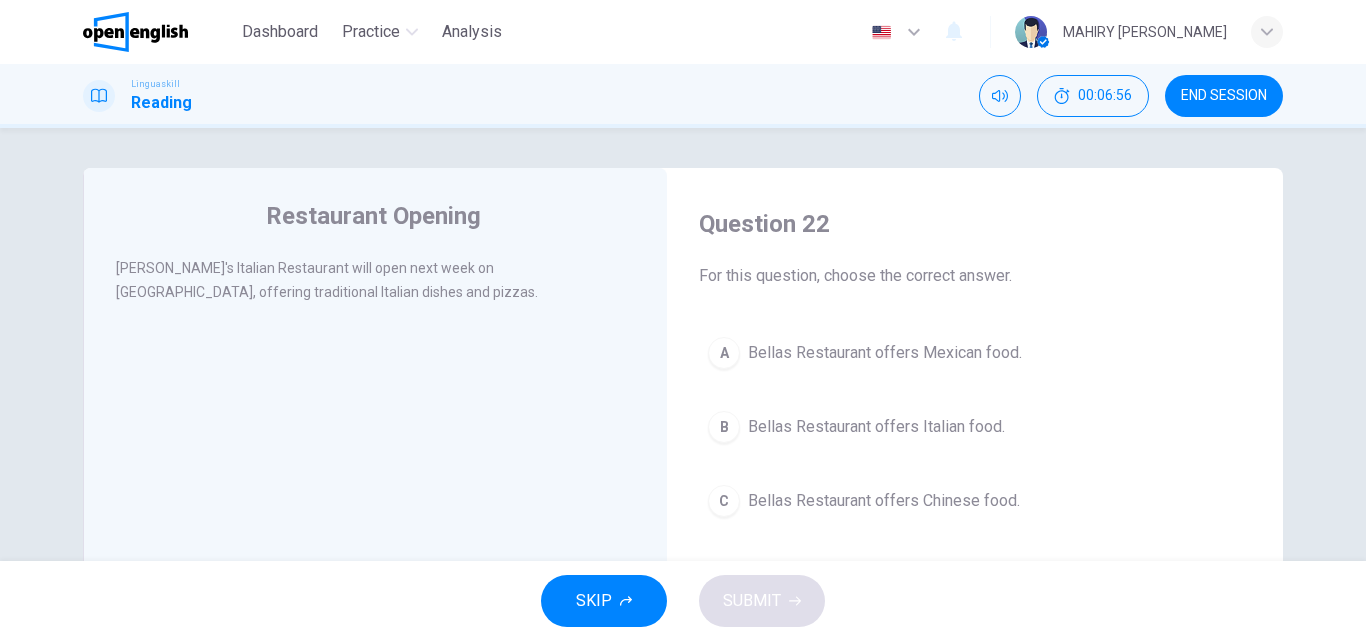 click on "Bellas Restaurant offers Italian food." at bounding box center [876, 427] 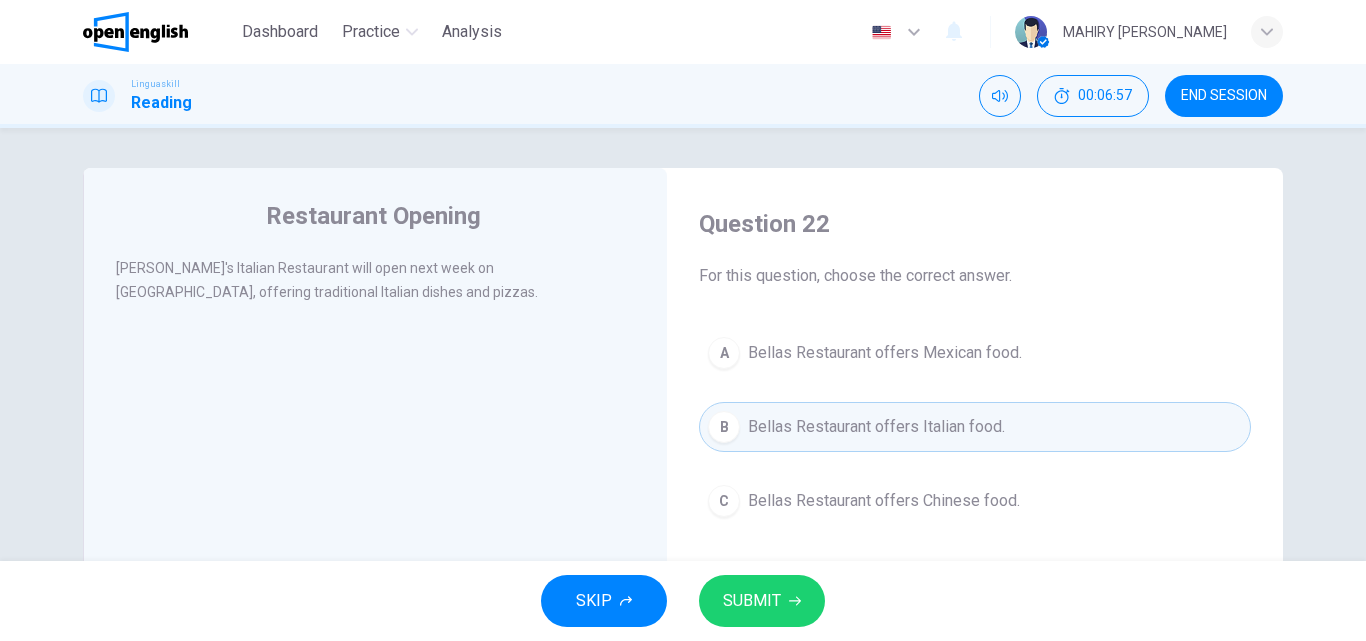 click on "SUBMIT" at bounding box center (752, 601) 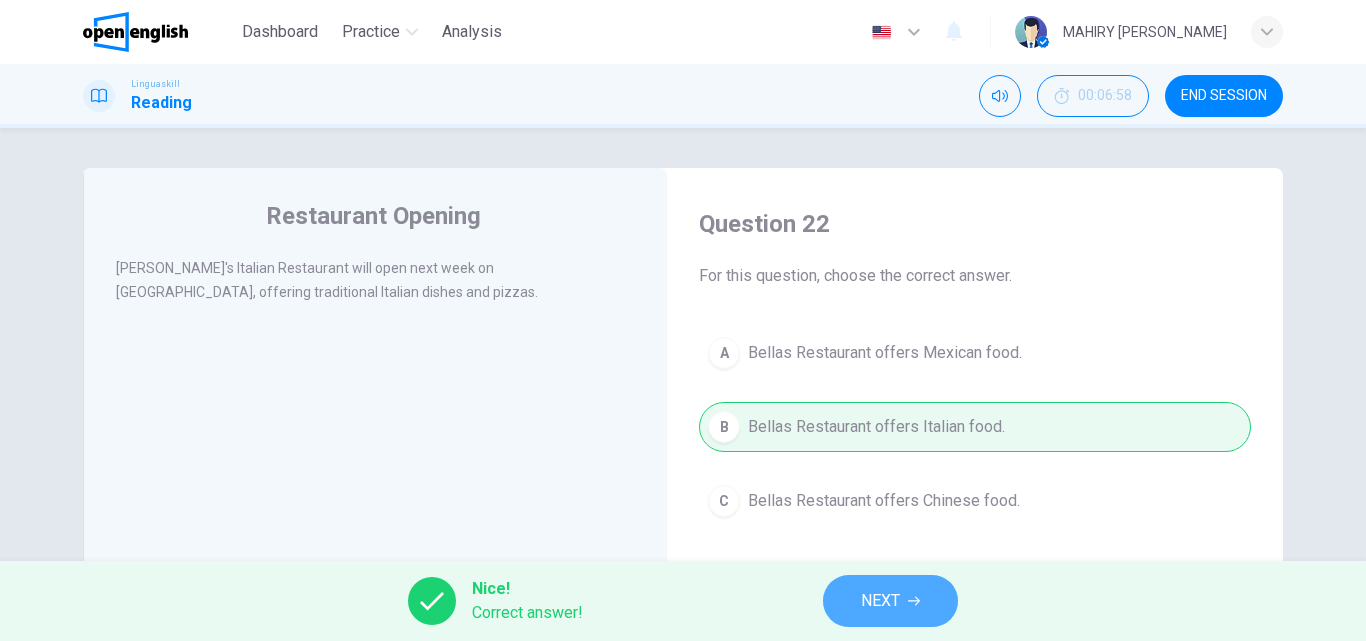 click on "NEXT" at bounding box center [890, 601] 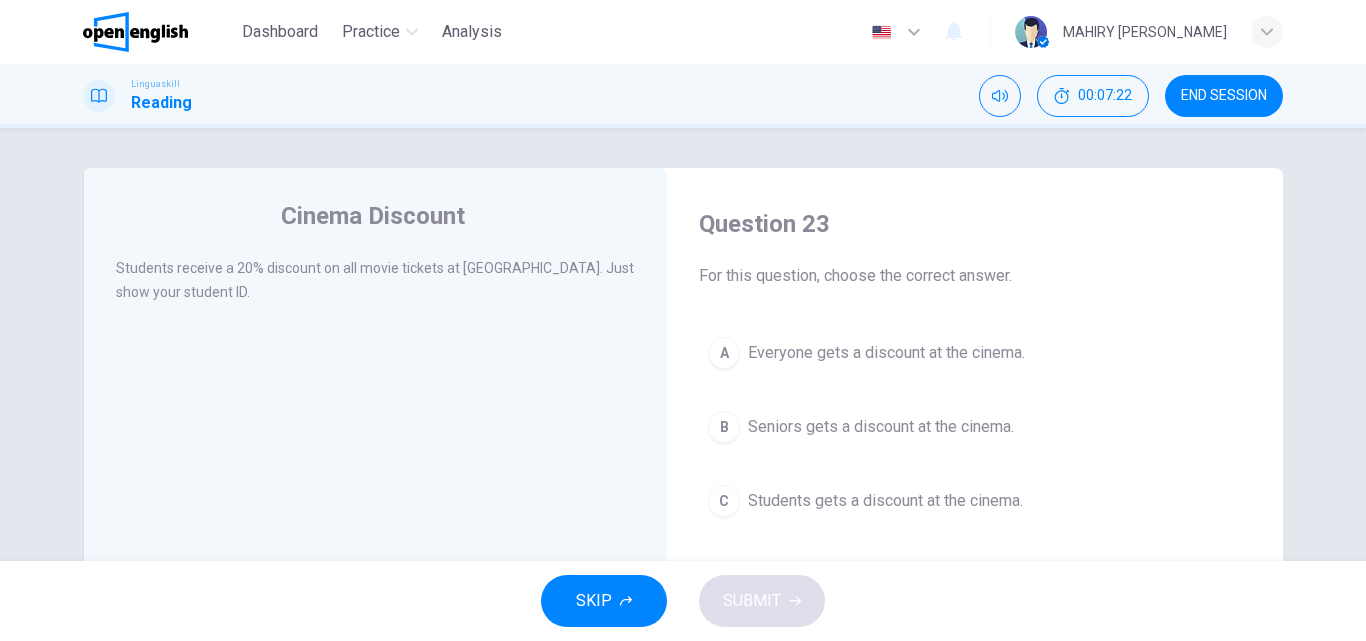 click on "Students gets a discount at the cinema." at bounding box center [885, 501] 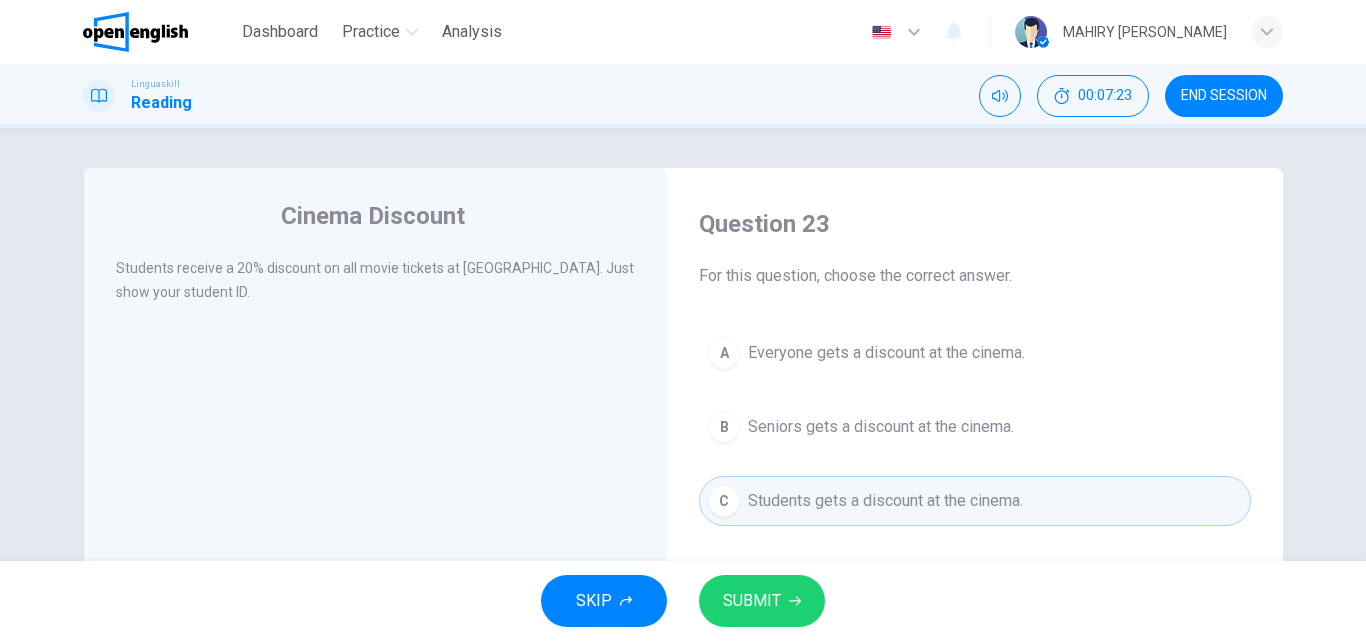 click 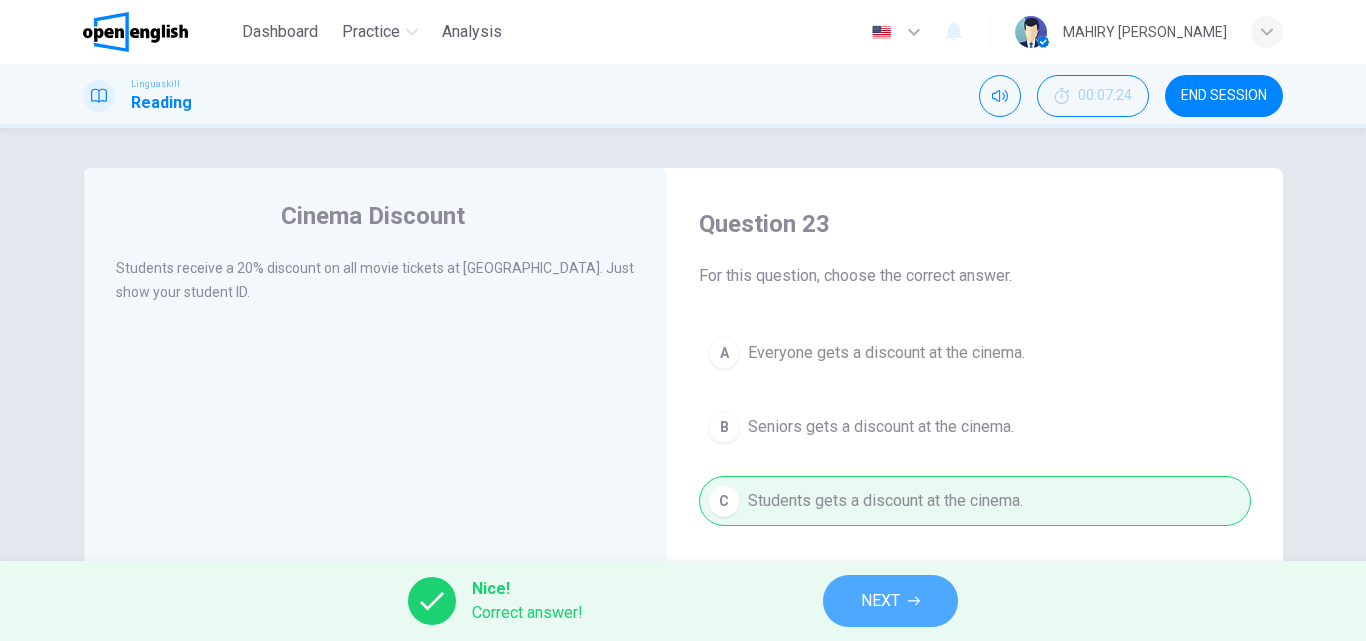 click on "NEXT" at bounding box center (890, 601) 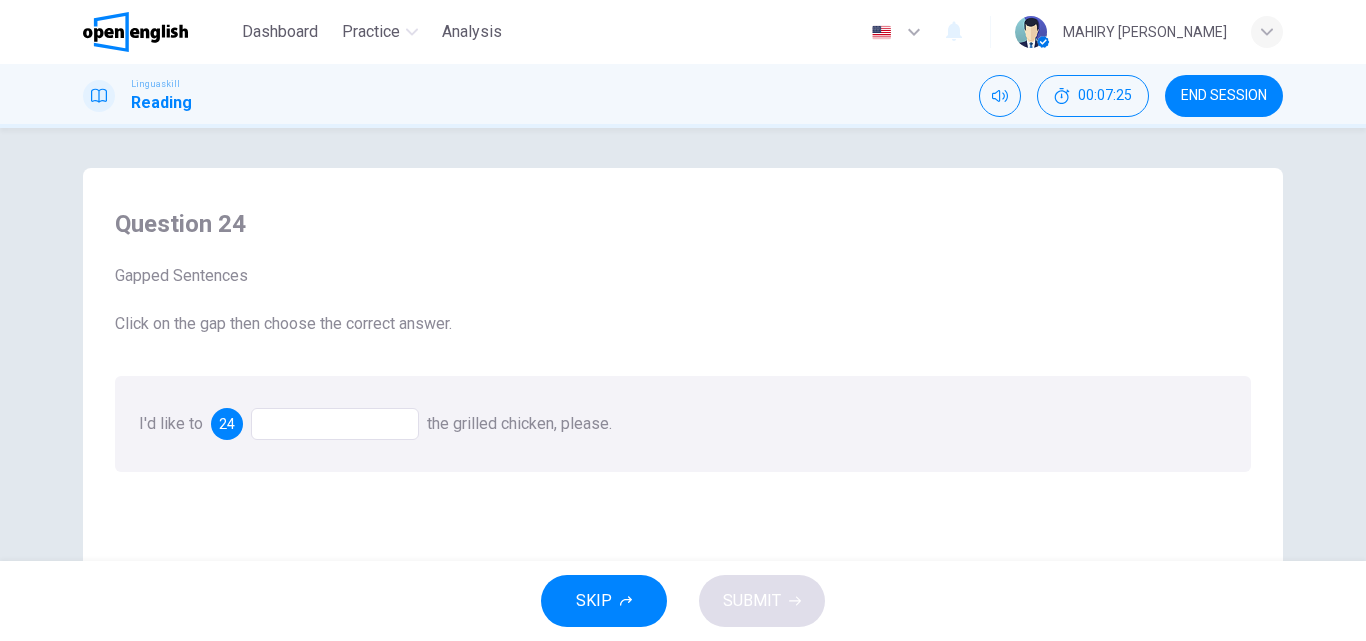 click at bounding box center (335, 424) 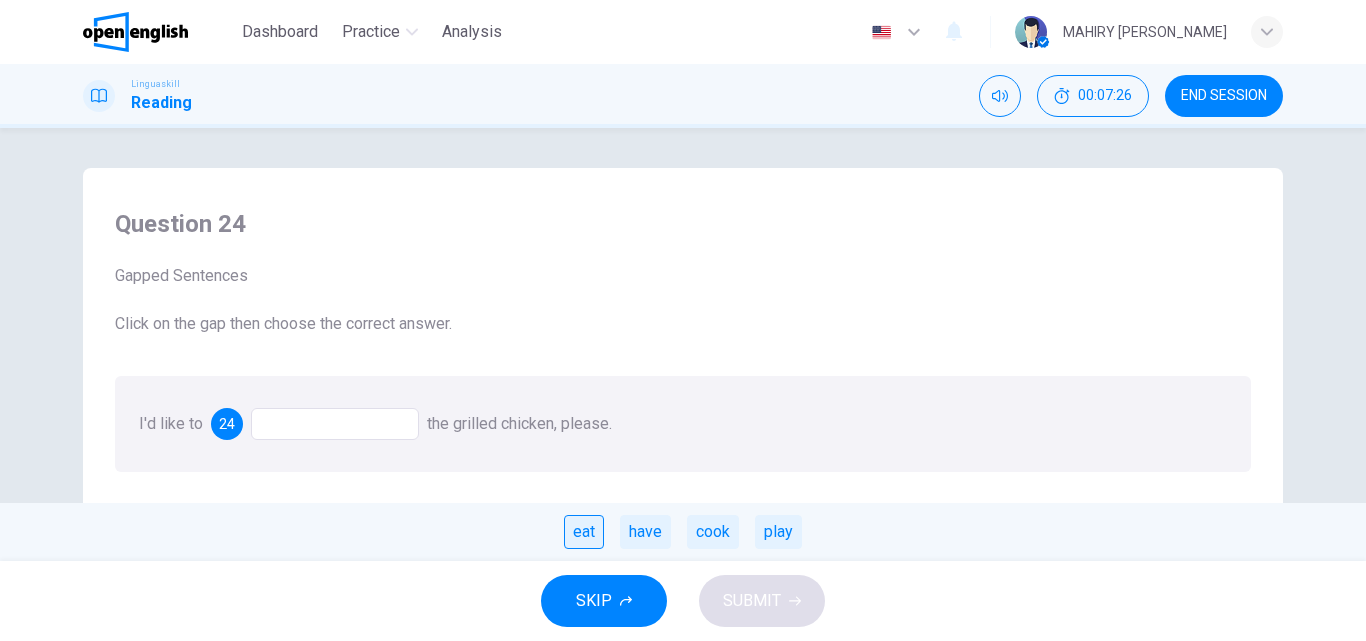 click on "eat" at bounding box center [584, 532] 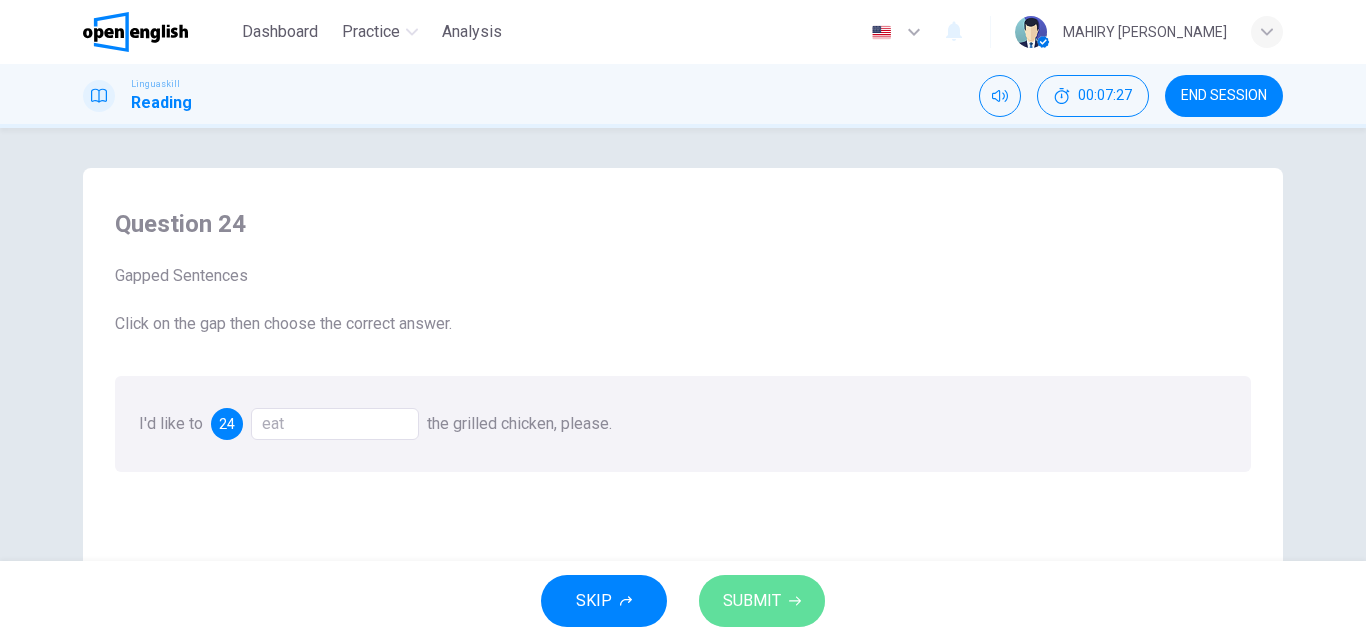 click on "SUBMIT" at bounding box center [752, 601] 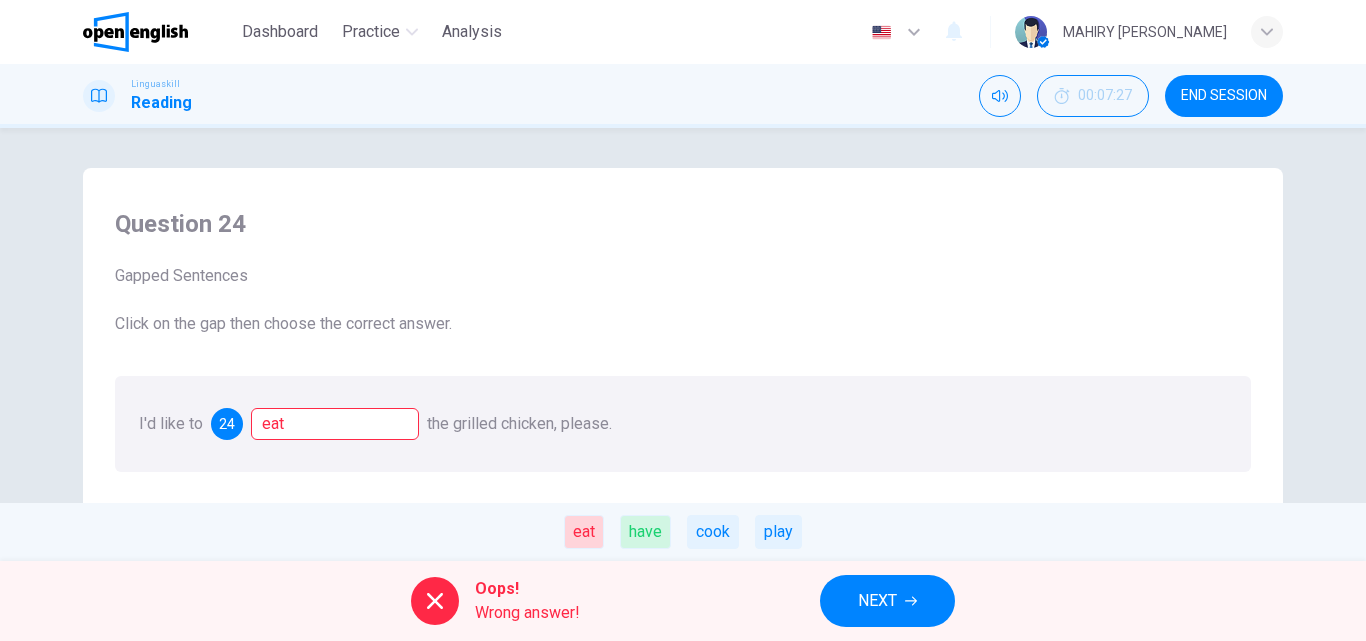 click on "NEXT" at bounding box center (887, 601) 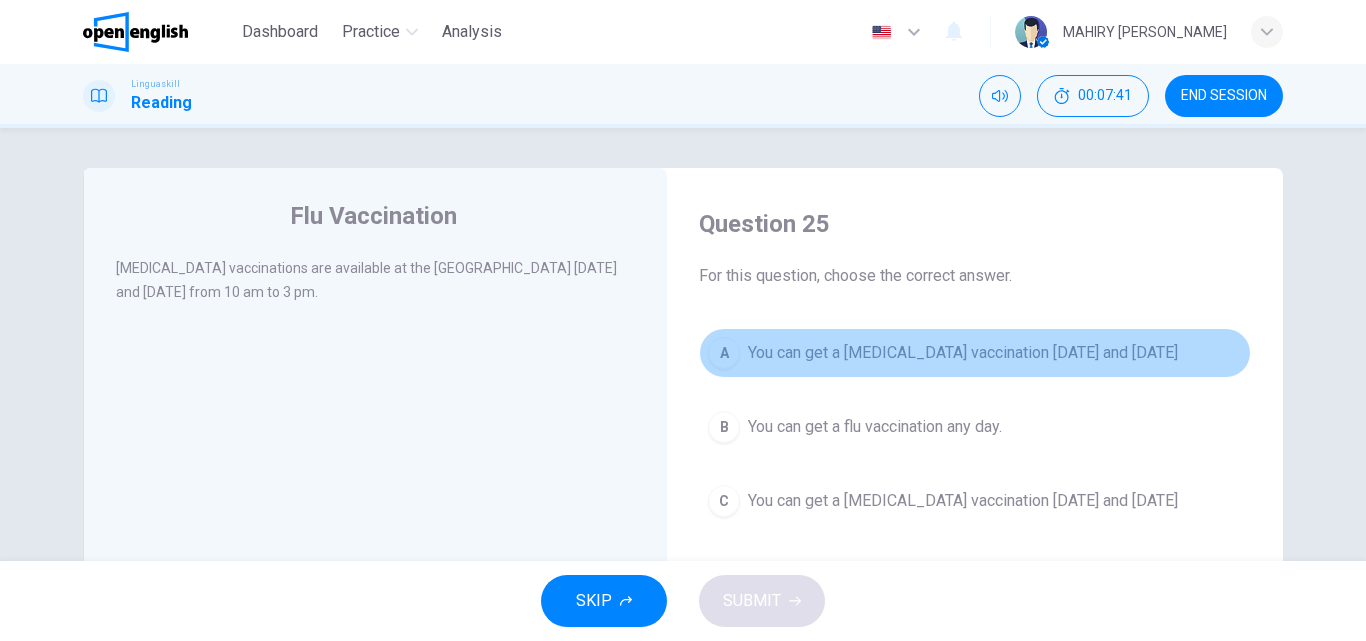click on "You can get a [MEDICAL_DATA] vaccination [DATE] and [DATE]" at bounding box center (963, 353) 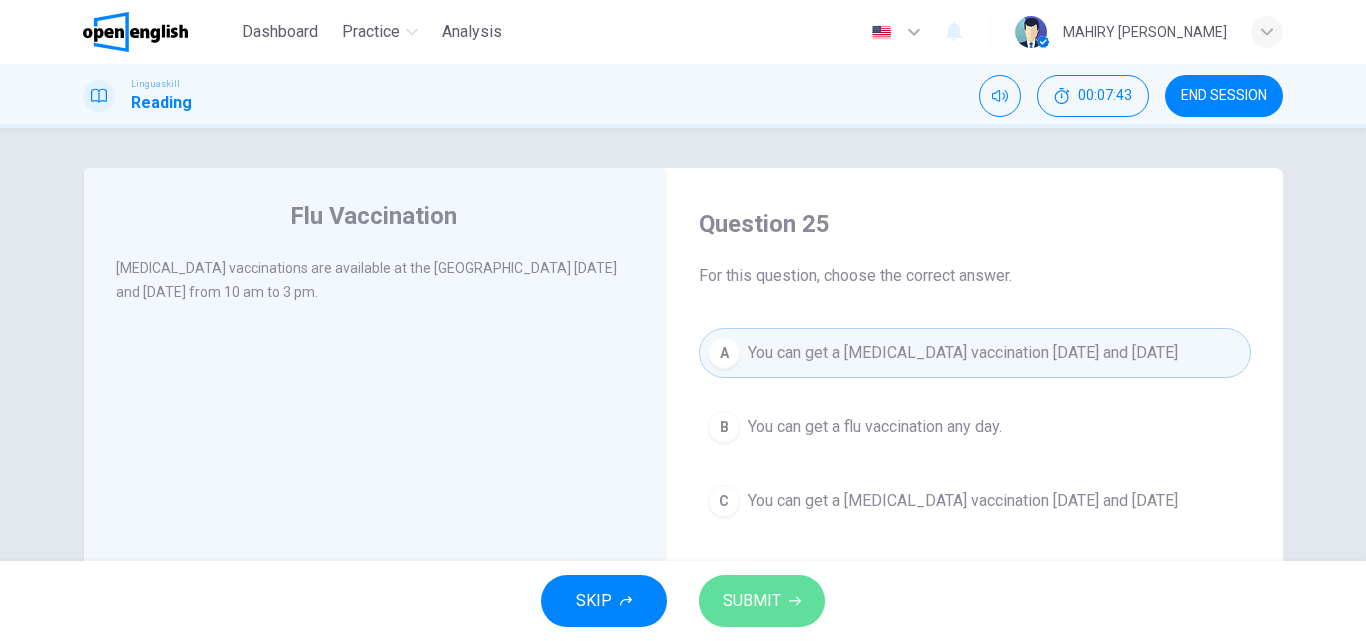 click 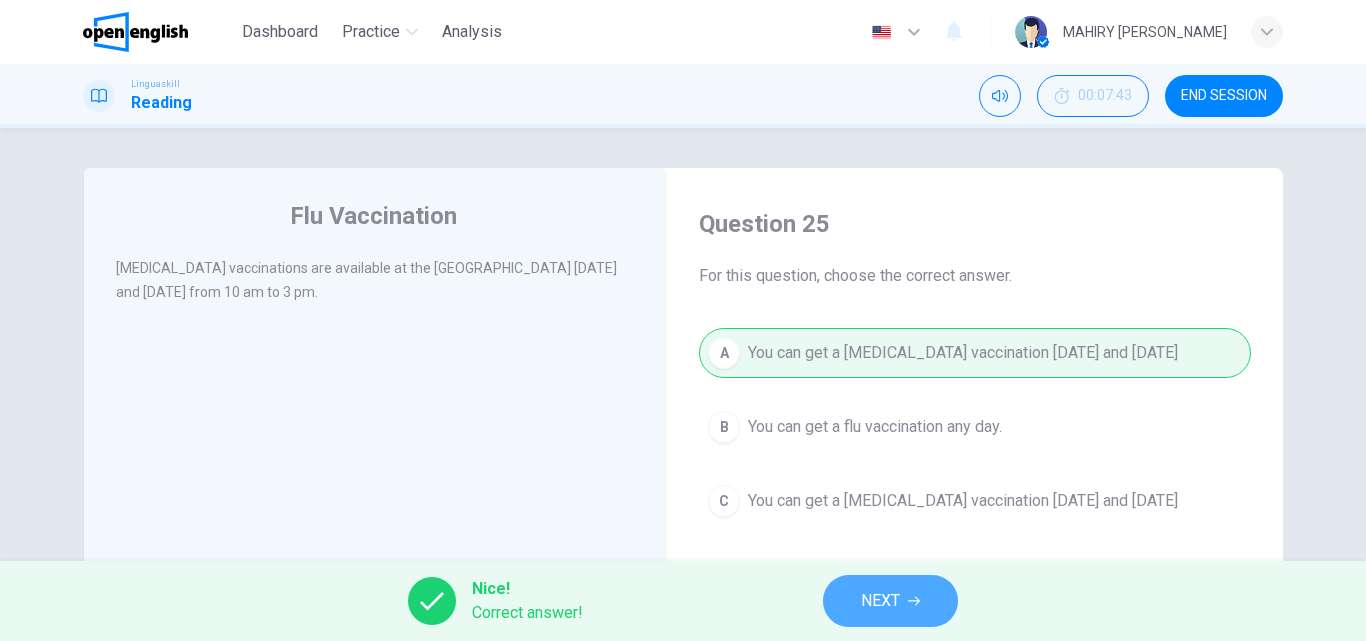 click on "NEXT" at bounding box center (890, 601) 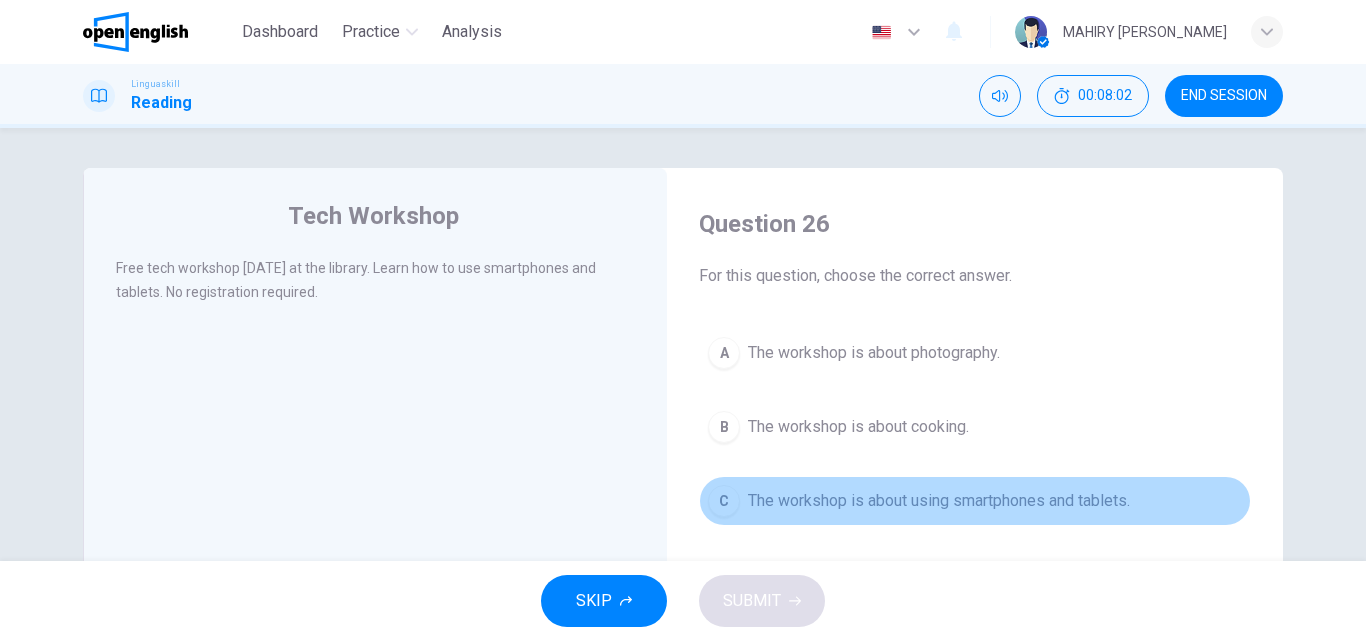 click on "The workshop is about using smartphones and tablets." at bounding box center (939, 501) 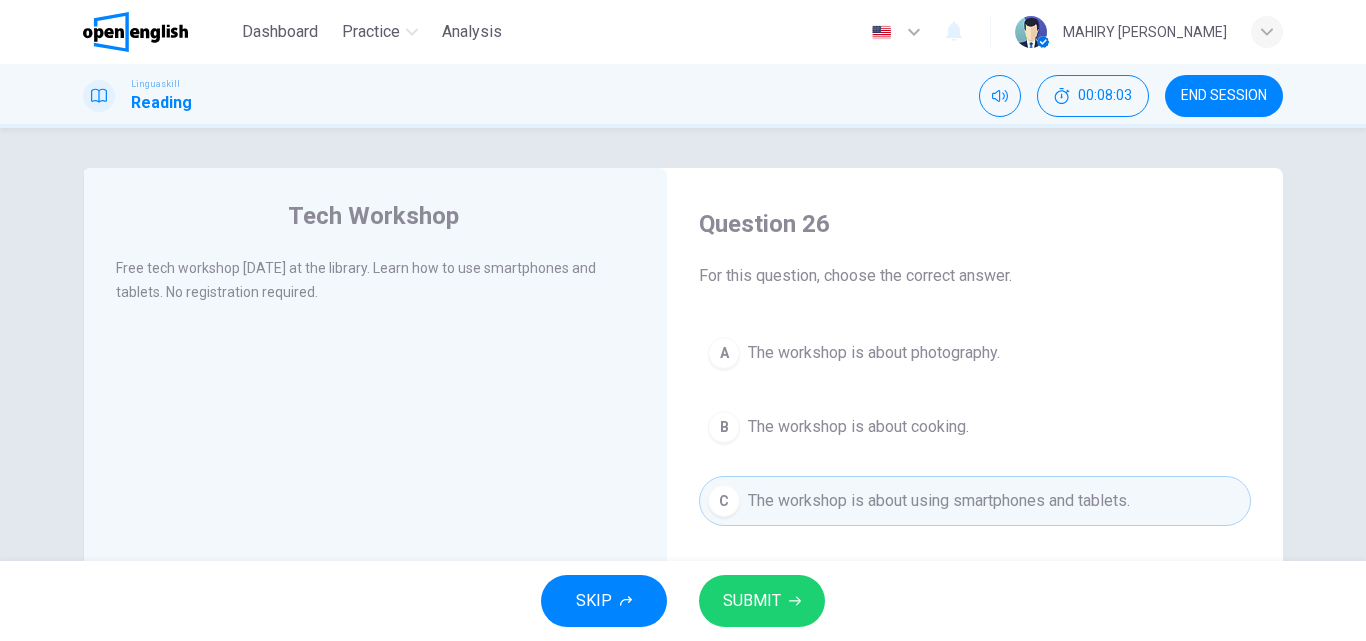 click on "SUBMIT" at bounding box center (762, 601) 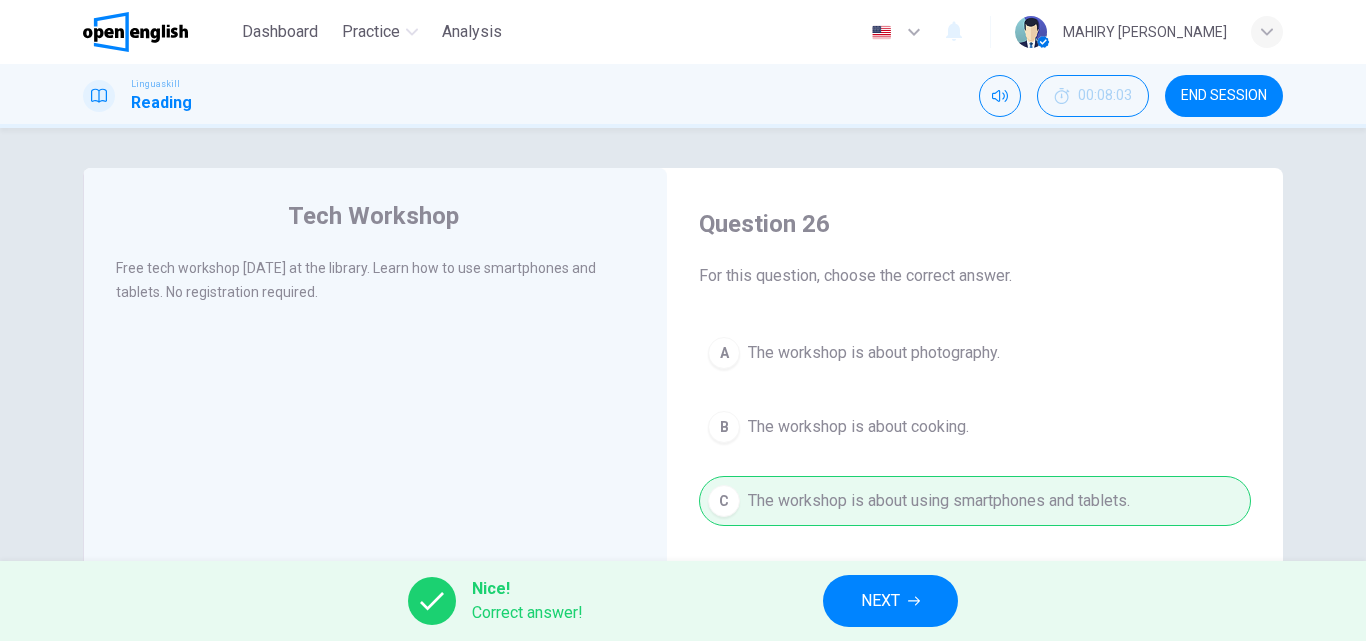 click on "NEXT" at bounding box center (880, 601) 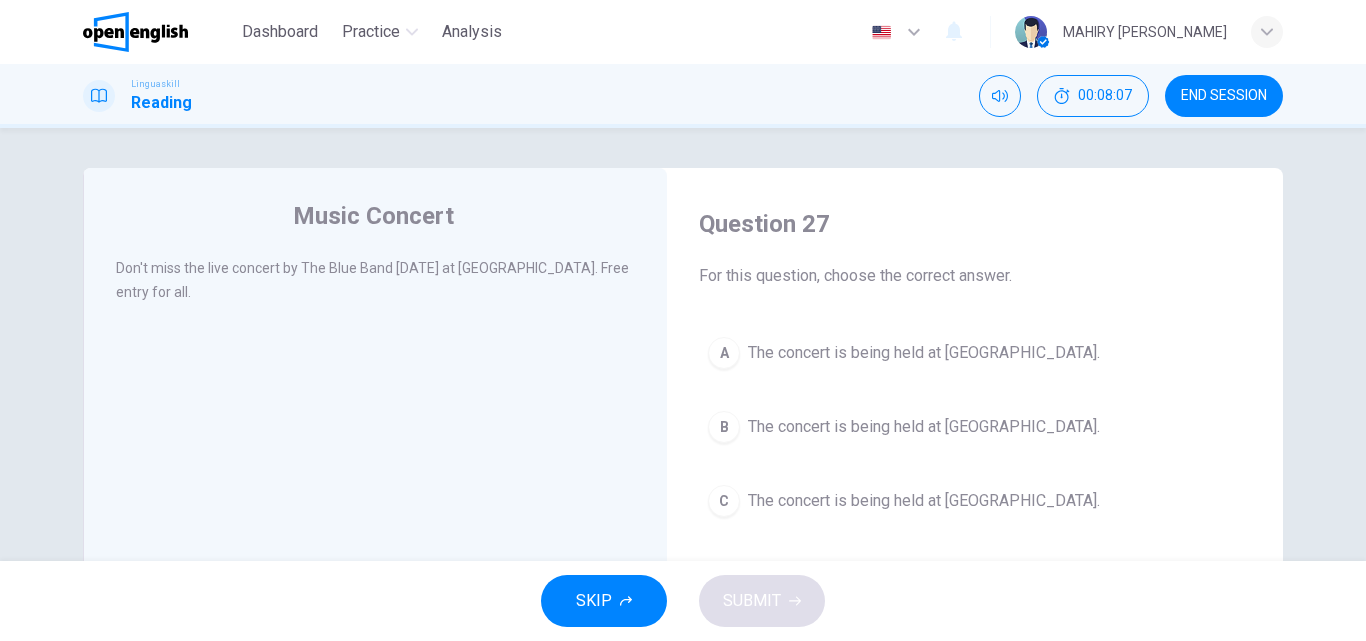 click on "The concert is being held at [GEOGRAPHIC_DATA]." at bounding box center (924, 501) 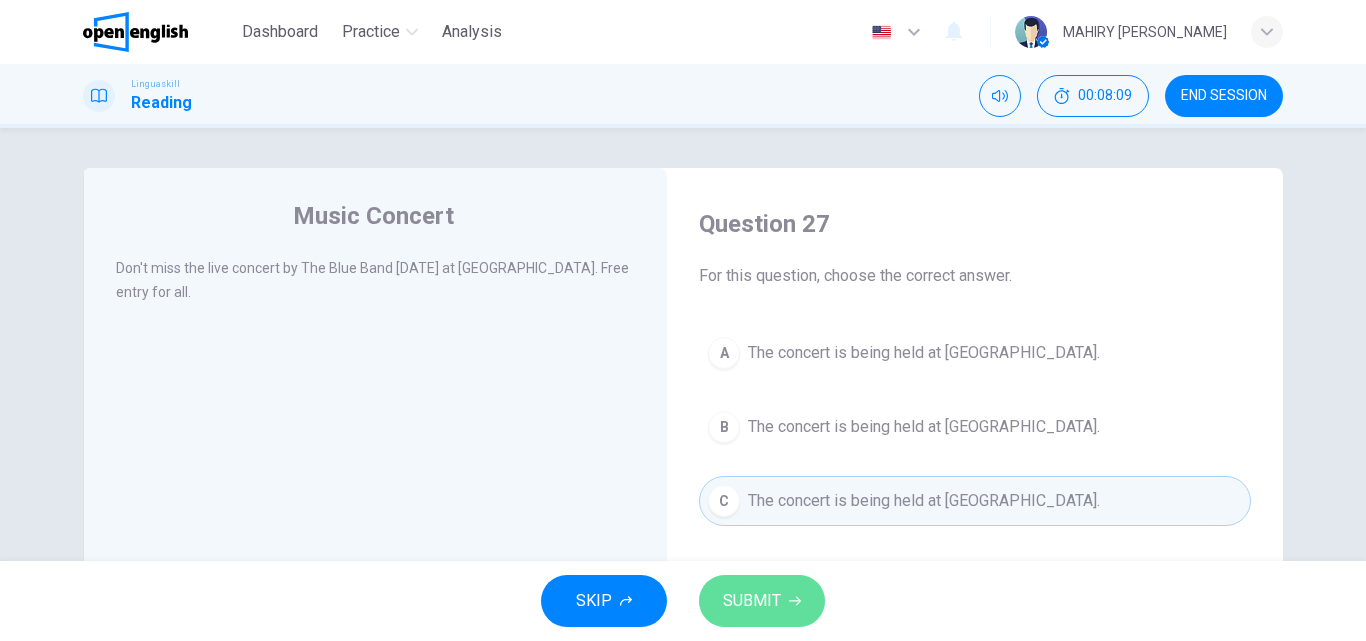 click on "SUBMIT" at bounding box center (762, 601) 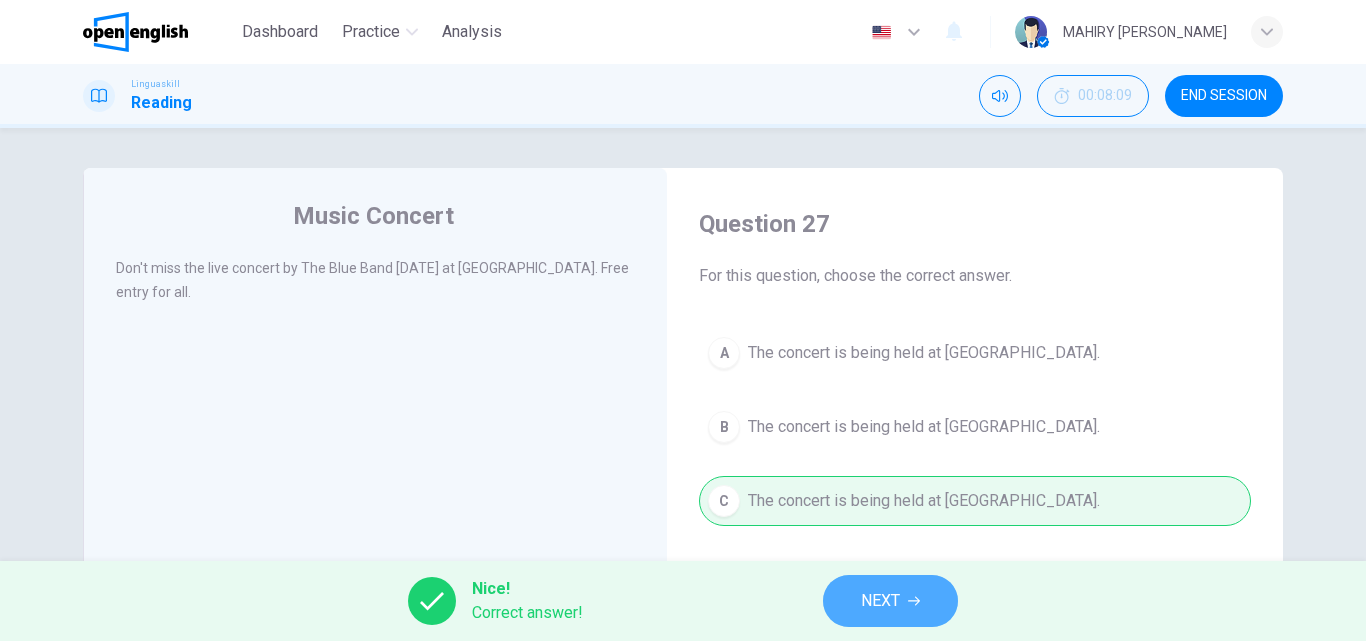 click on "NEXT" at bounding box center [890, 601] 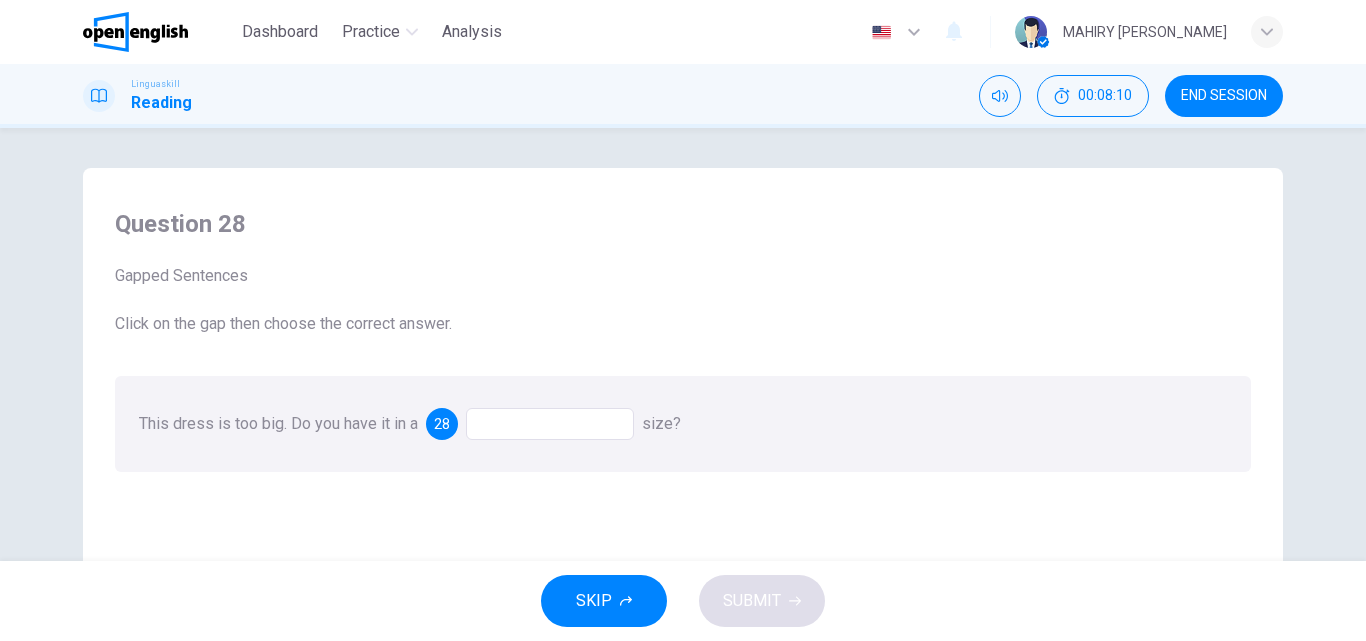click on "This dress is too big. Do you have it in a  28  size?" at bounding box center (683, 424) 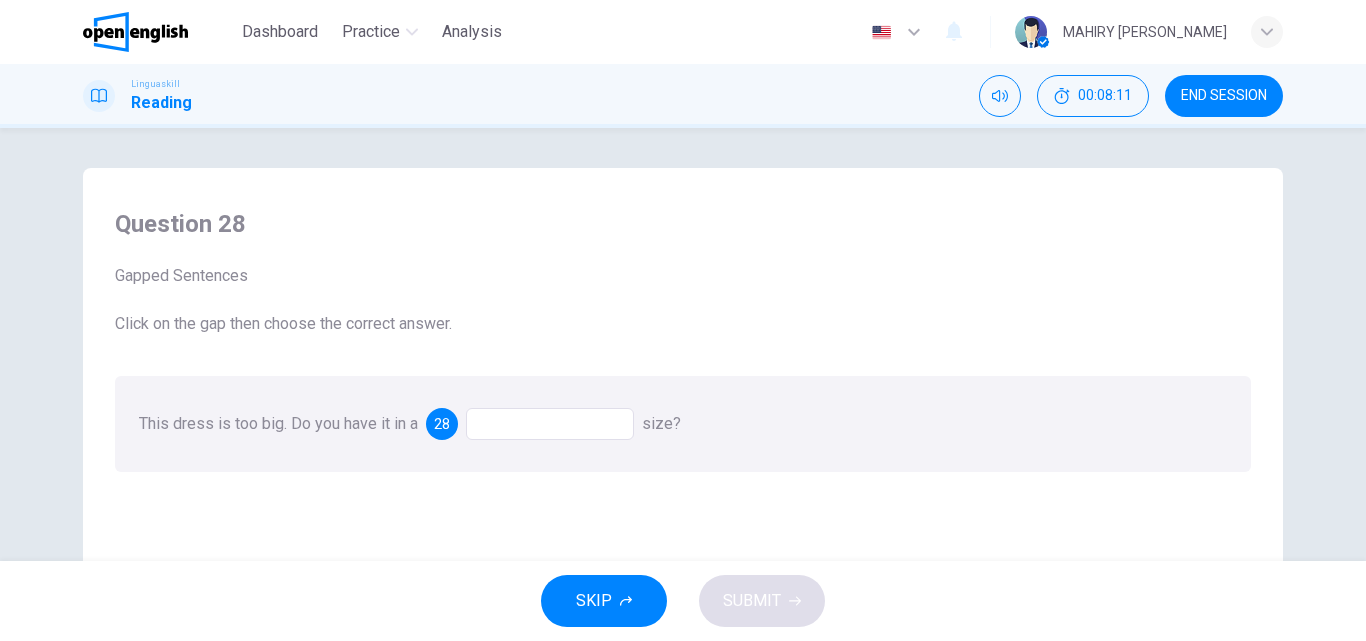 click at bounding box center (550, 424) 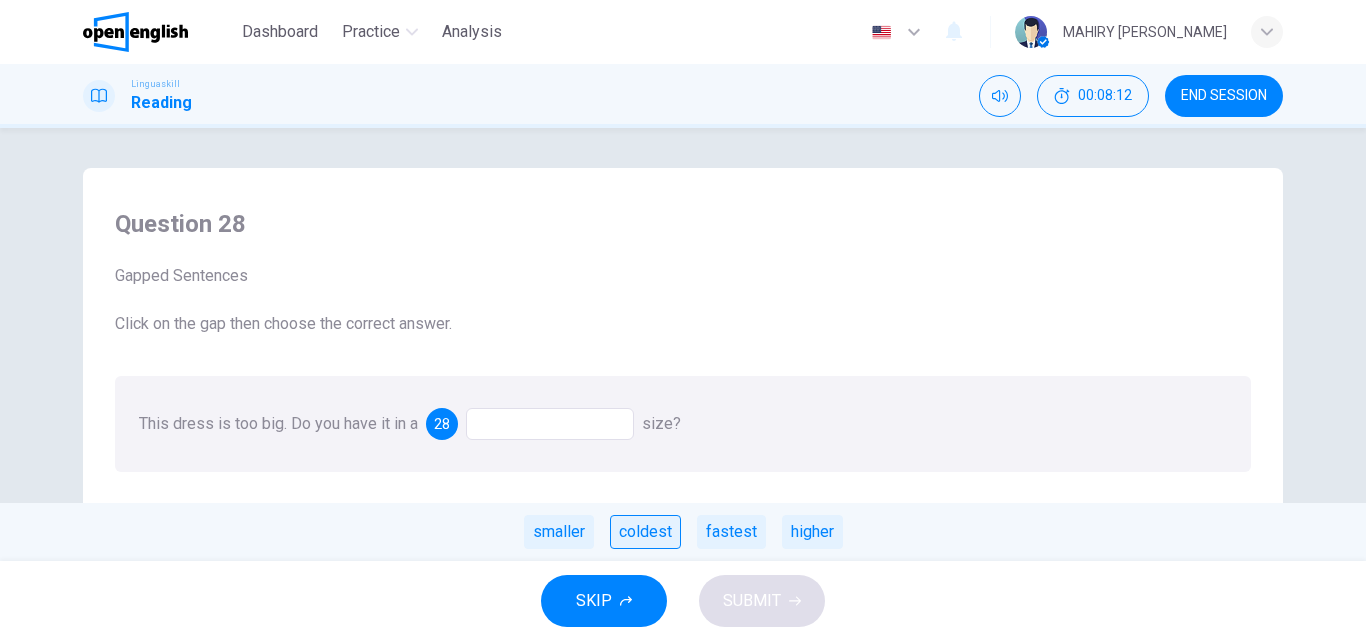 click on "coldest" at bounding box center (645, 532) 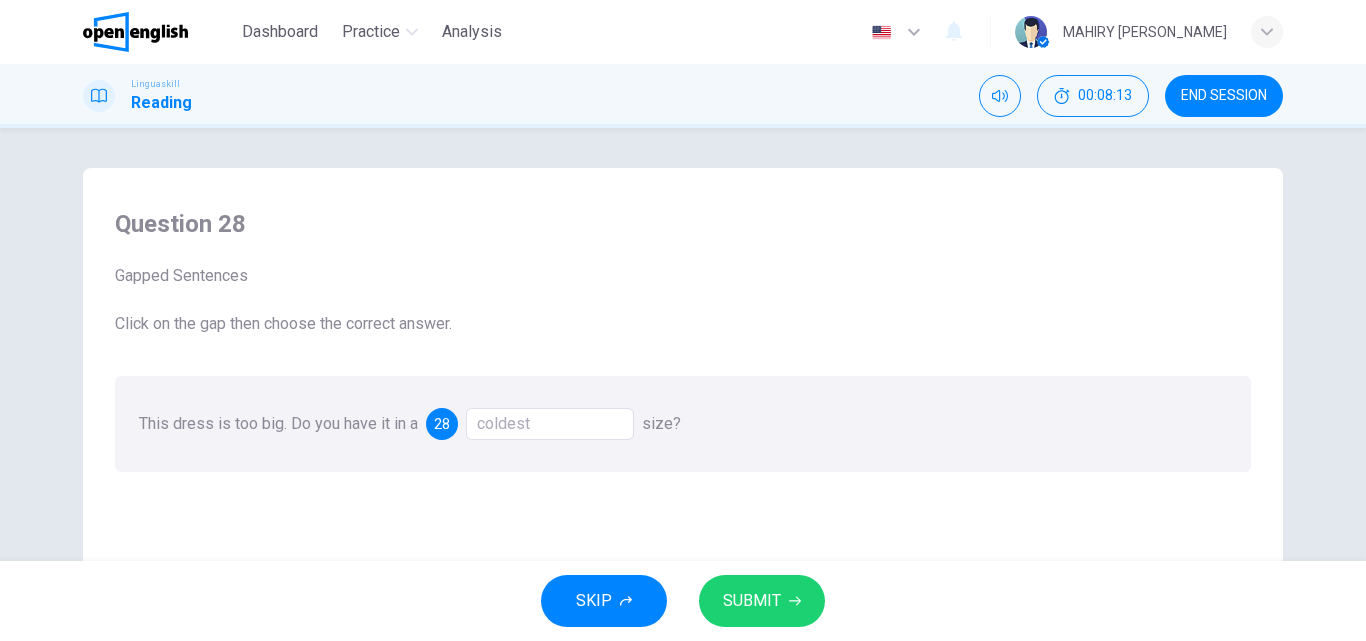 click on "SUBMIT" at bounding box center [752, 601] 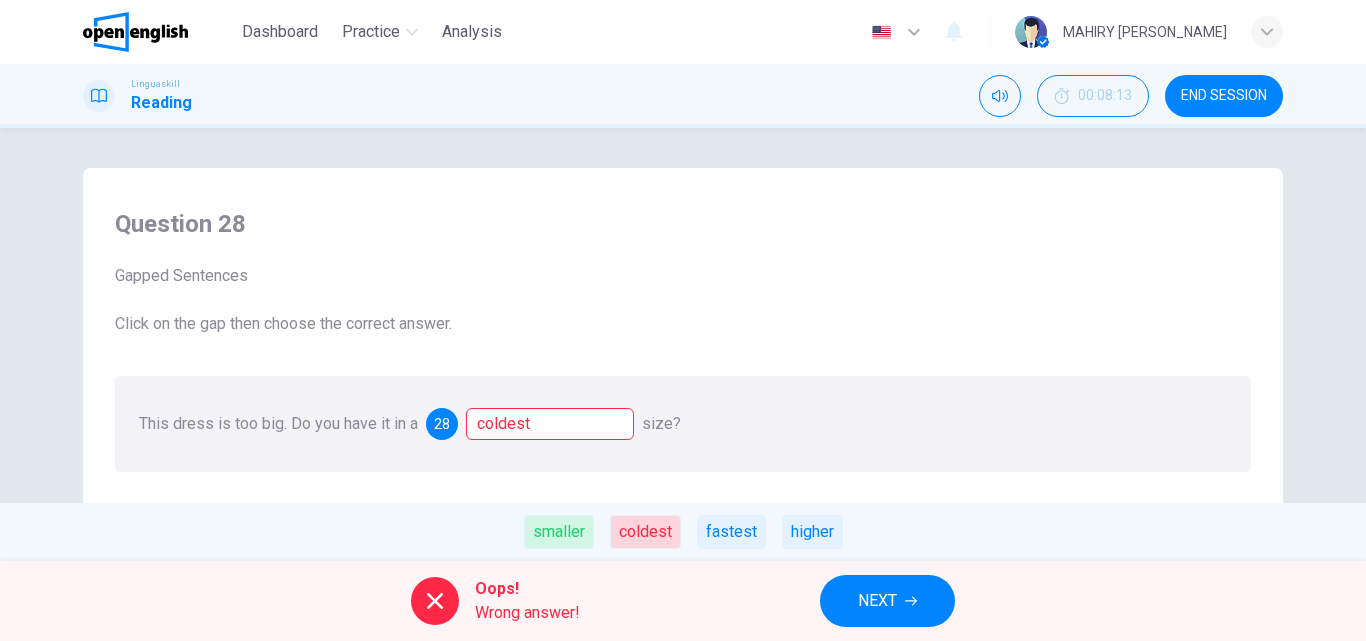 click on "NEXT" at bounding box center (877, 601) 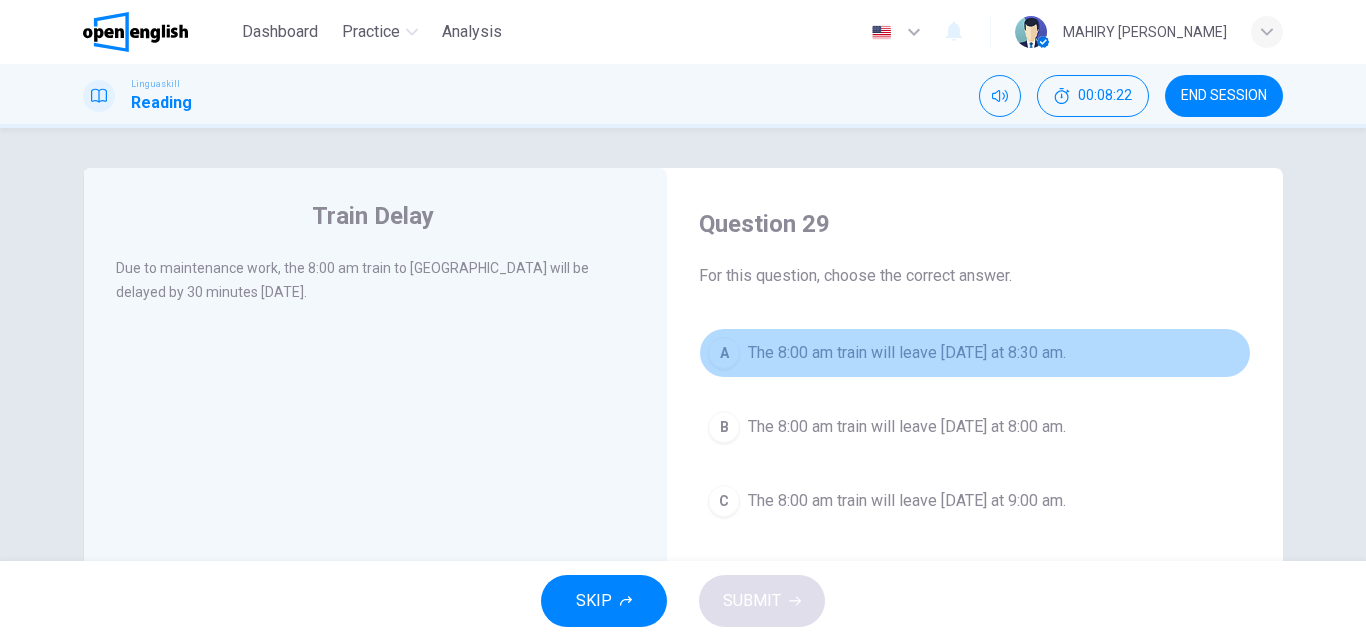 click on "The 8:00 am train will leave [DATE] at 8:30 am." at bounding box center (907, 353) 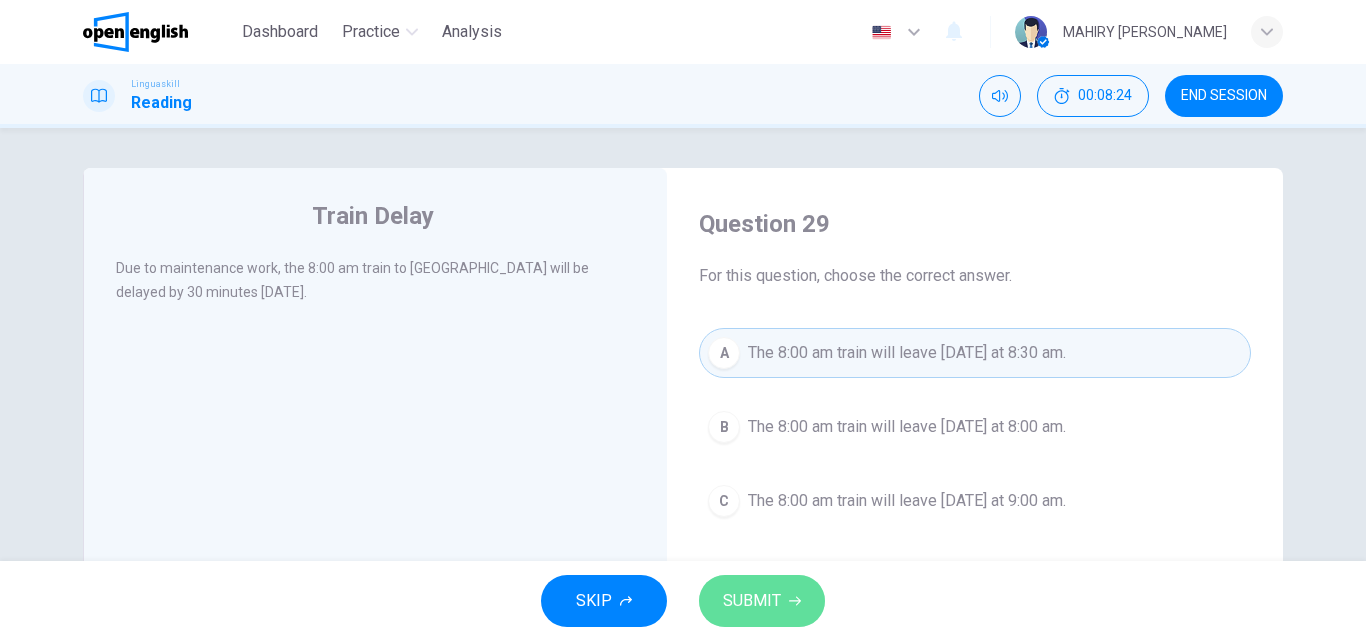 click on "SUBMIT" at bounding box center [752, 601] 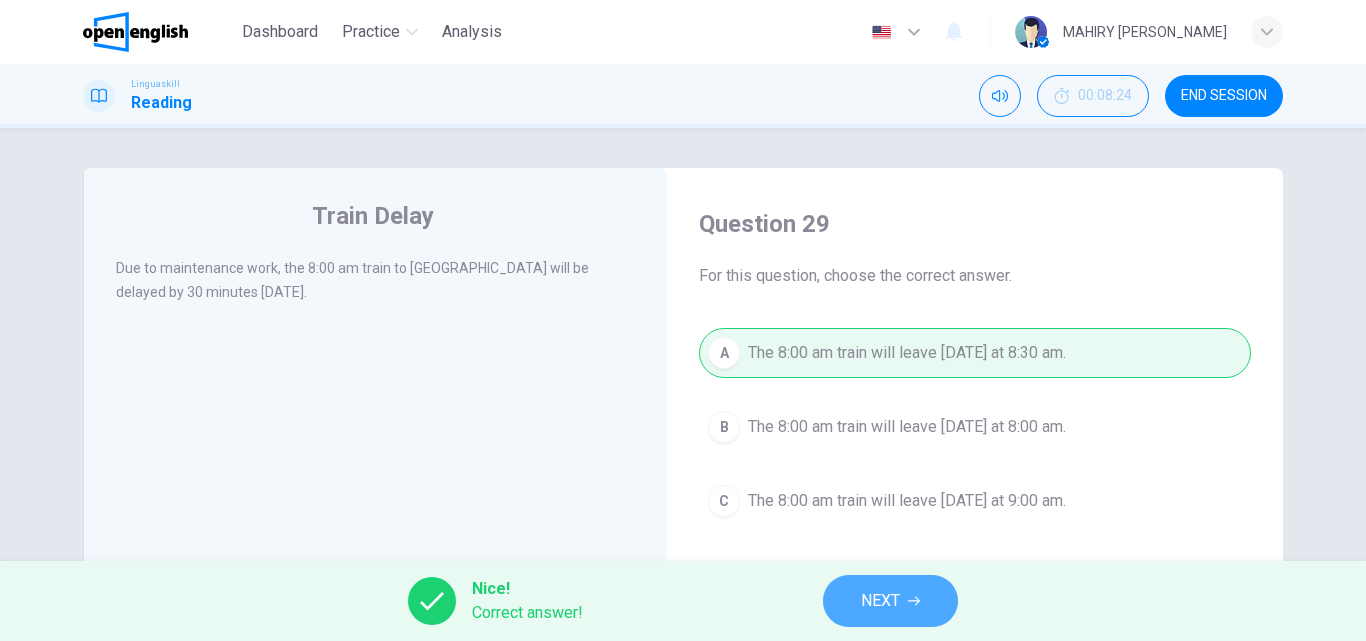 click on "NEXT" at bounding box center [890, 601] 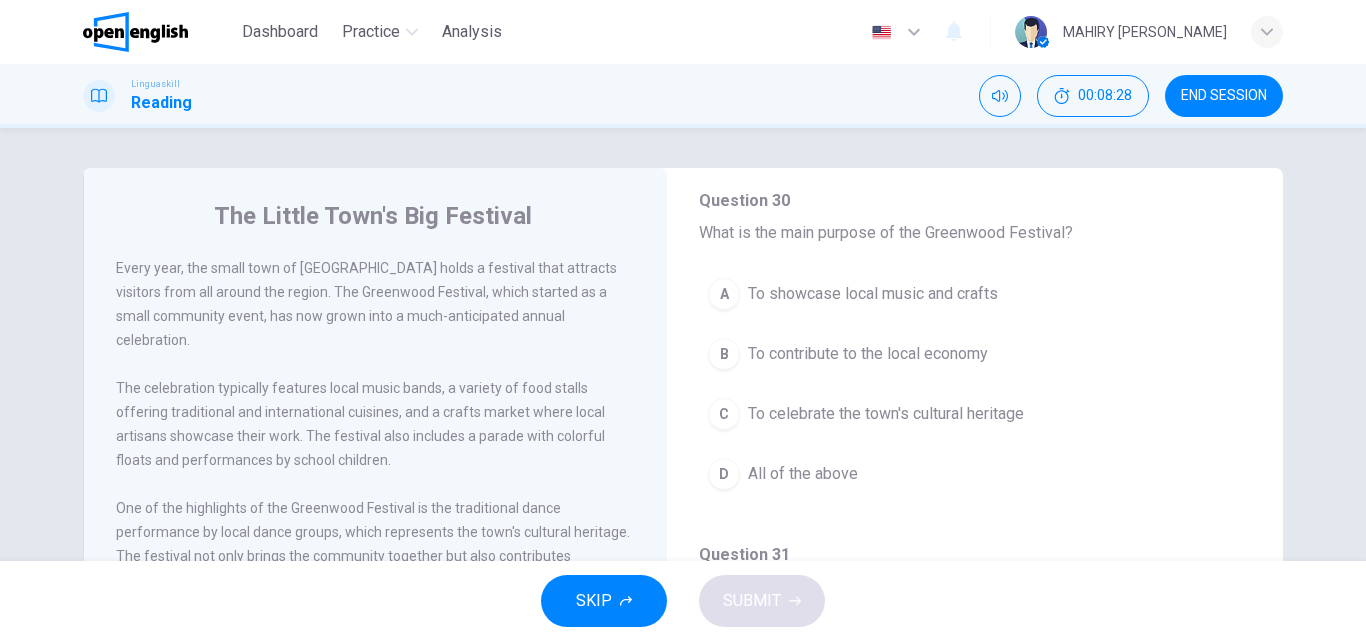 scroll, scrollTop: 135, scrollLeft: 0, axis: vertical 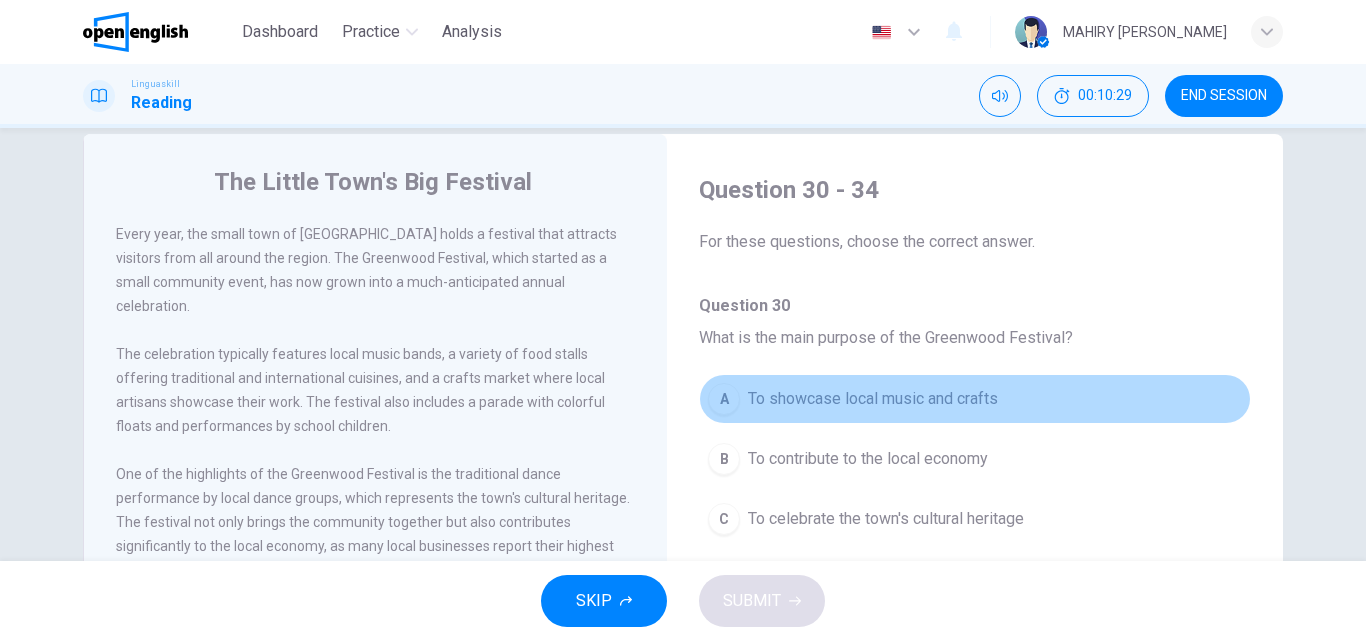 click on "A To showcase local music and crafts" at bounding box center (975, 399) 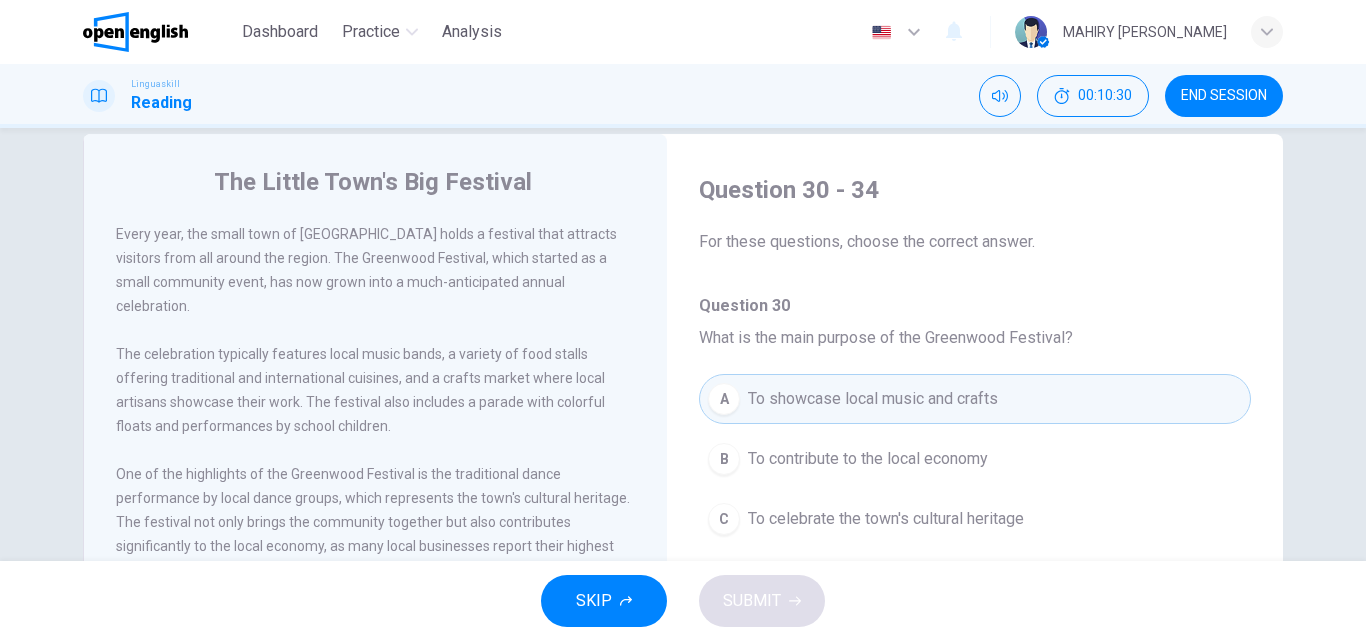 drag, startPoint x: 1249, startPoint y: 268, endPoint x: 1263, endPoint y: 326, distance: 59.665737 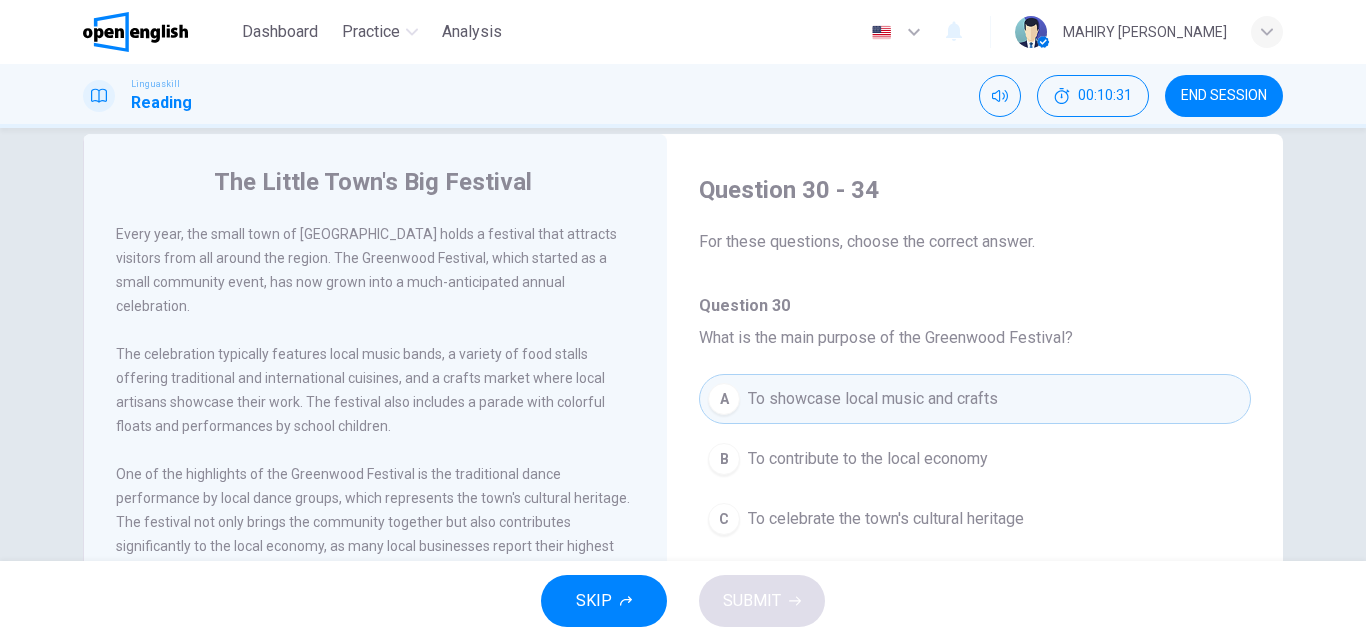 drag, startPoint x: 1259, startPoint y: 319, endPoint x: 1261, endPoint y: 405, distance: 86.023254 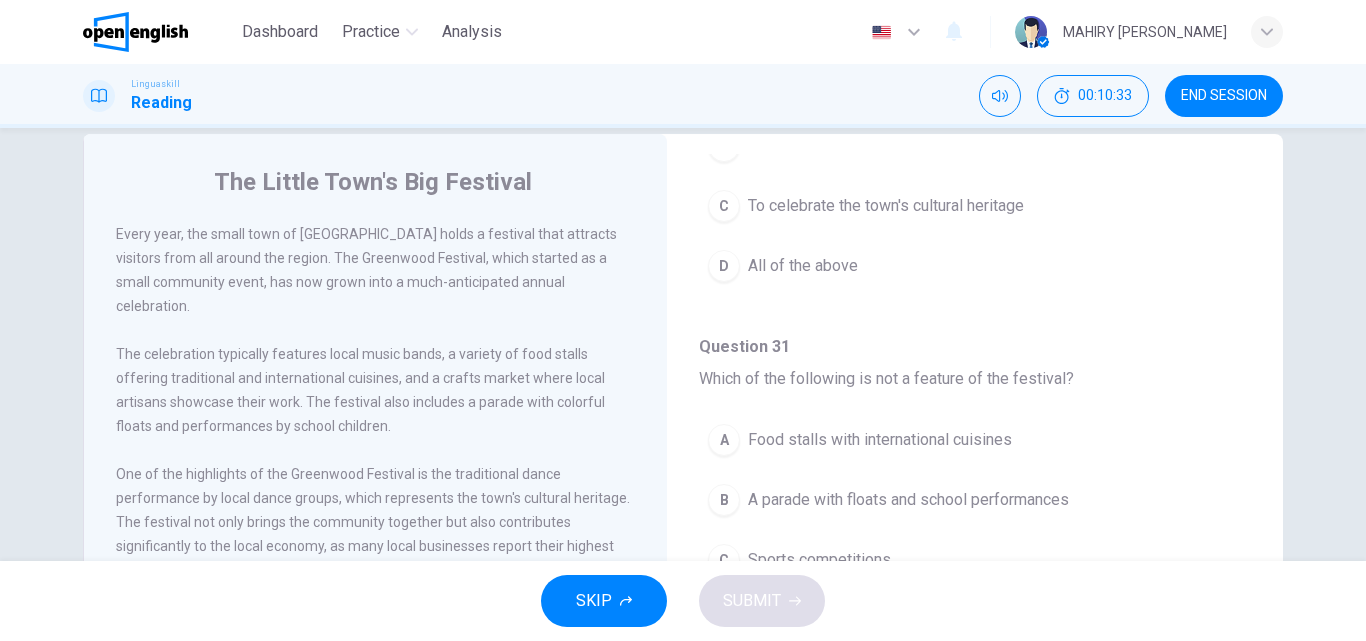 scroll, scrollTop: 360, scrollLeft: 0, axis: vertical 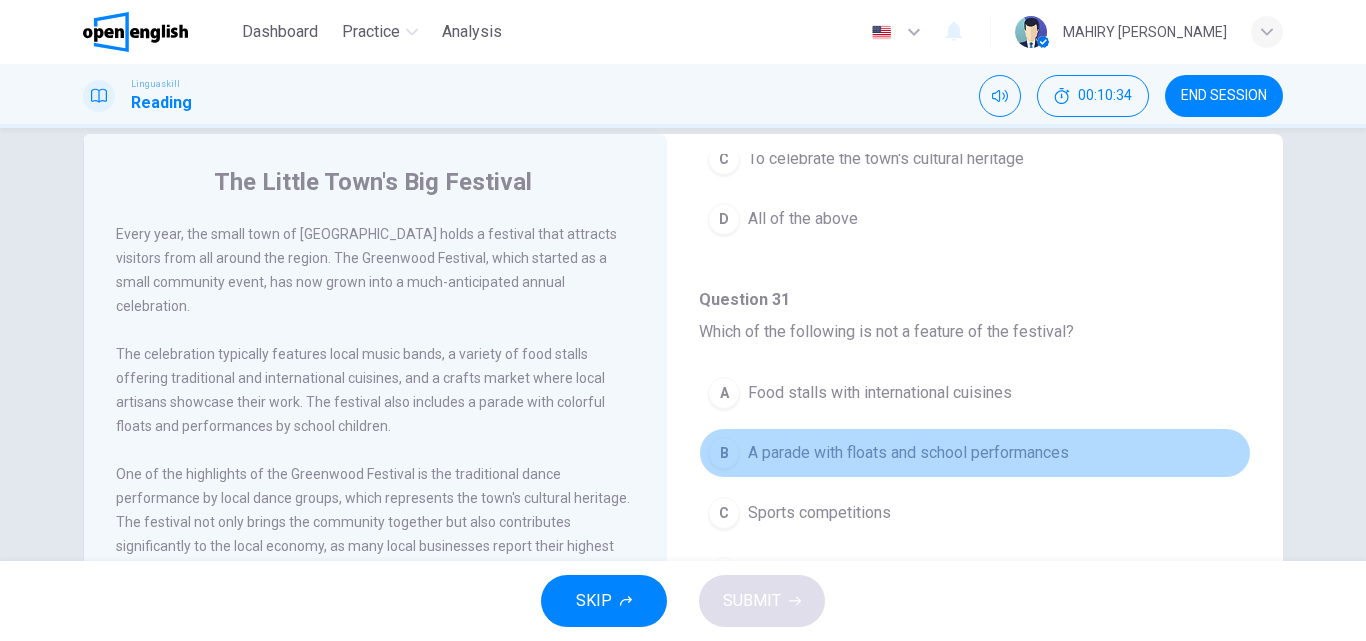 click on "B A parade with floats and school performances" at bounding box center (975, 453) 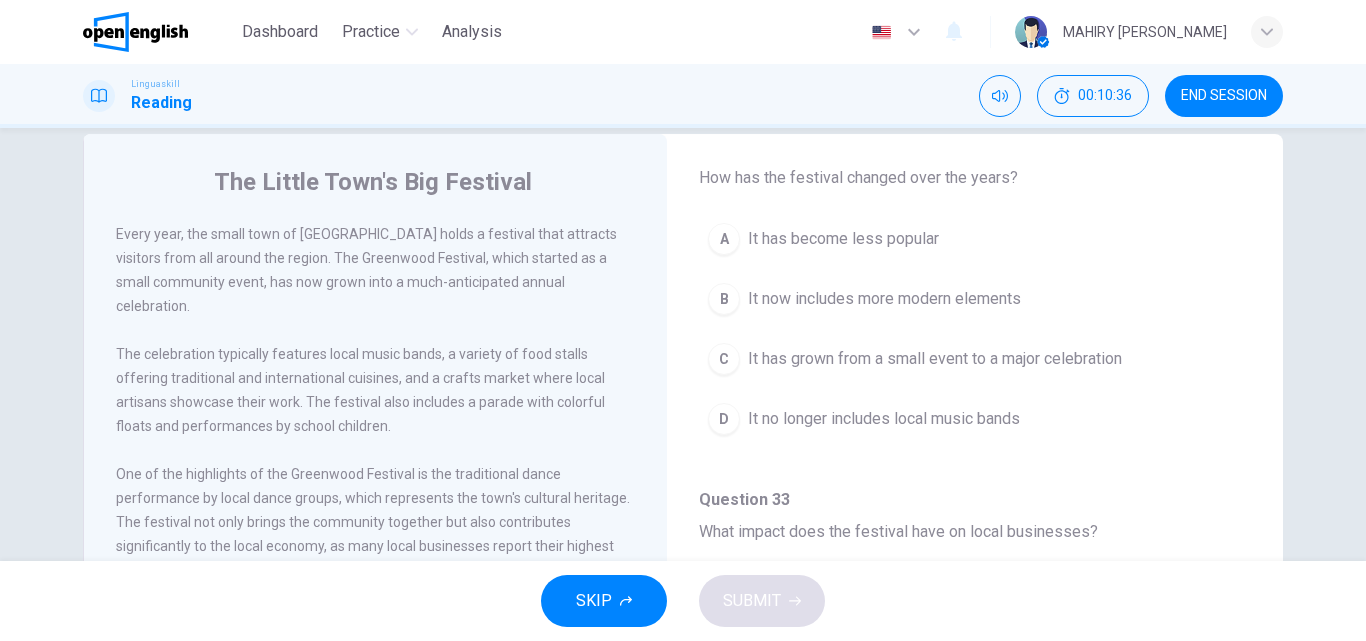 scroll, scrollTop: 826, scrollLeft: 0, axis: vertical 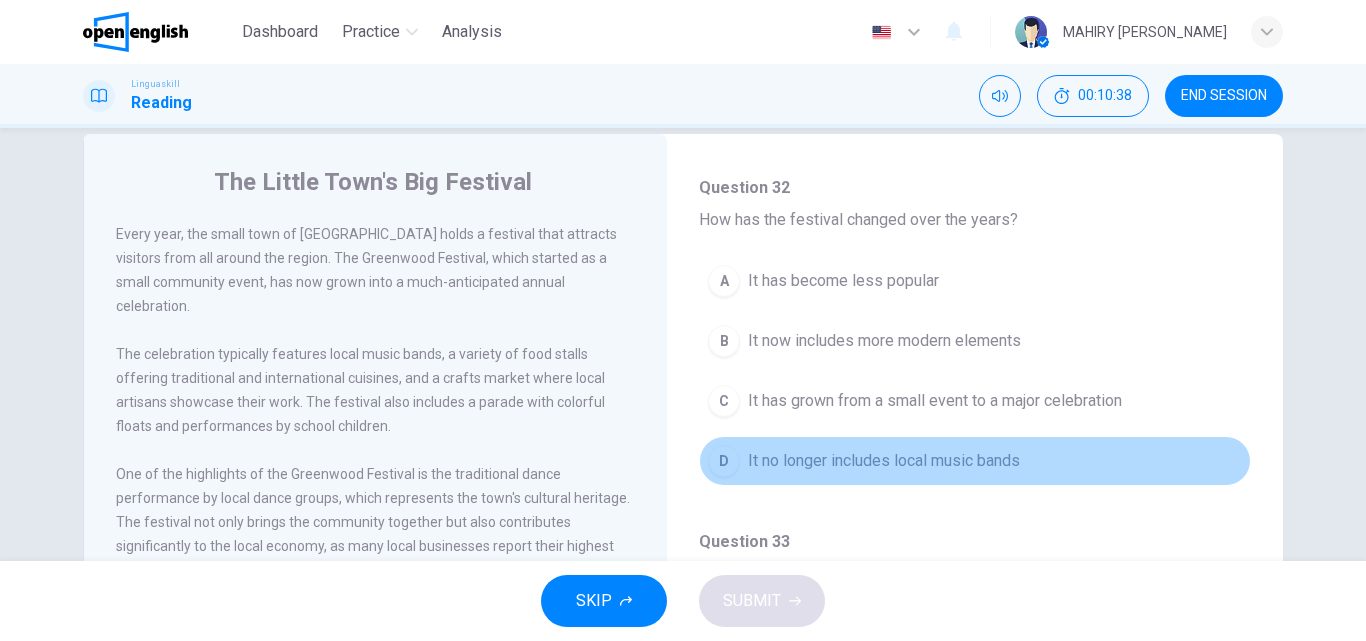click on "D It no longer includes local music bands" at bounding box center [975, 461] 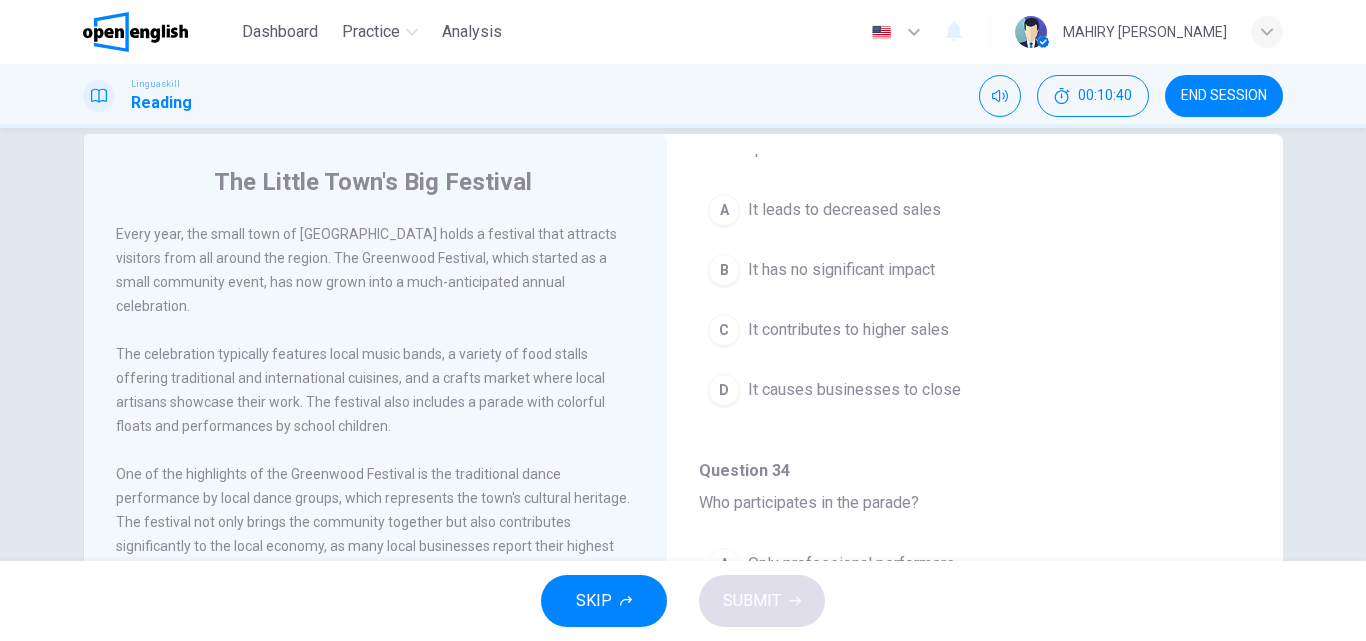 scroll, scrollTop: 867, scrollLeft: 0, axis: vertical 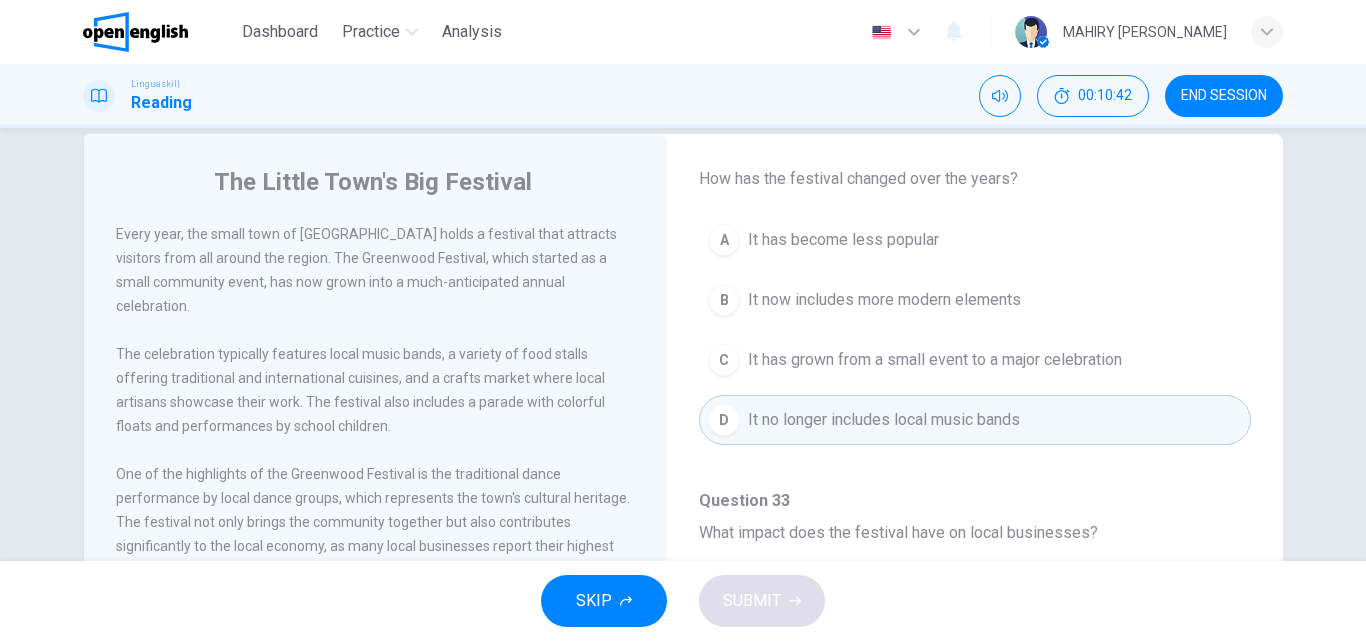 drag, startPoint x: 1249, startPoint y: 486, endPoint x: 1252, endPoint y: 517, distance: 31.144823 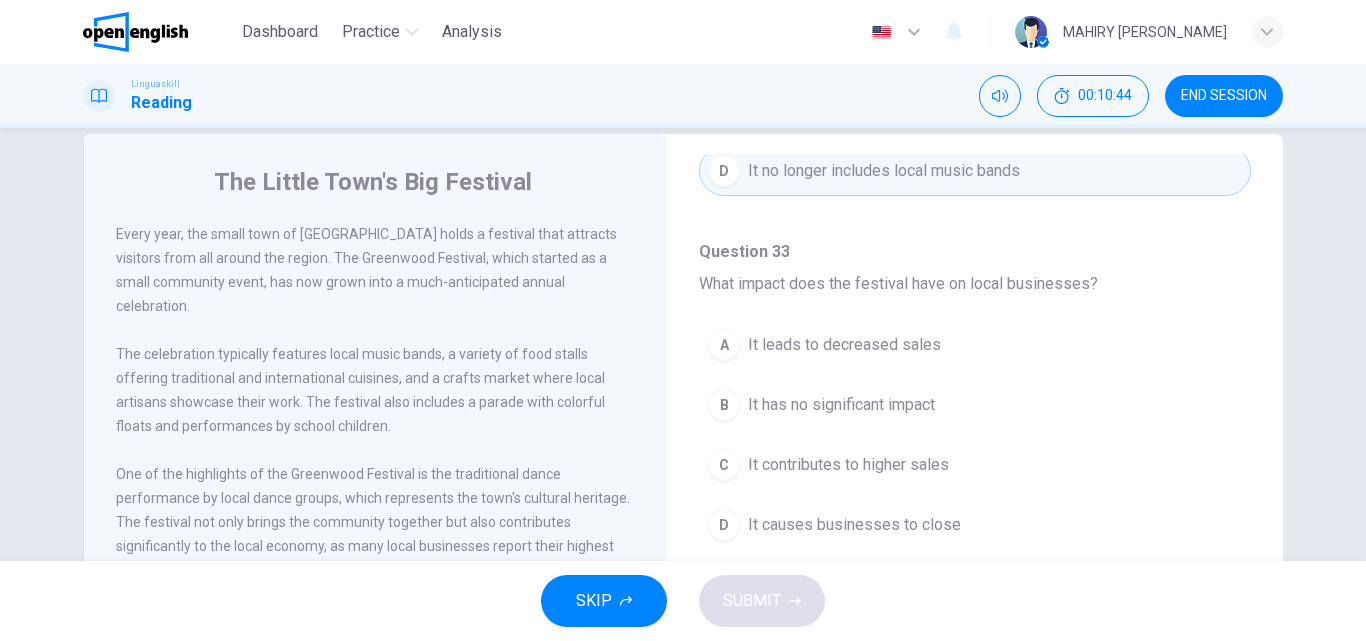 scroll, scrollTop: 1172, scrollLeft: 0, axis: vertical 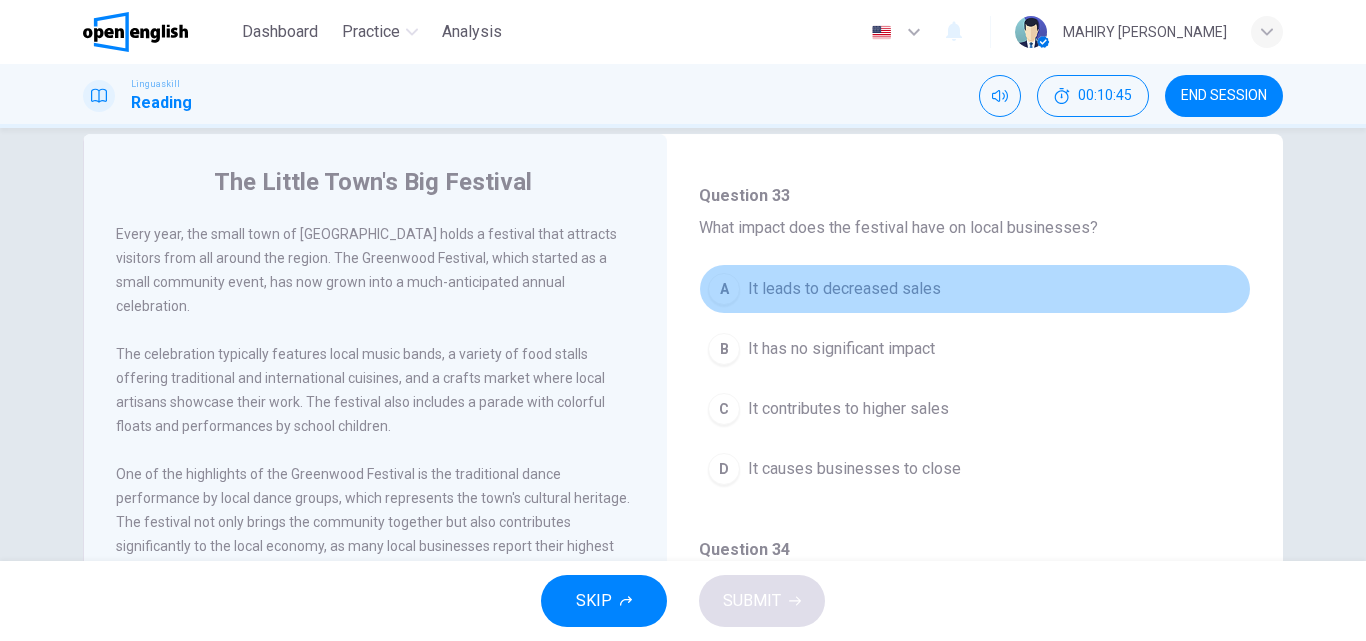 drag, startPoint x: 1123, startPoint y: 302, endPoint x: 1135, endPoint y: 341, distance: 40.804413 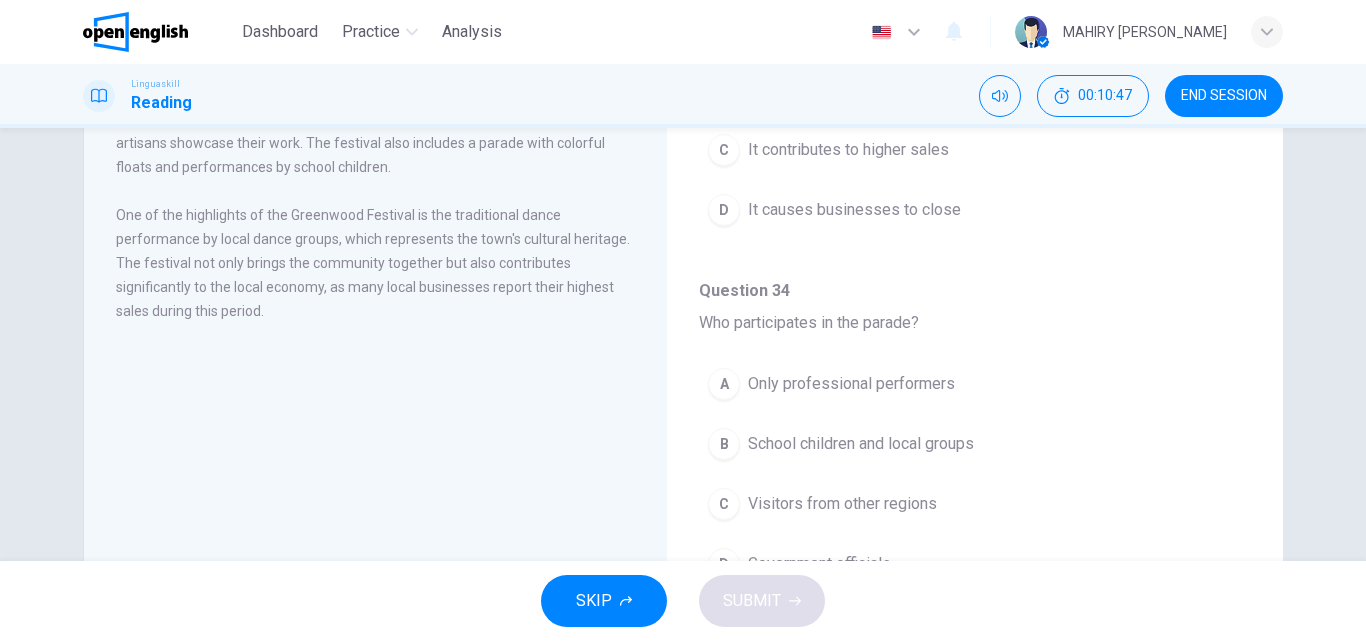 scroll, scrollTop: 342, scrollLeft: 0, axis: vertical 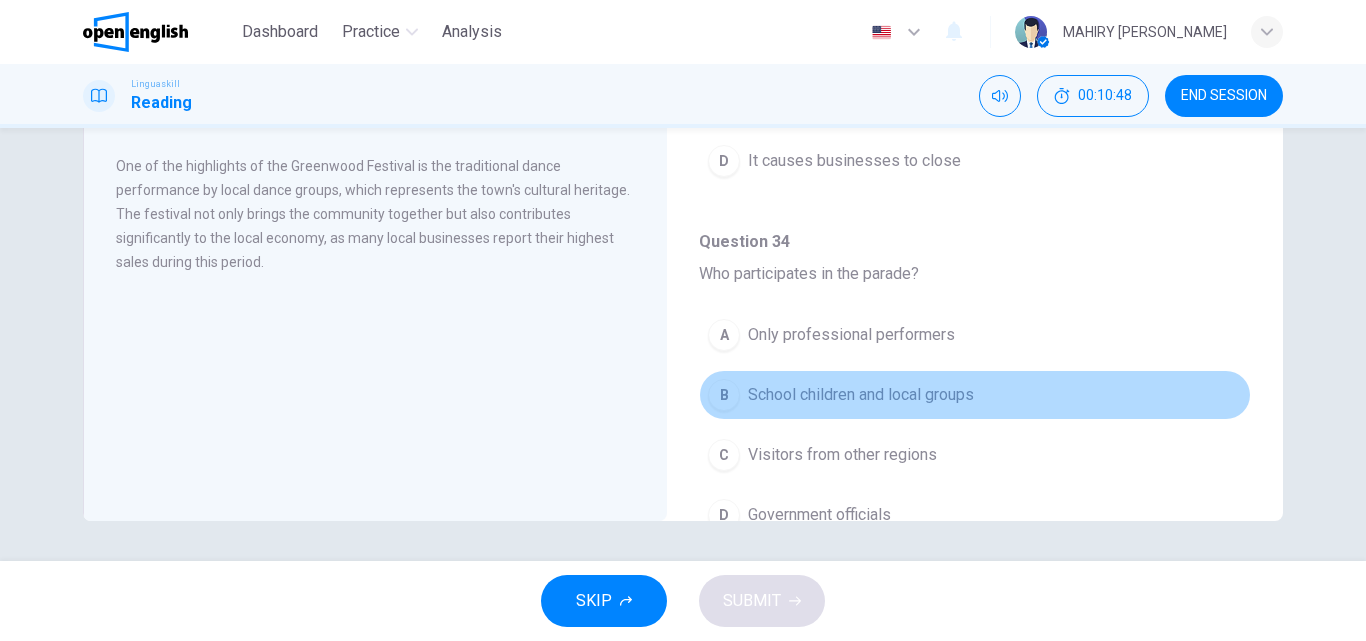 drag, startPoint x: 1180, startPoint y: 394, endPoint x: 1124, endPoint y: 435, distance: 69.40461 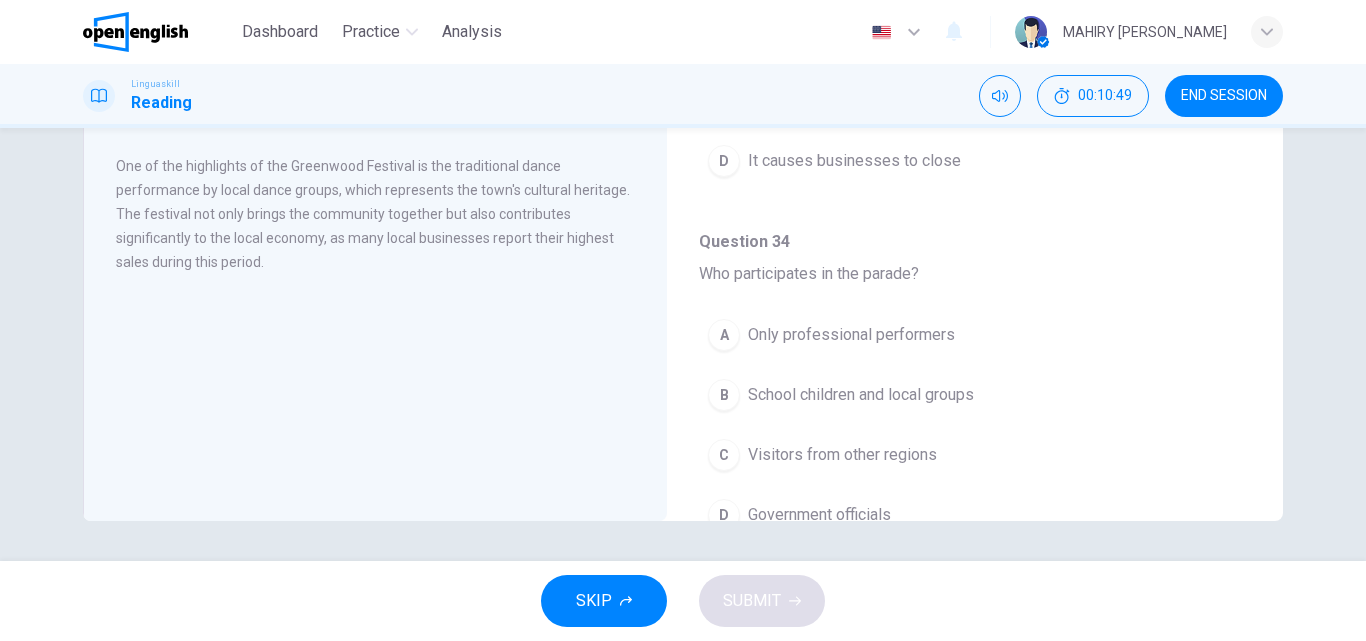 drag, startPoint x: 1109, startPoint y: 479, endPoint x: 1104, endPoint y: 461, distance: 18.681541 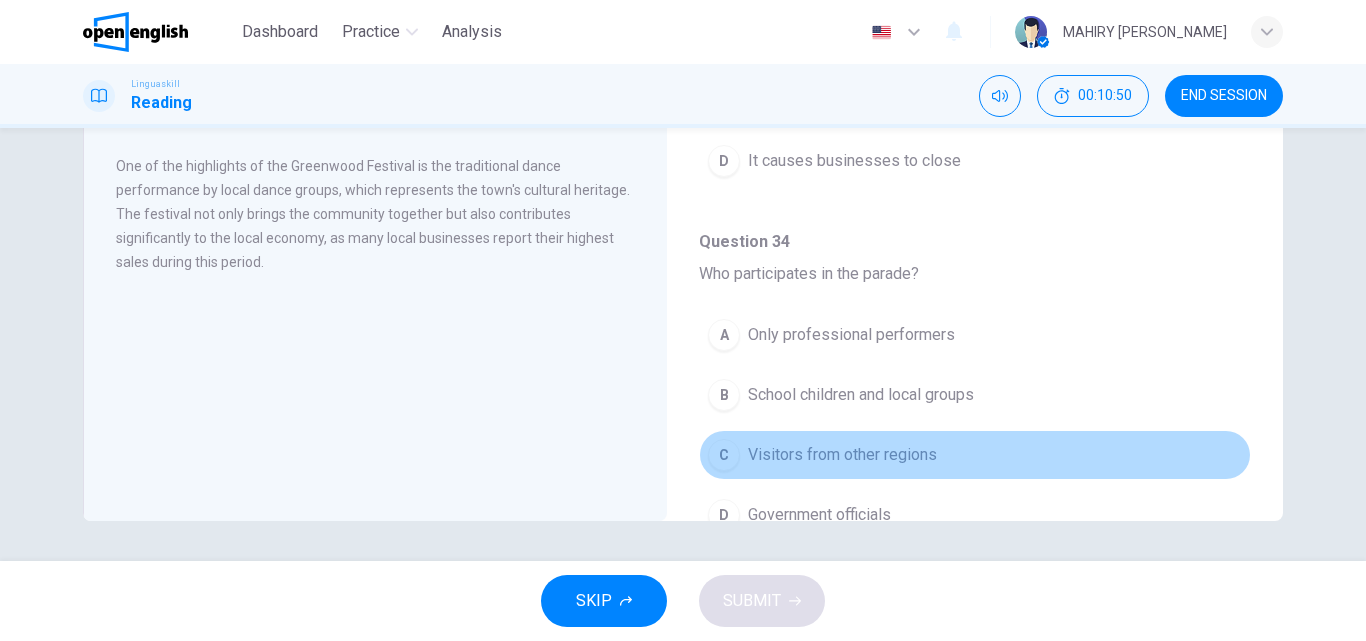 click on "C Visitors from other regions" at bounding box center [975, 455] 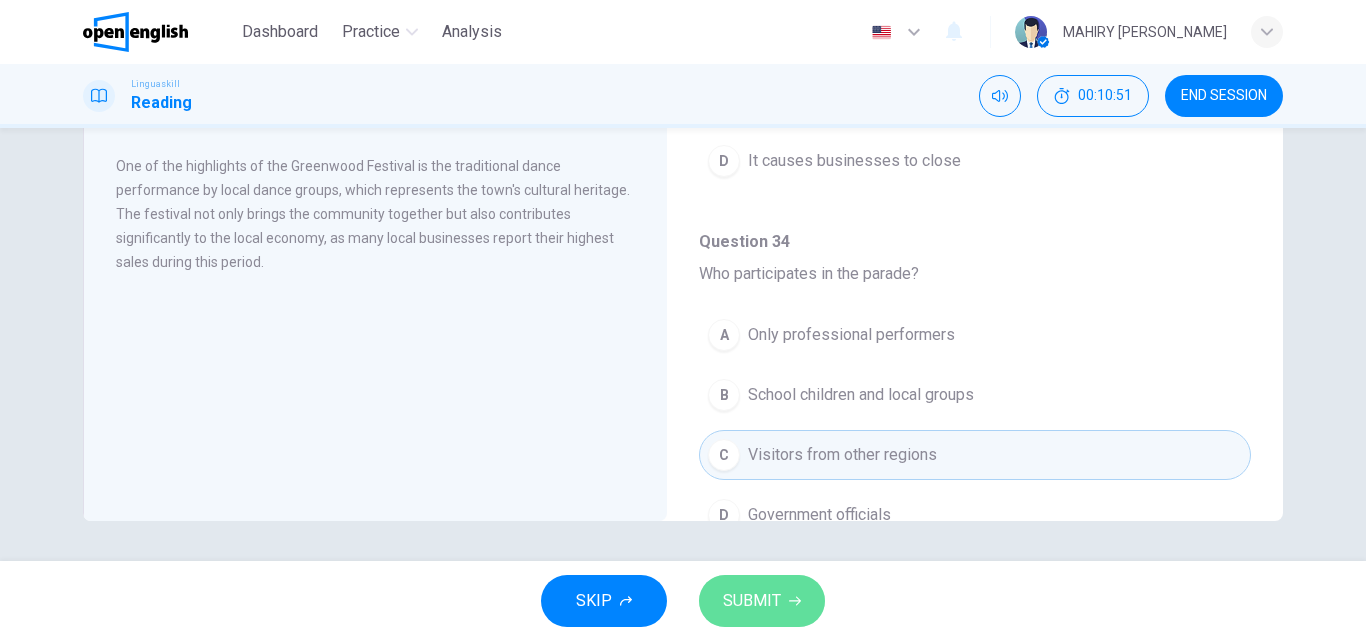 click on "SUBMIT" at bounding box center (762, 601) 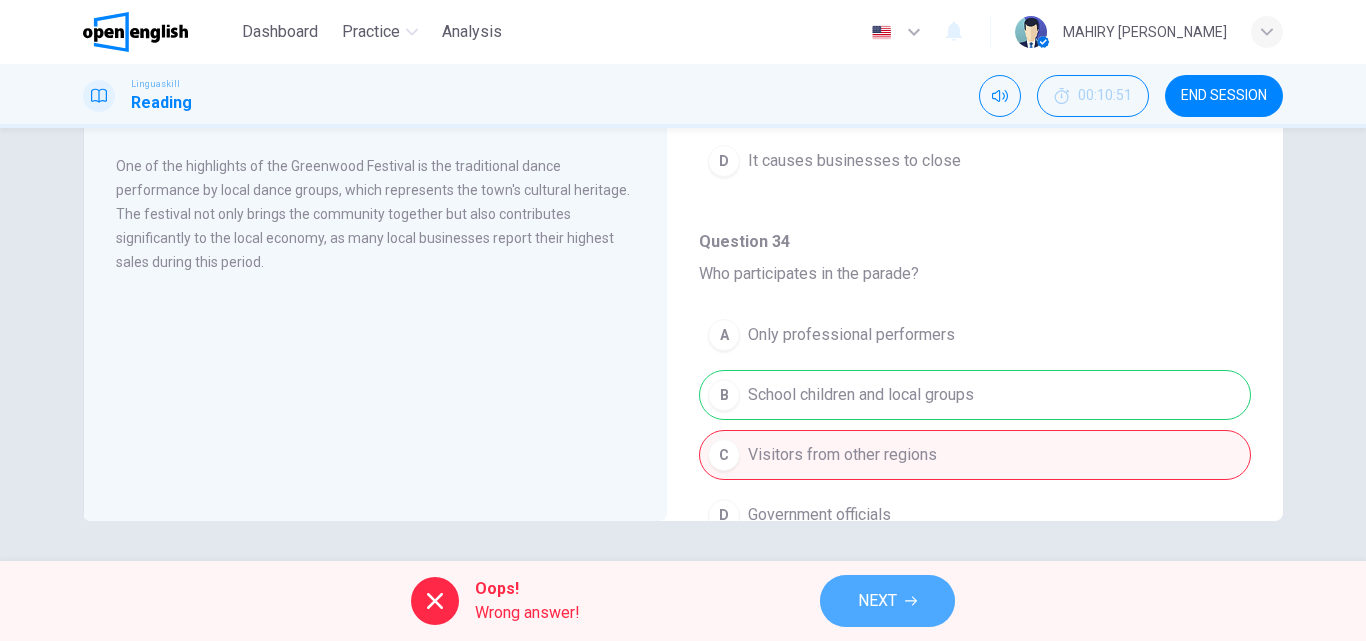 click 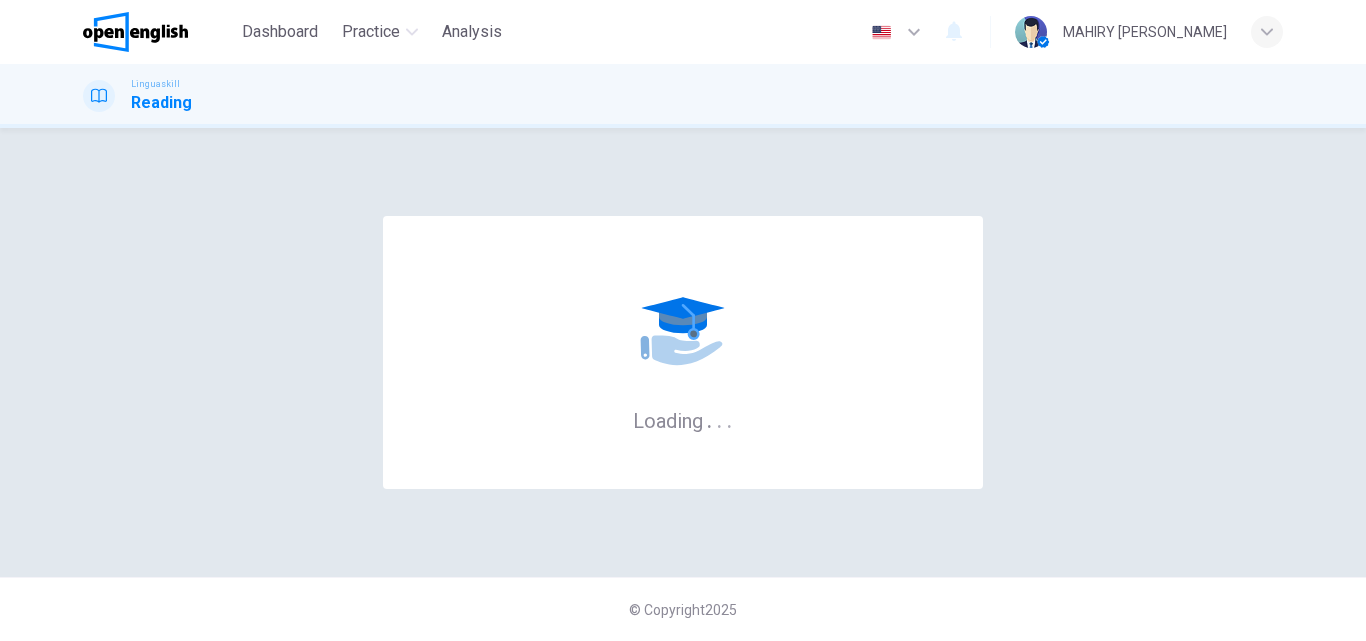 click on "© Copyright  2025" at bounding box center (683, 609) 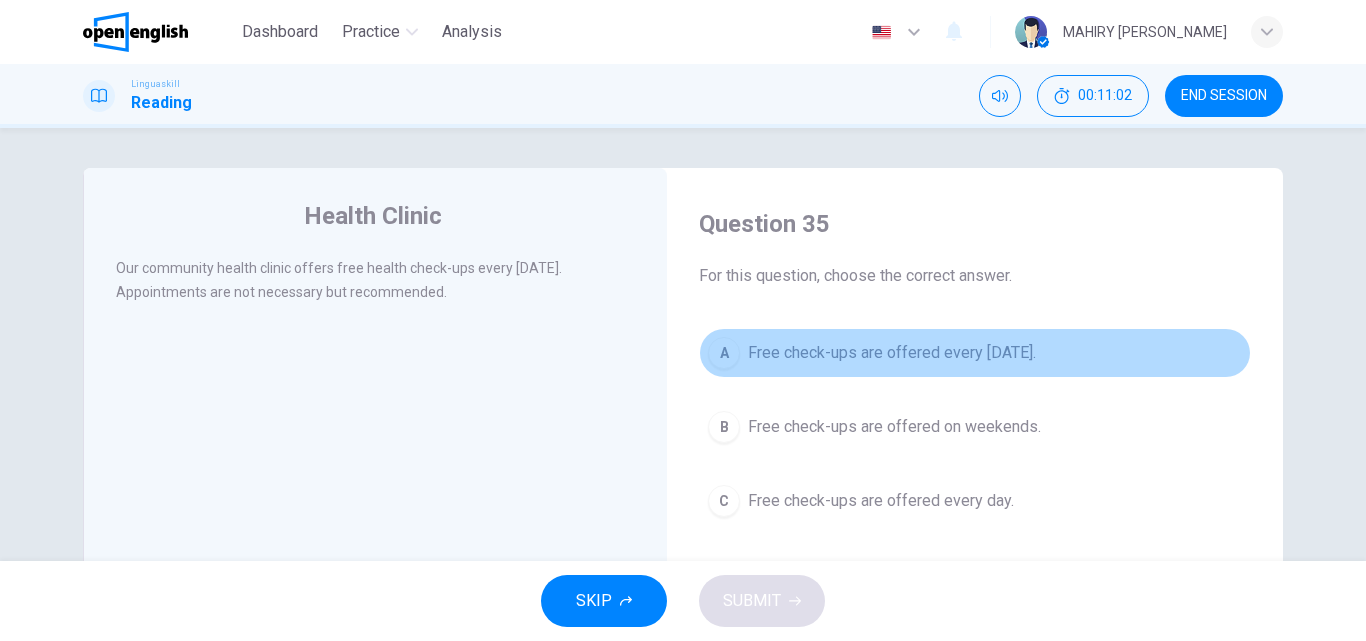 click on "Free check-ups are offered every [DATE]." at bounding box center (892, 353) 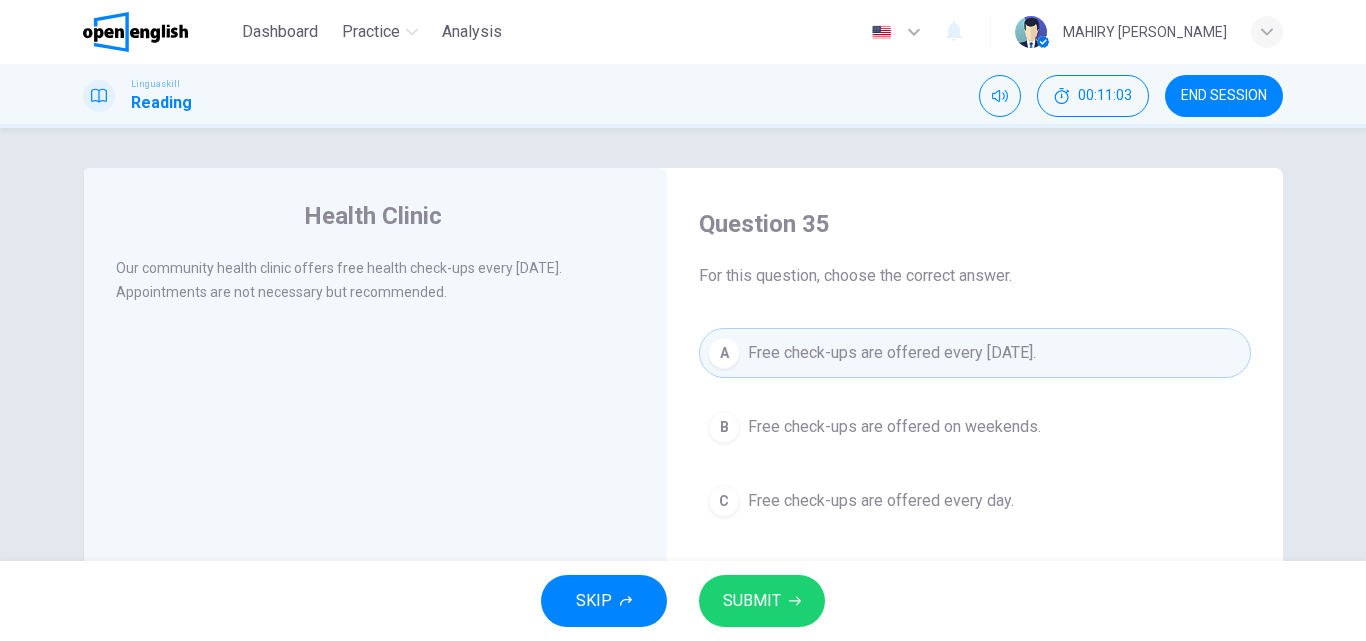 drag, startPoint x: 839, startPoint y: 566, endPoint x: 824, endPoint y: 579, distance: 19.849434 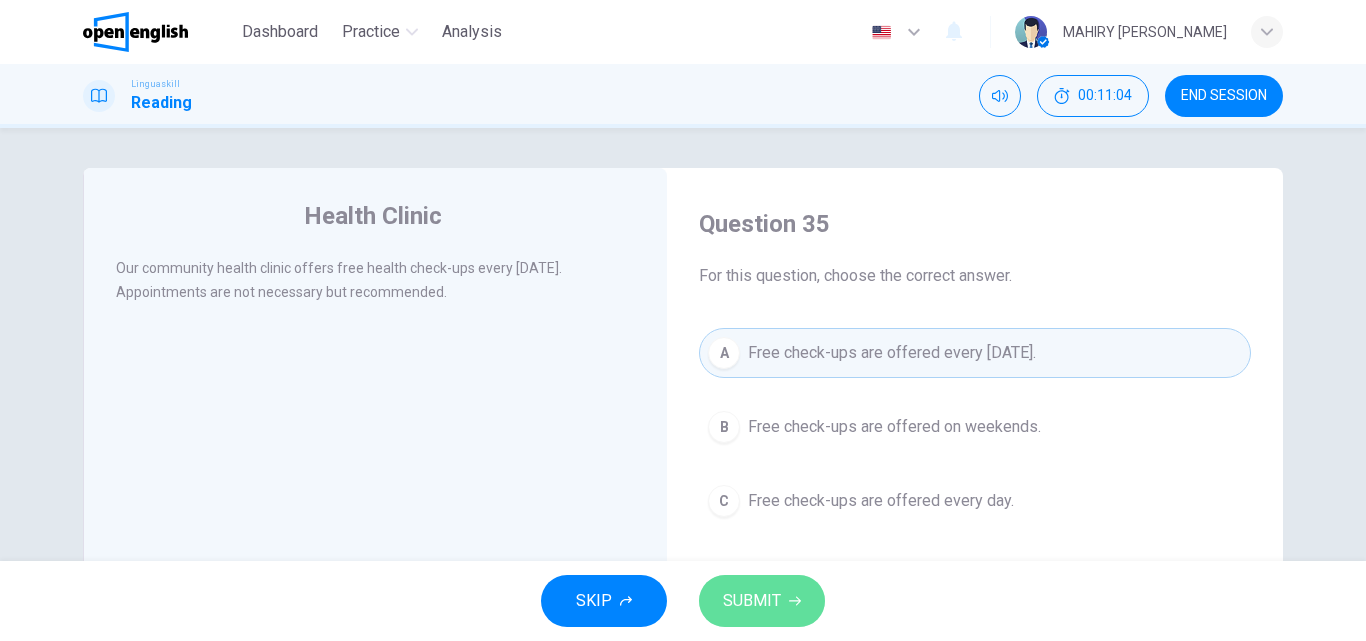 click on "SUBMIT" at bounding box center [762, 601] 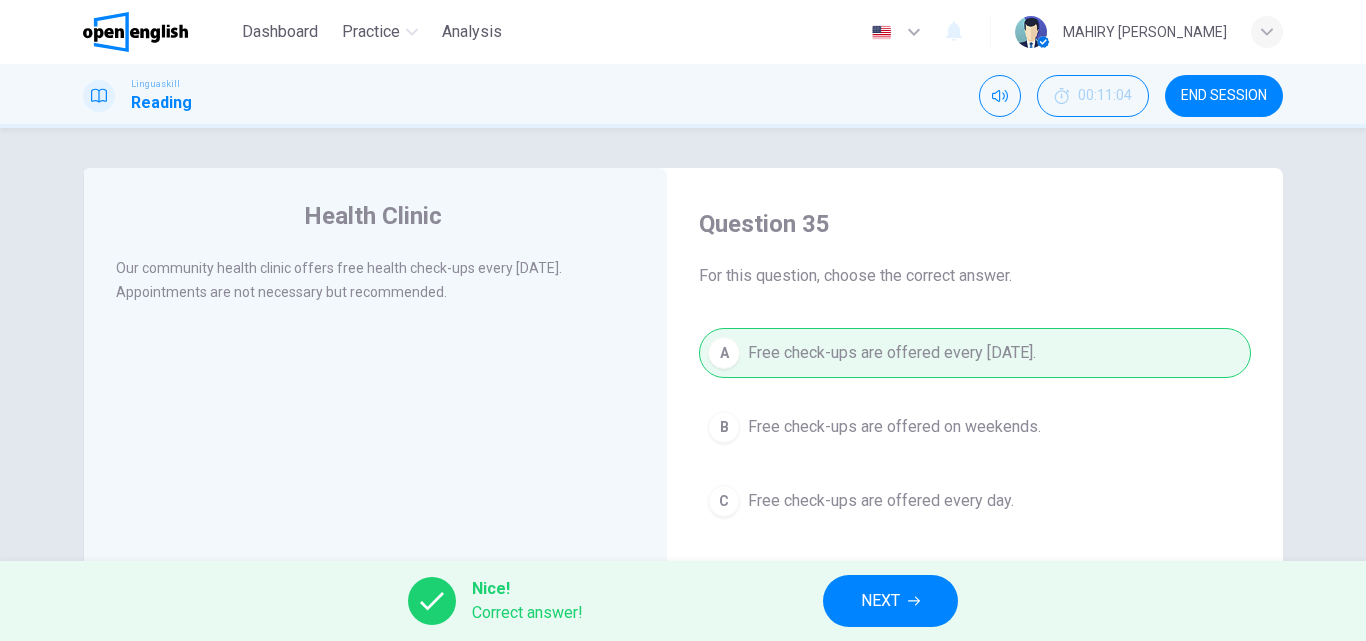 click on "NEXT" at bounding box center (880, 601) 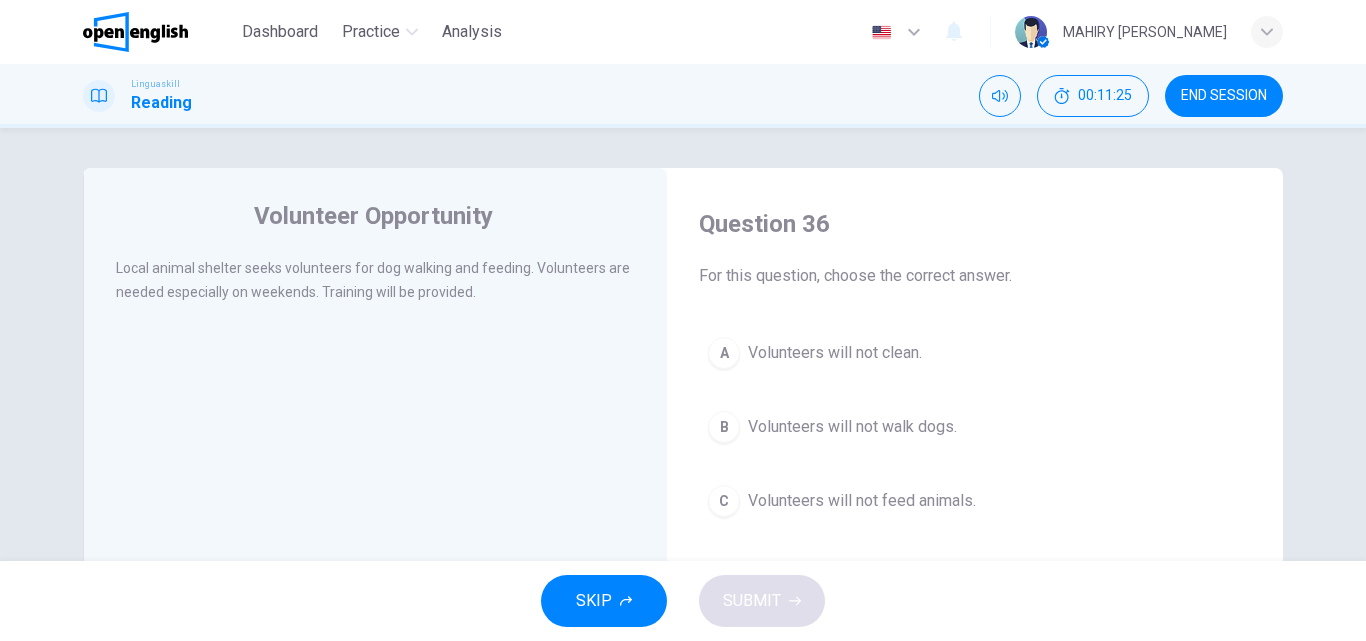 click on "Volunteers will not feed animals." at bounding box center [862, 501] 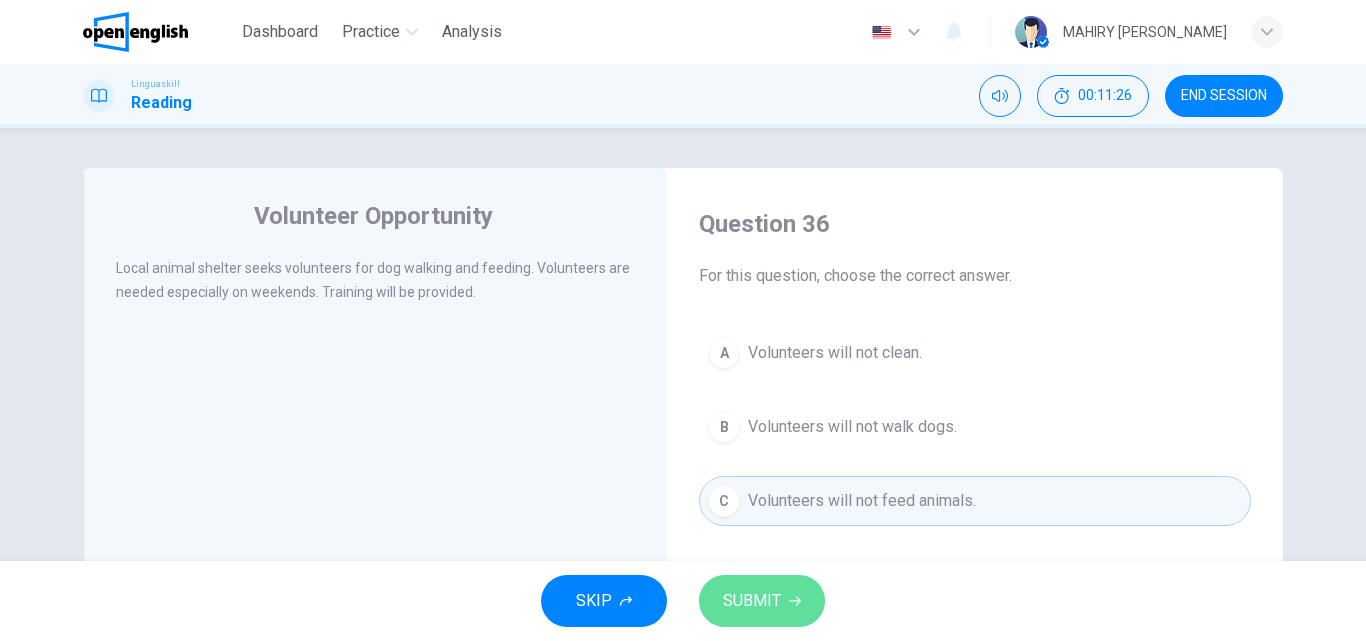 click on "SUBMIT" at bounding box center (762, 601) 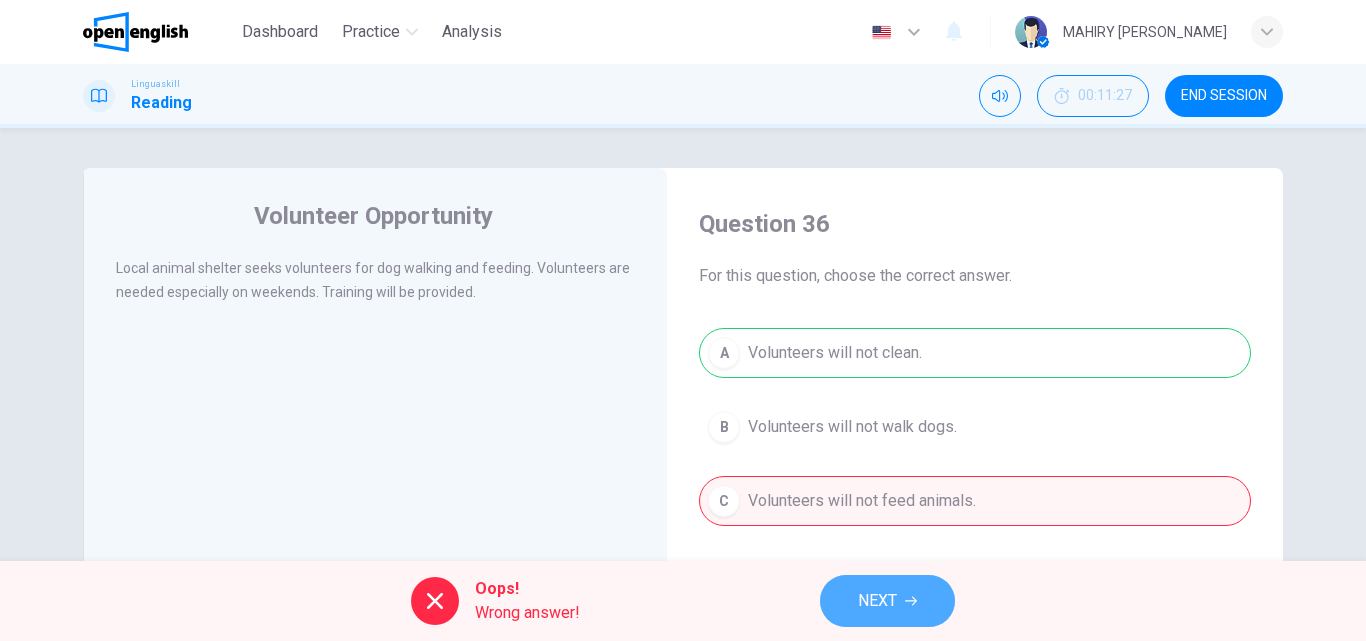 click on "NEXT" at bounding box center [887, 601] 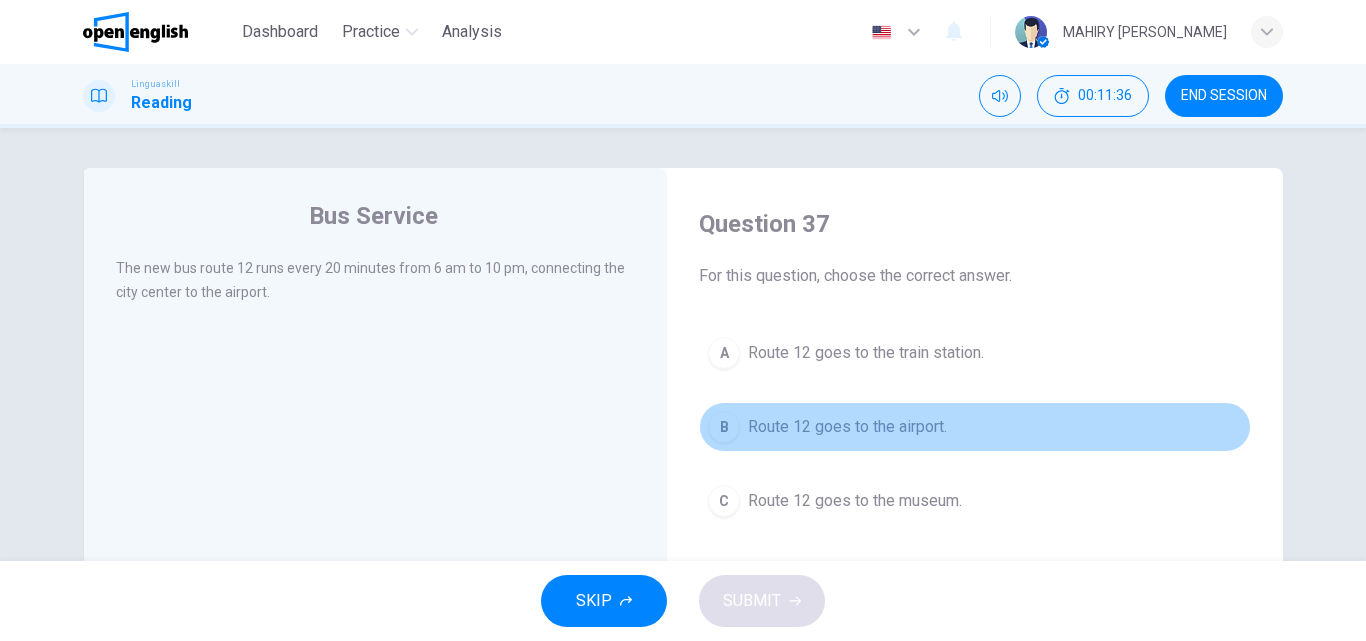 click on "Route 12 goes to the airport." at bounding box center (847, 427) 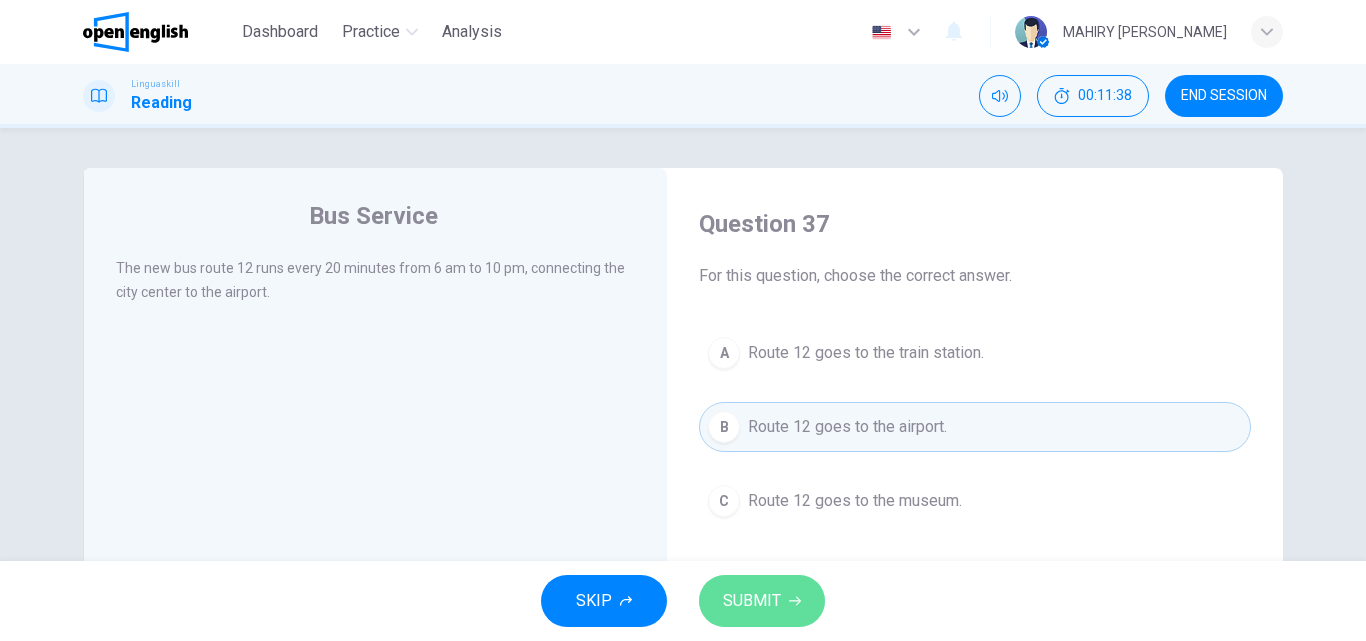 click on "SUBMIT" at bounding box center [762, 601] 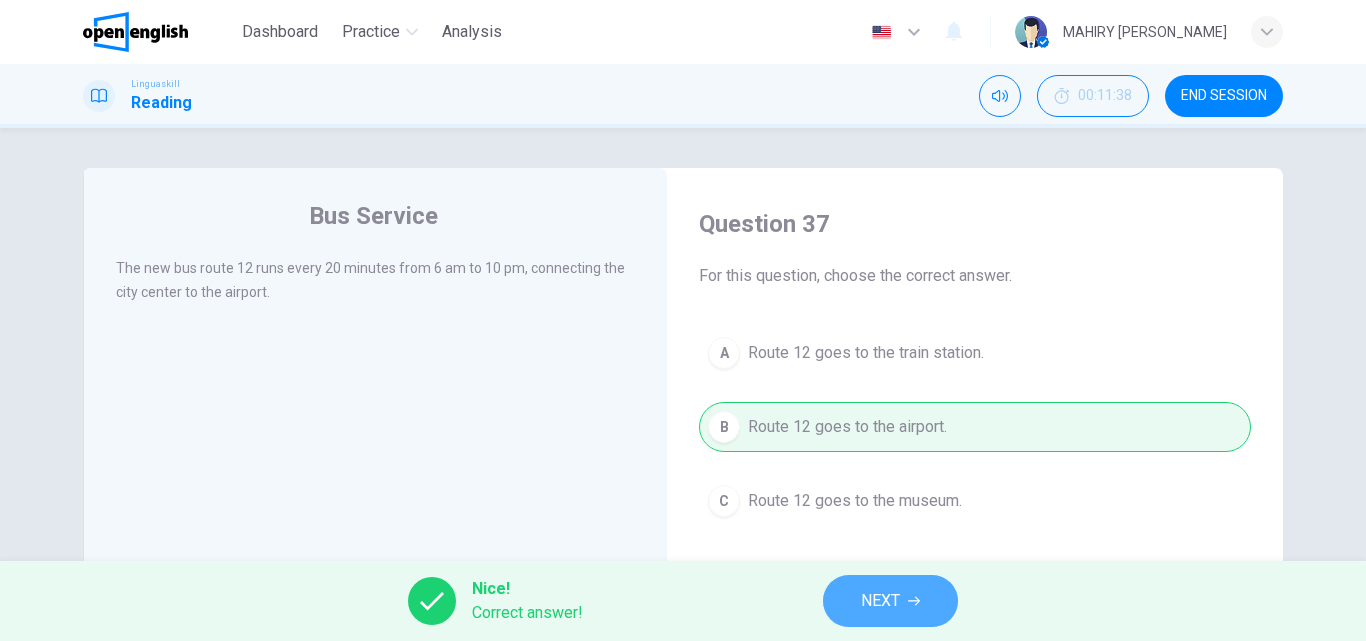 click on "NEXT" at bounding box center [890, 601] 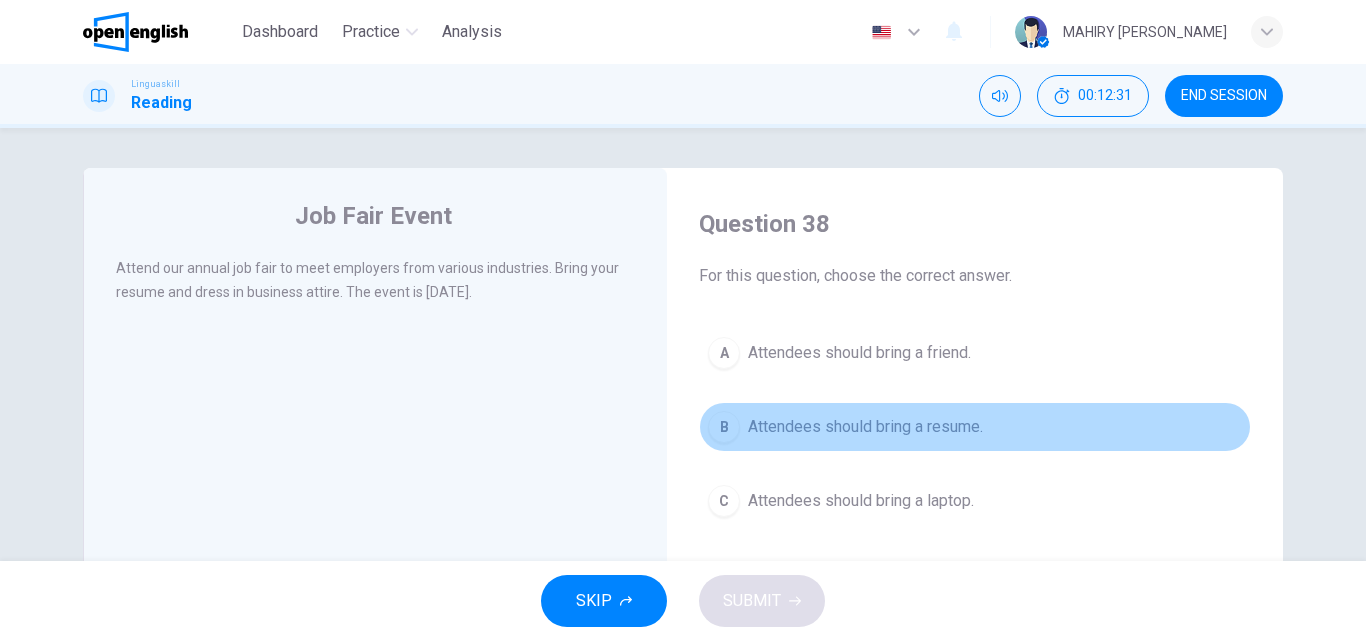 click on "Attendees should bring a resume." at bounding box center (865, 427) 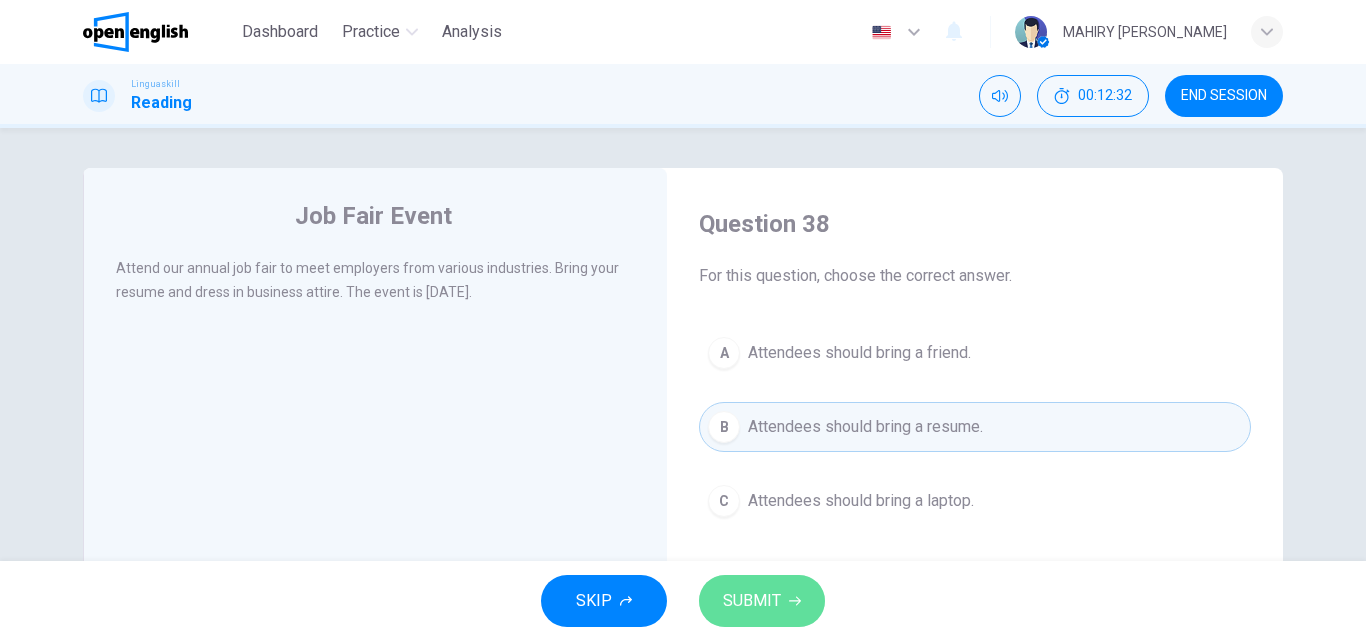 click on "SUBMIT" at bounding box center (762, 601) 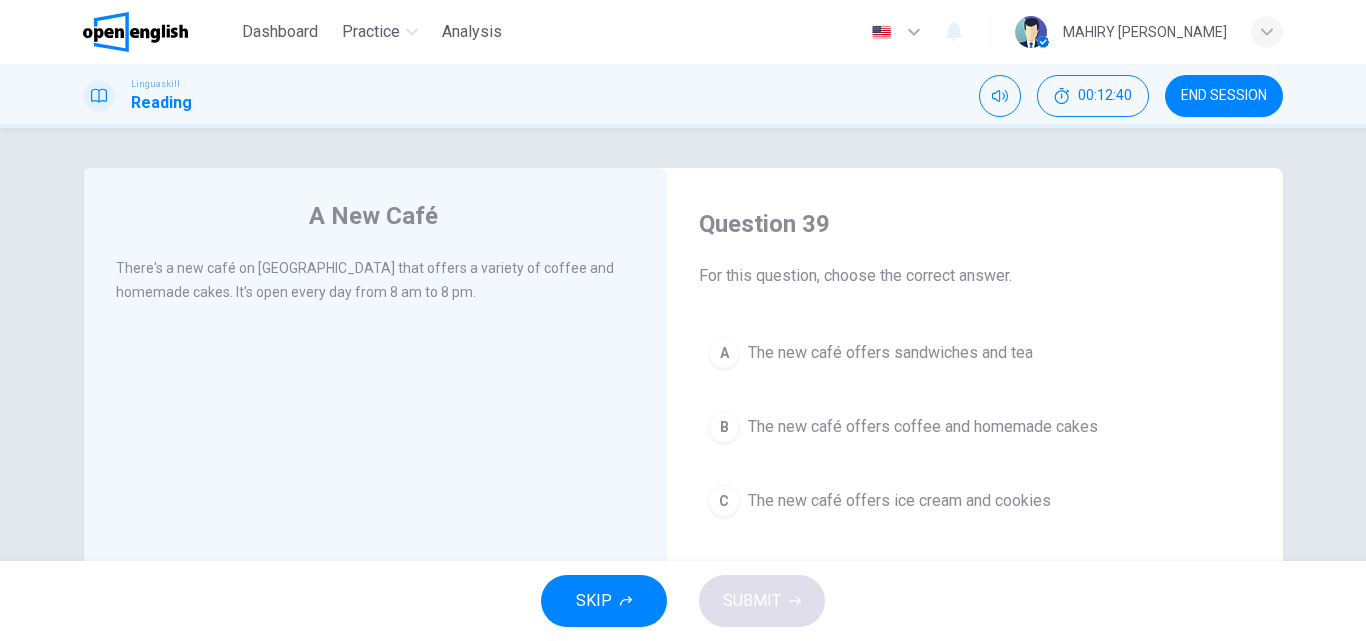 click on "A The new café offers sandwiches and tea B The new café offers coffee and homemade cakes C The new café offers ice cream and cookies" at bounding box center [975, 427] 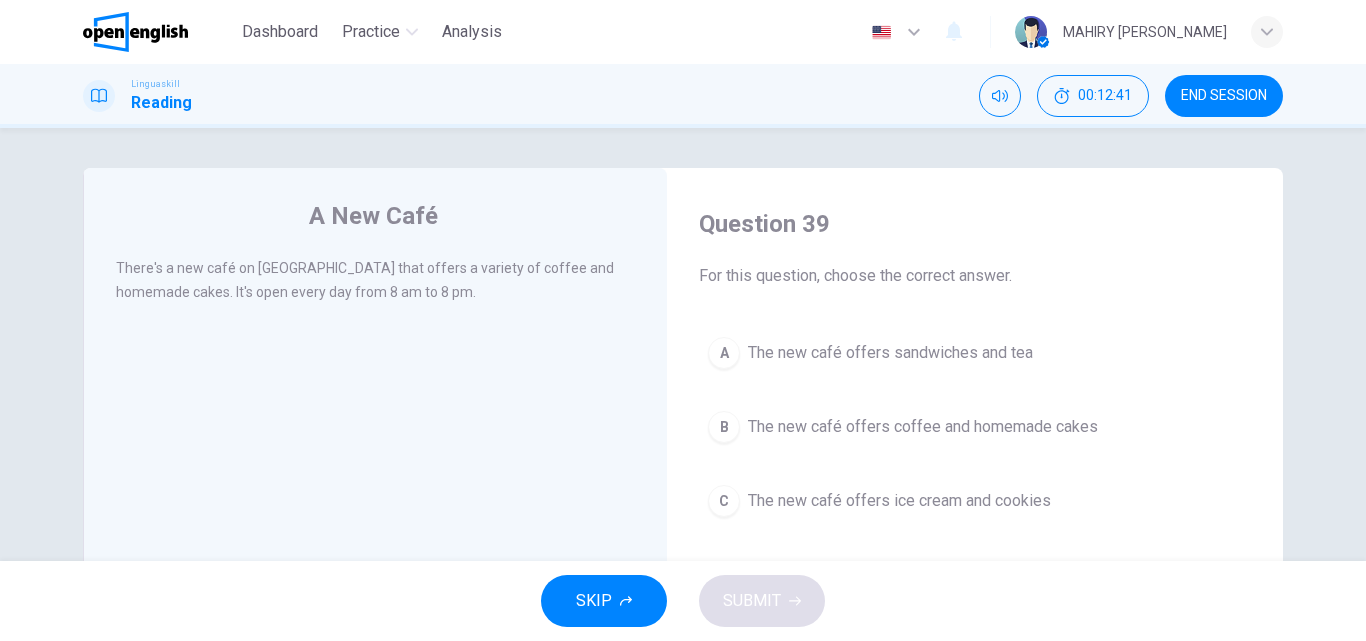 click on "The new café offers coffee and homemade cakes" at bounding box center [923, 427] 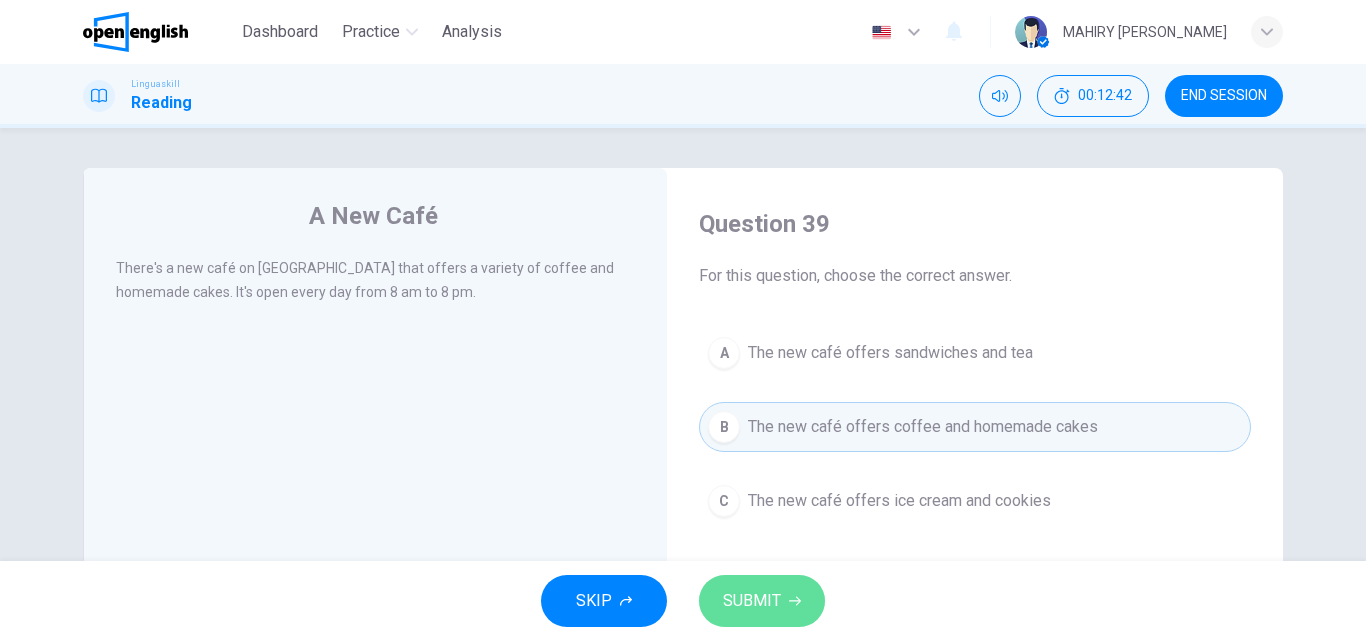 click on "SUBMIT" at bounding box center (752, 601) 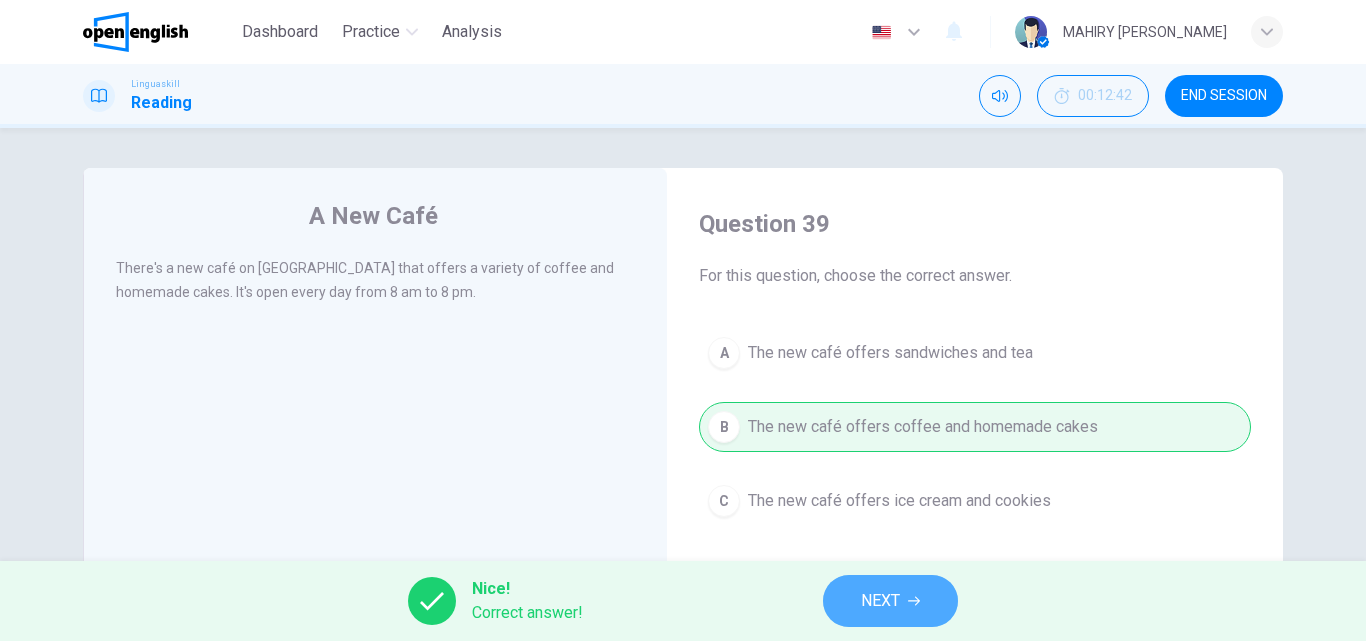click on "NEXT" at bounding box center [890, 601] 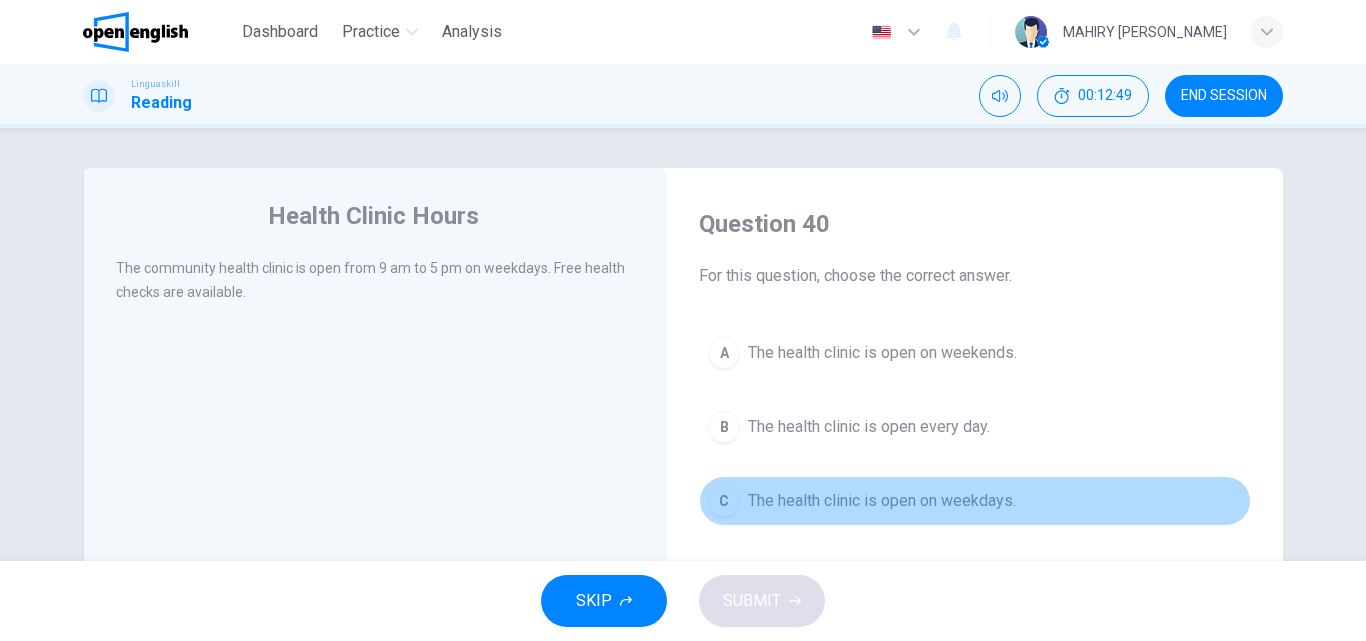 click on "The health clinic is open on weekdays." at bounding box center [882, 501] 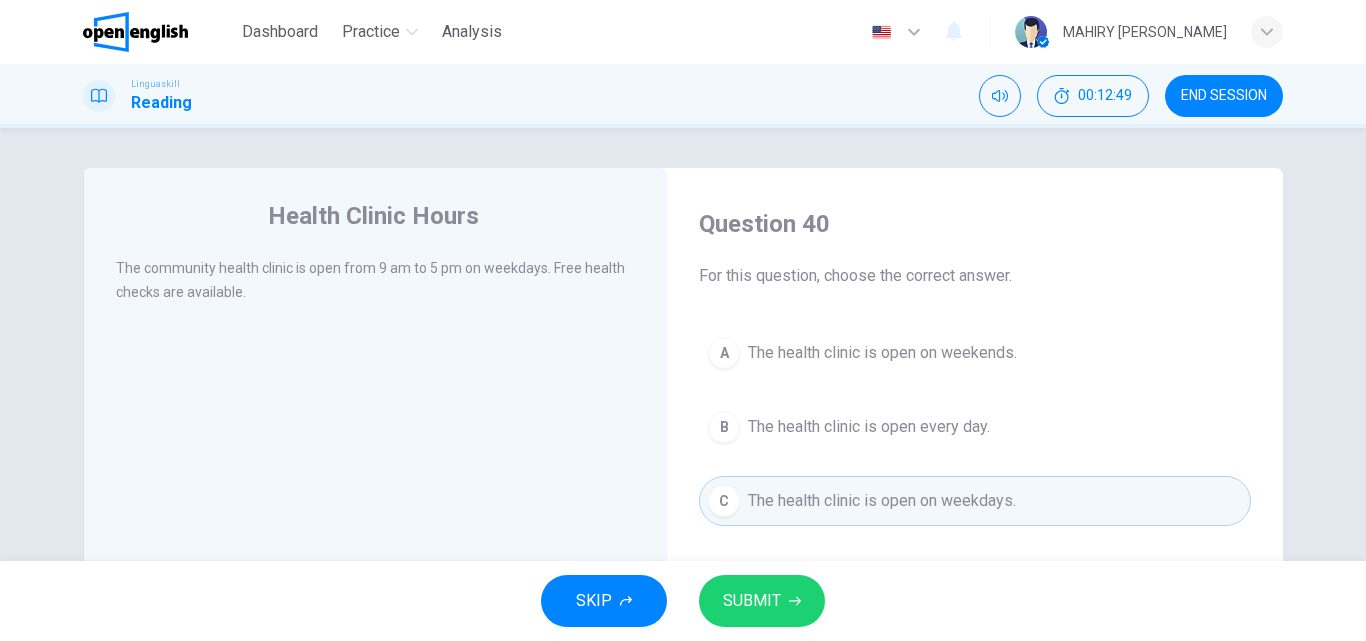 click on "SUBMIT" at bounding box center [762, 601] 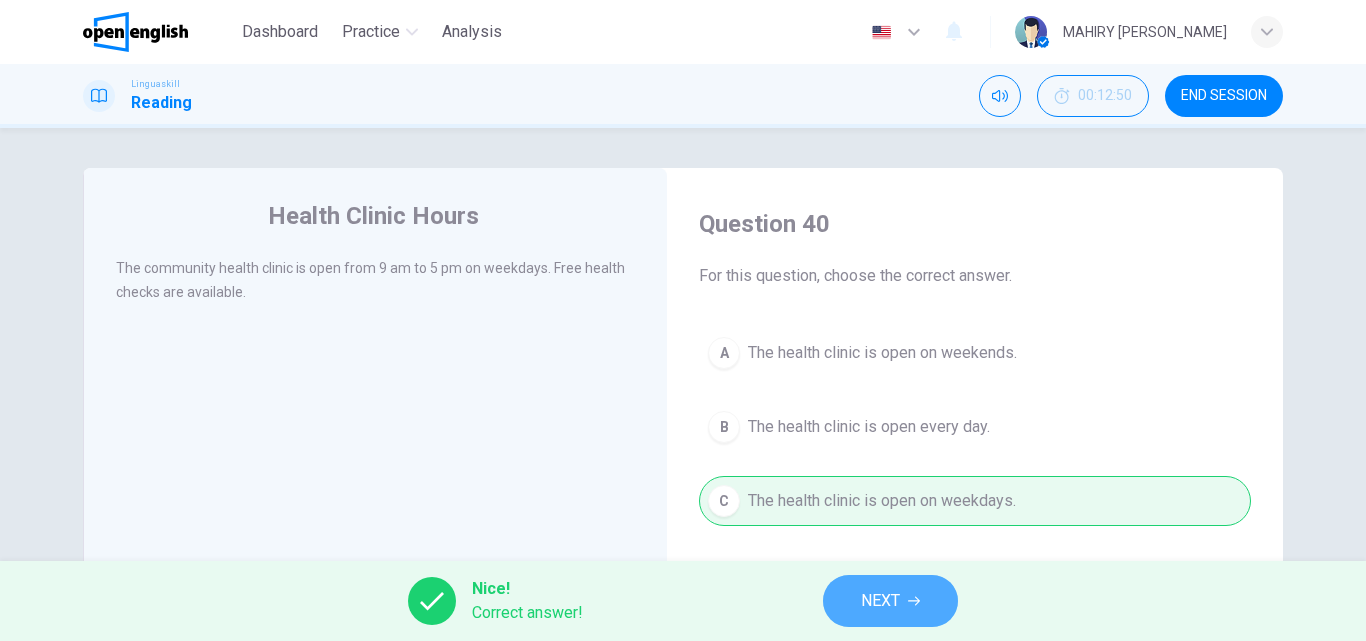 click on "NEXT" at bounding box center (890, 601) 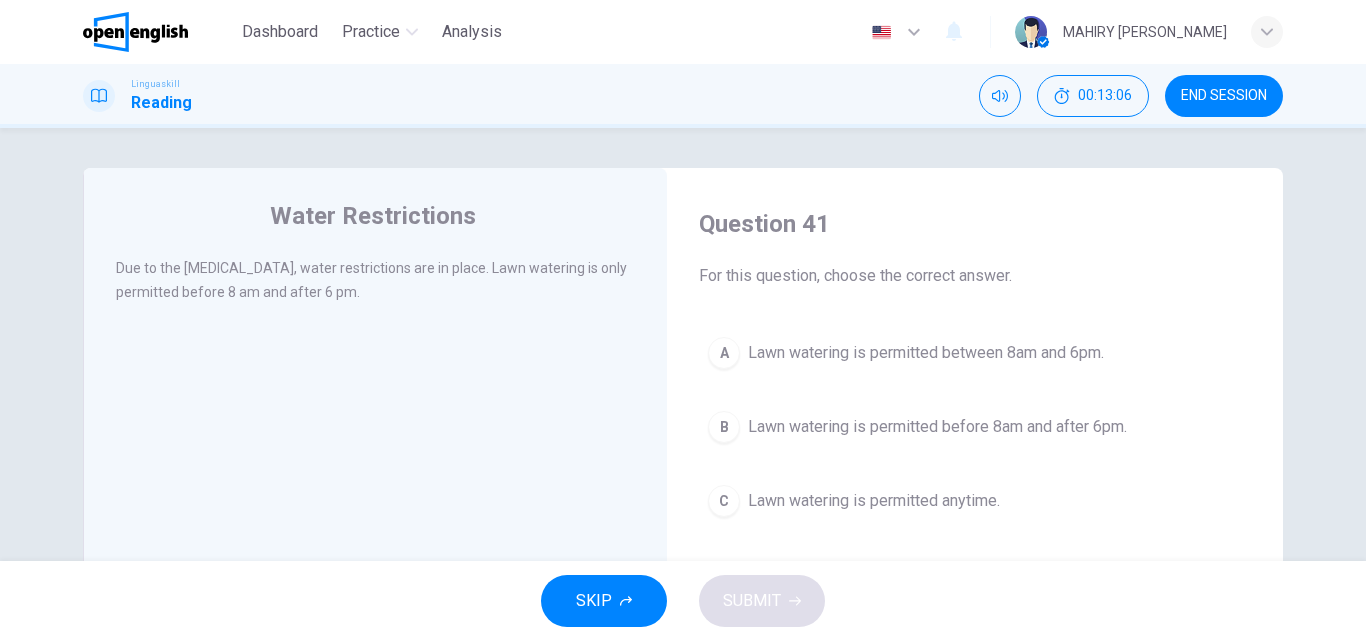 click on "B Lawn watering is permitted before 8am and after 6pm." at bounding box center (975, 427) 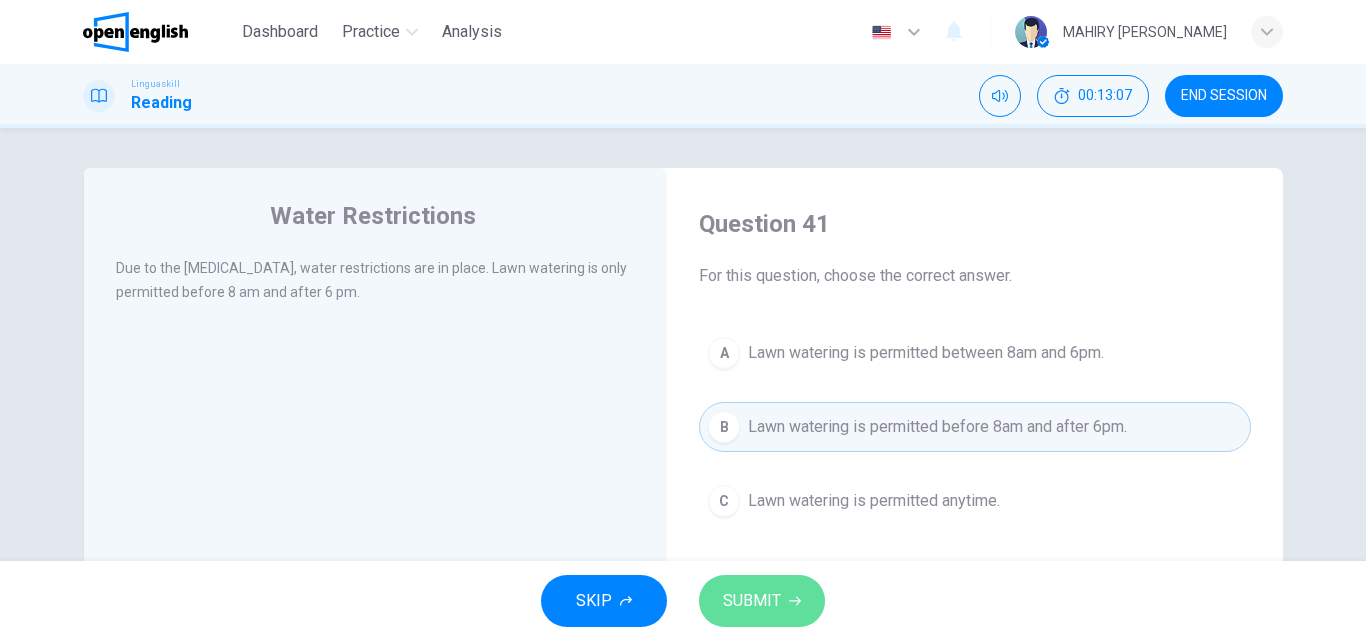 click 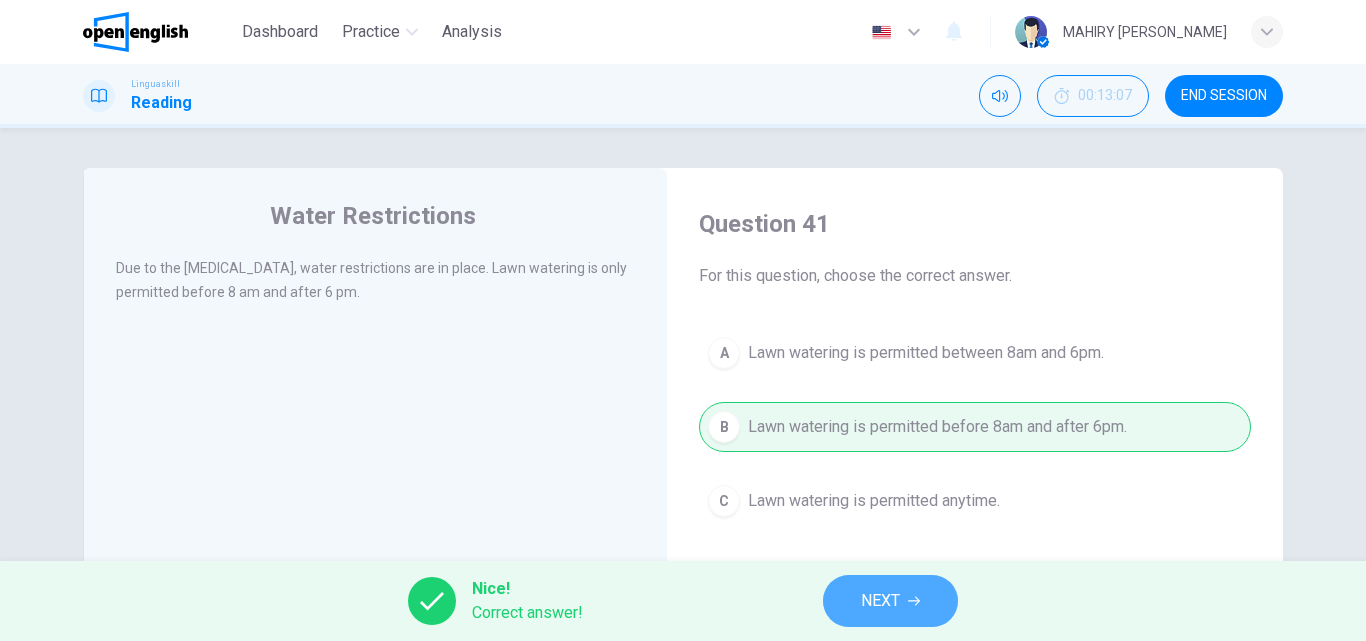 click on "NEXT" at bounding box center (890, 601) 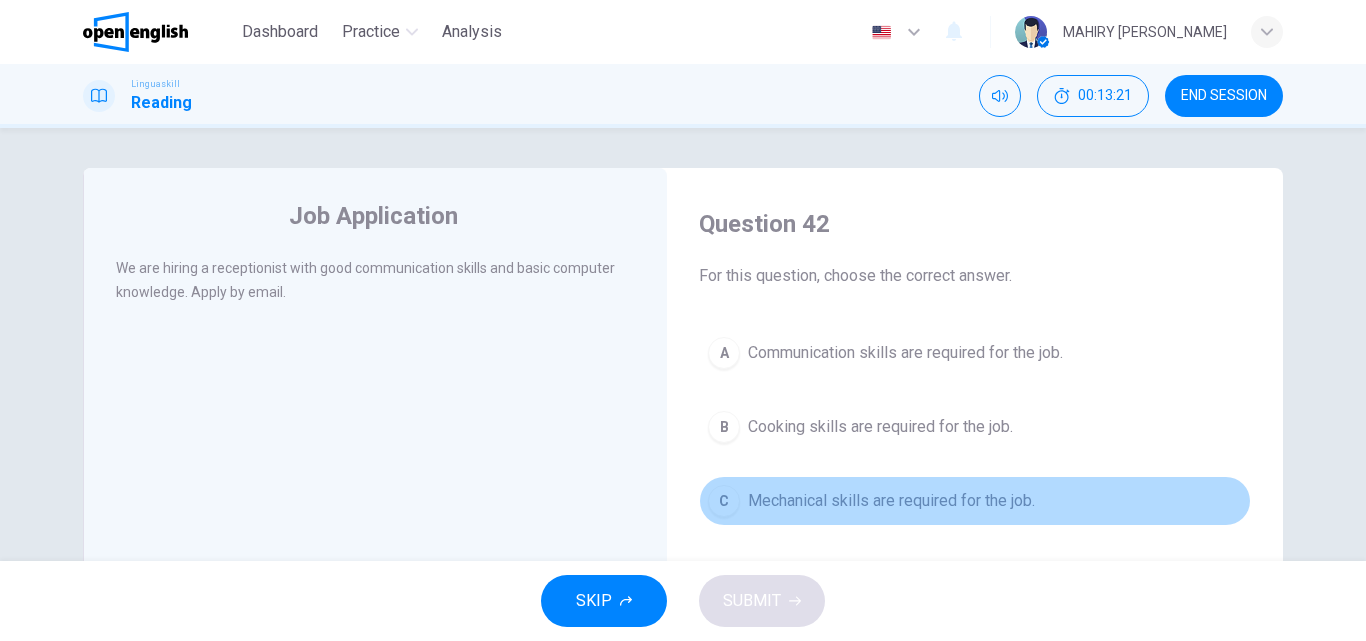 click on "Mechanical skills are required for the job." at bounding box center (891, 501) 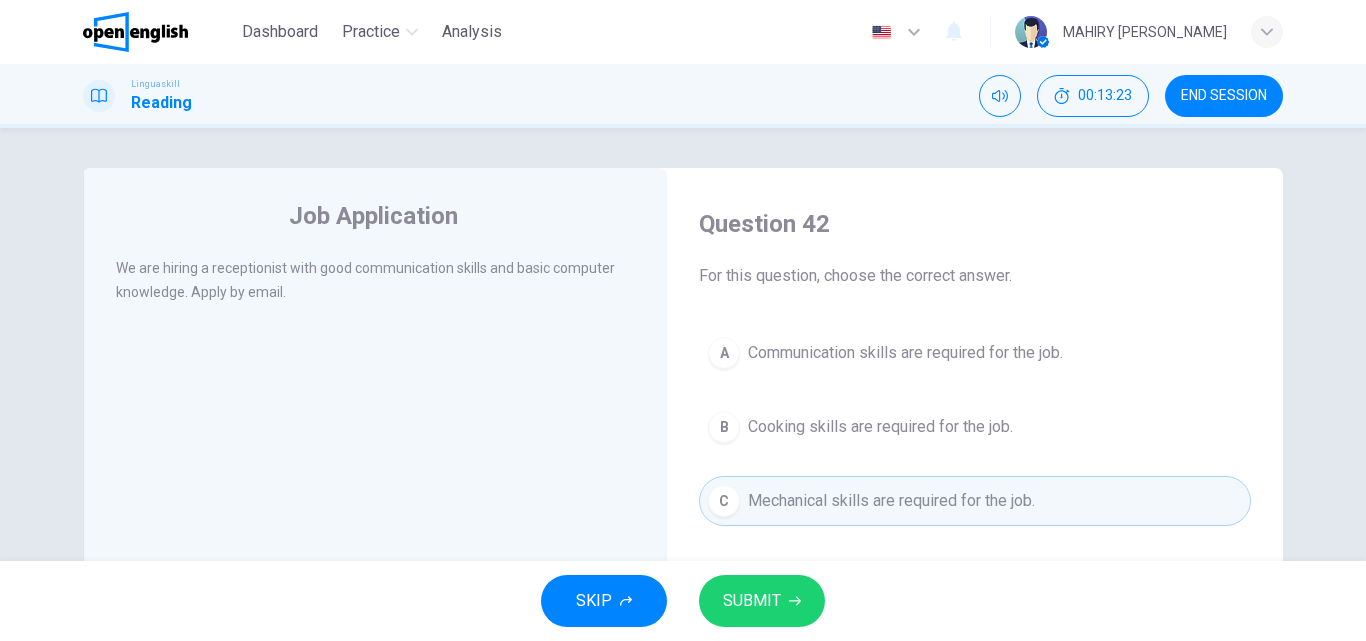 click on "SUBMIT" at bounding box center (752, 601) 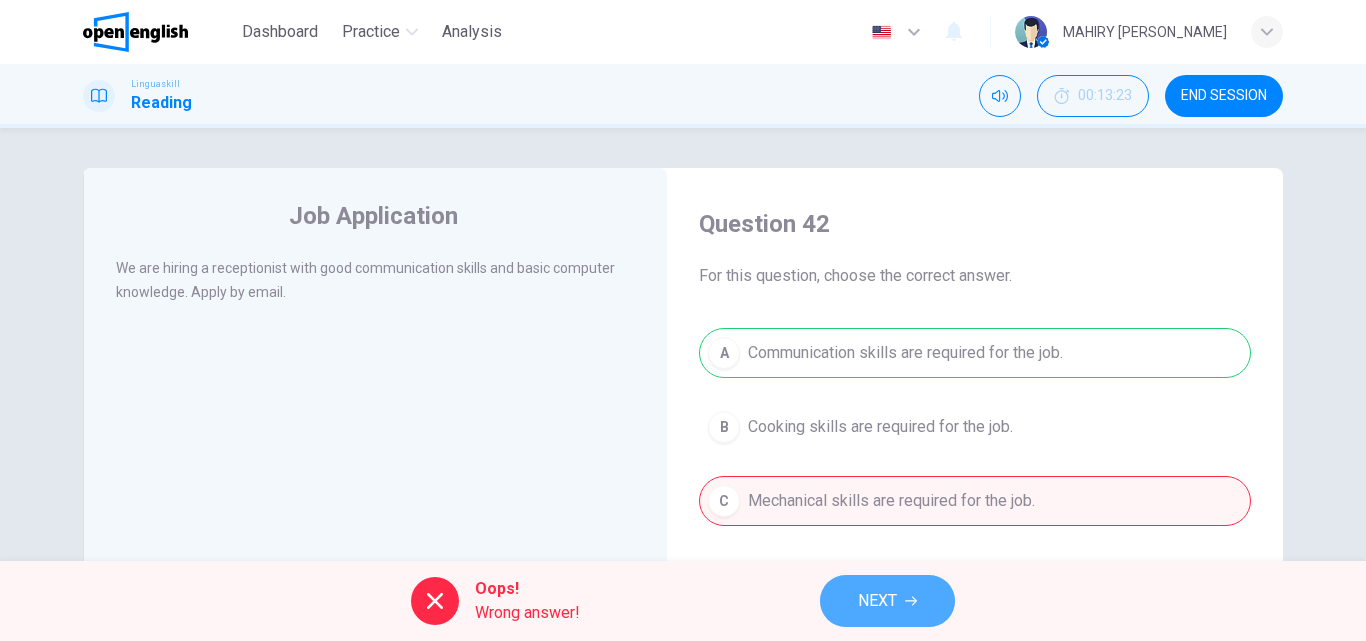 click on "NEXT" at bounding box center (887, 601) 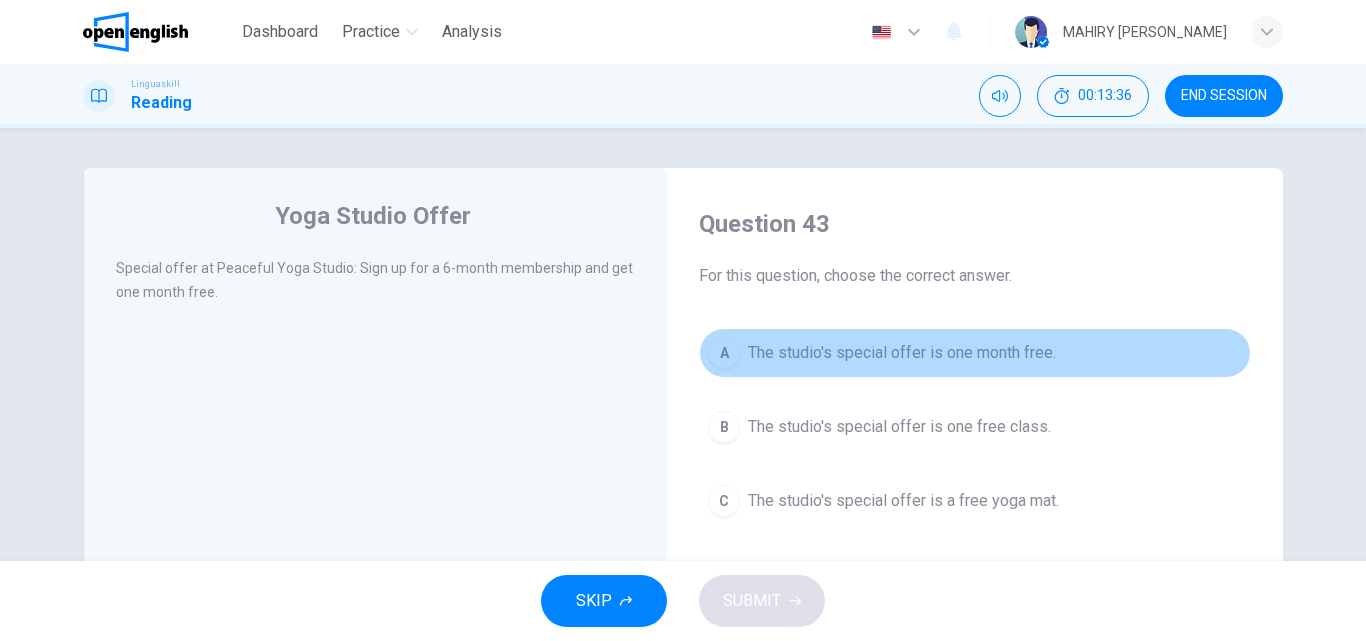 click on "The studio's special offer is one month free." at bounding box center [902, 353] 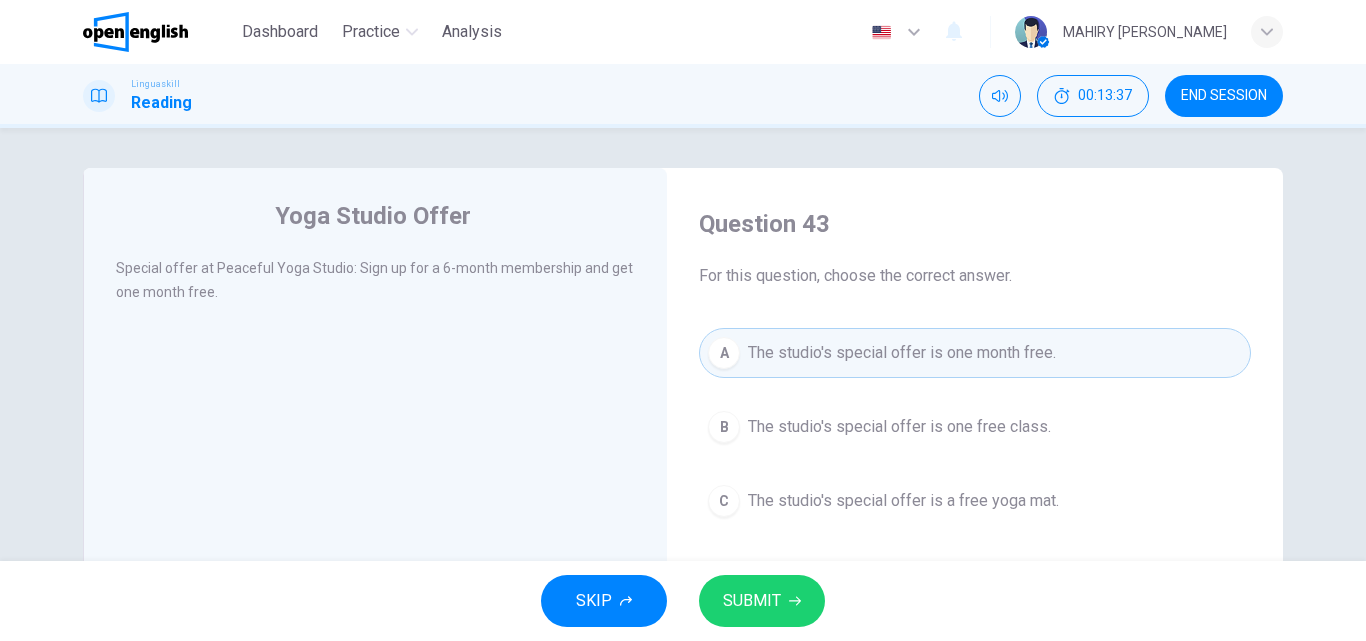click on "SUBMIT" at bounding box center (762, 601) 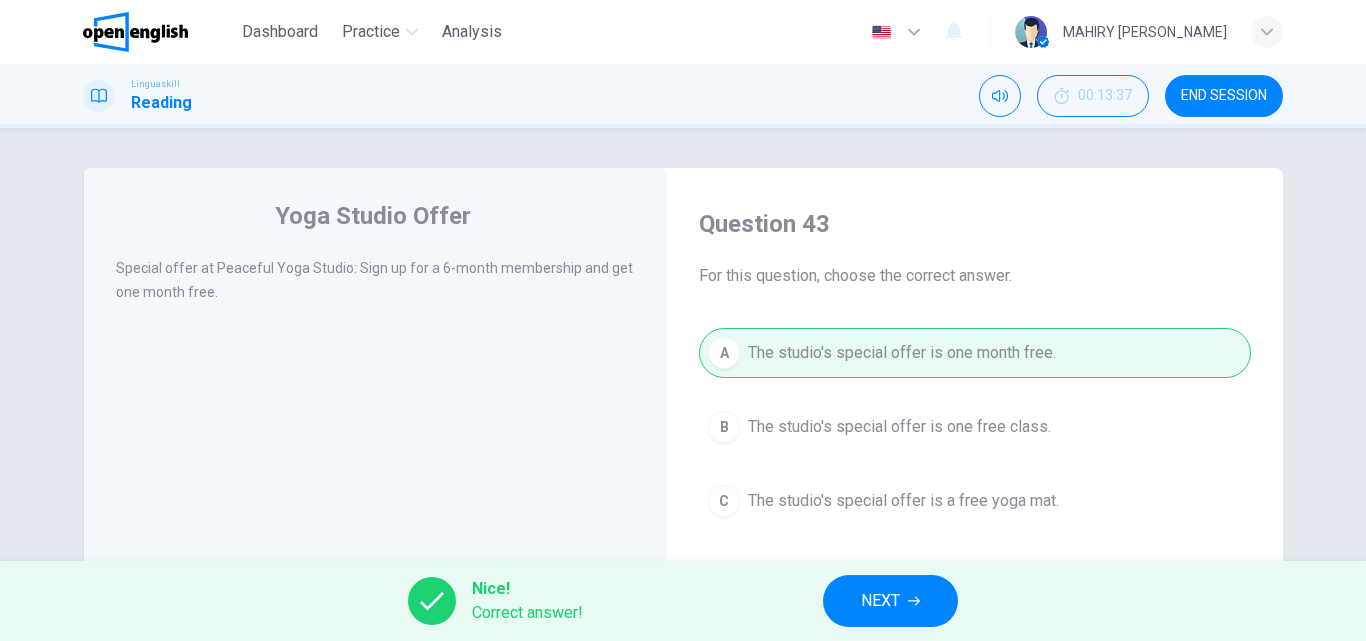 click on "NEXT" at bounding box center [890, 601] 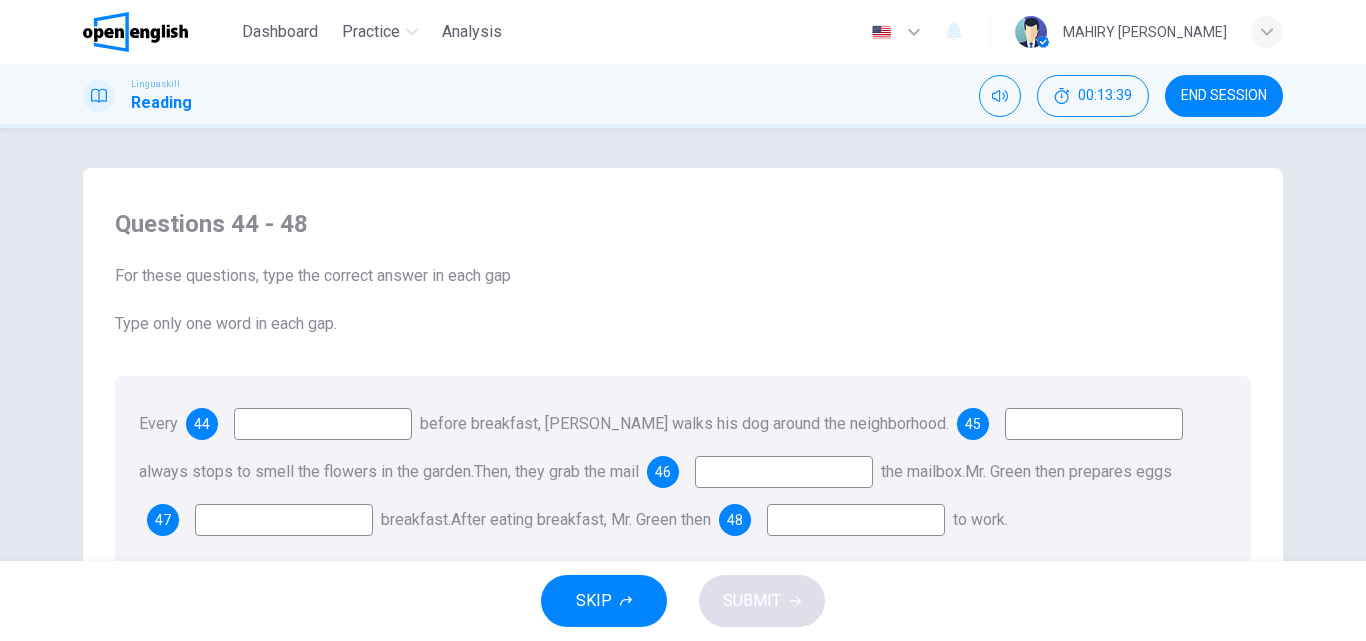 click at bounding box center [323, 424] 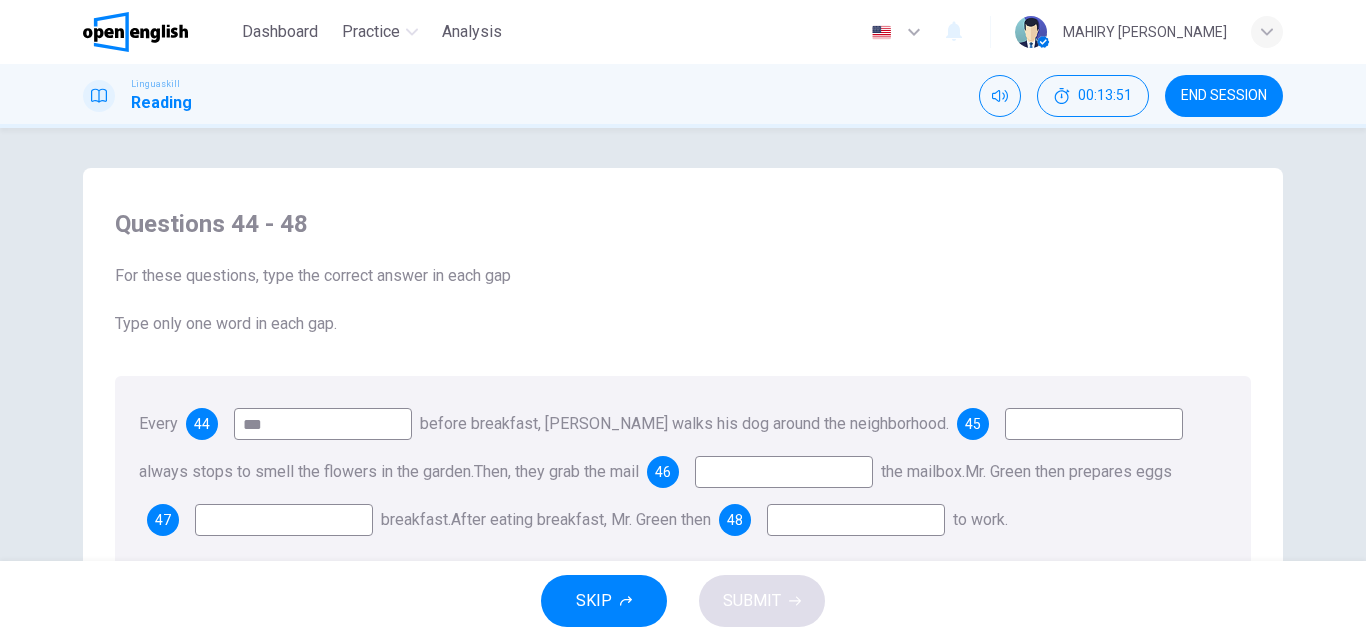 type on "***" 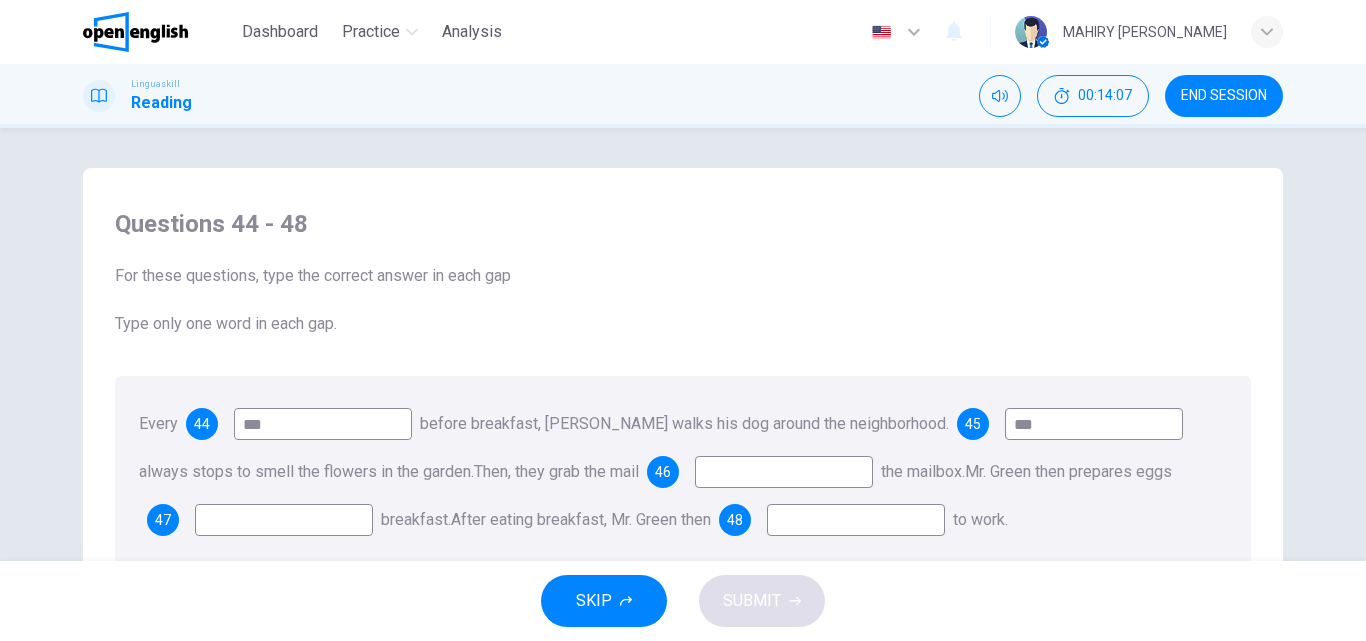 type on "***" 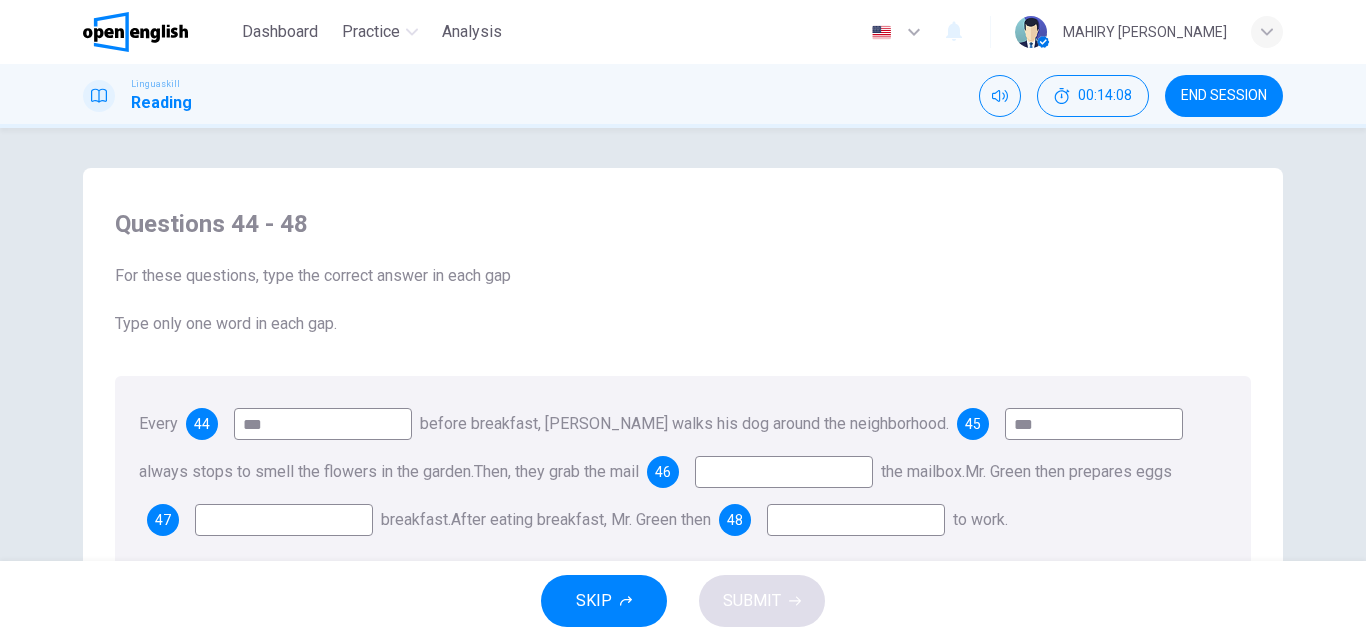 click at bounding box center (784, 472) 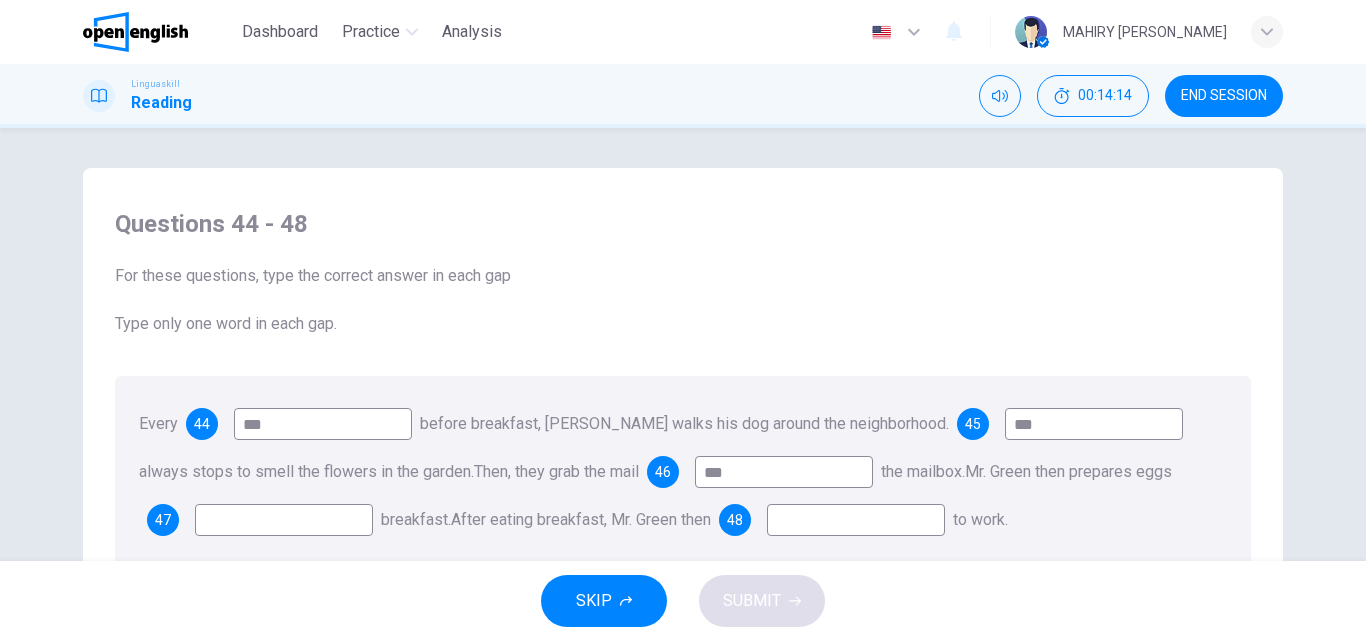 type on "***" 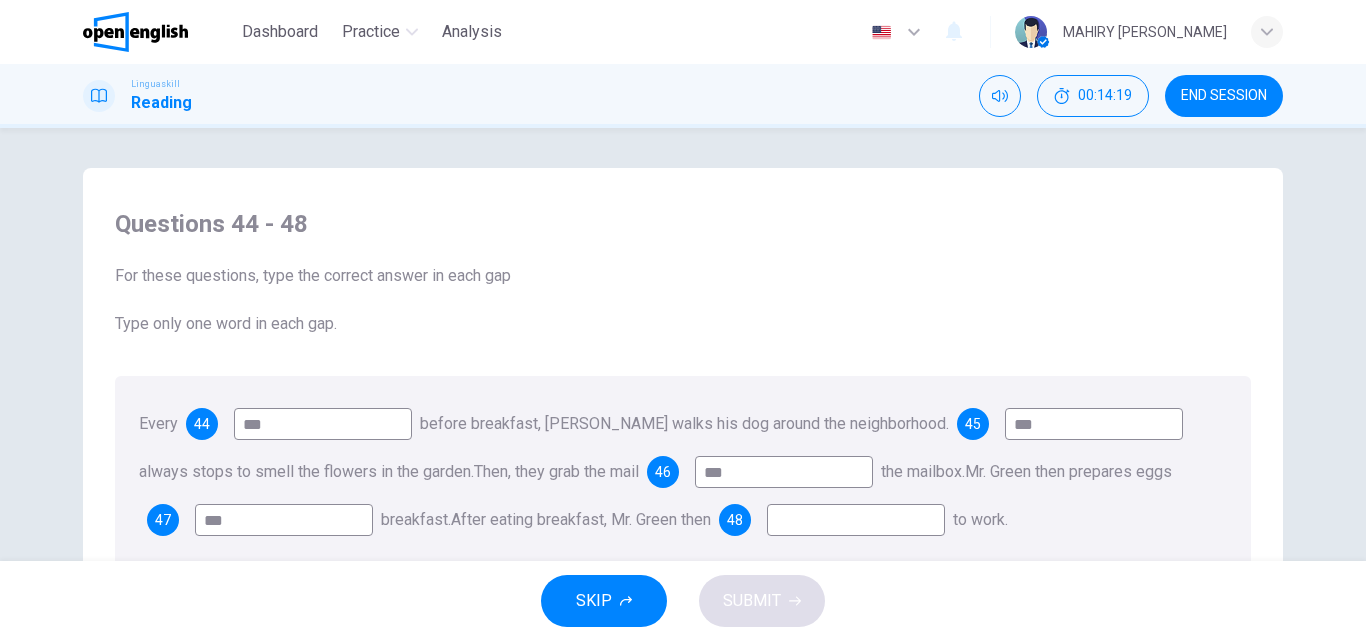 type on "***" 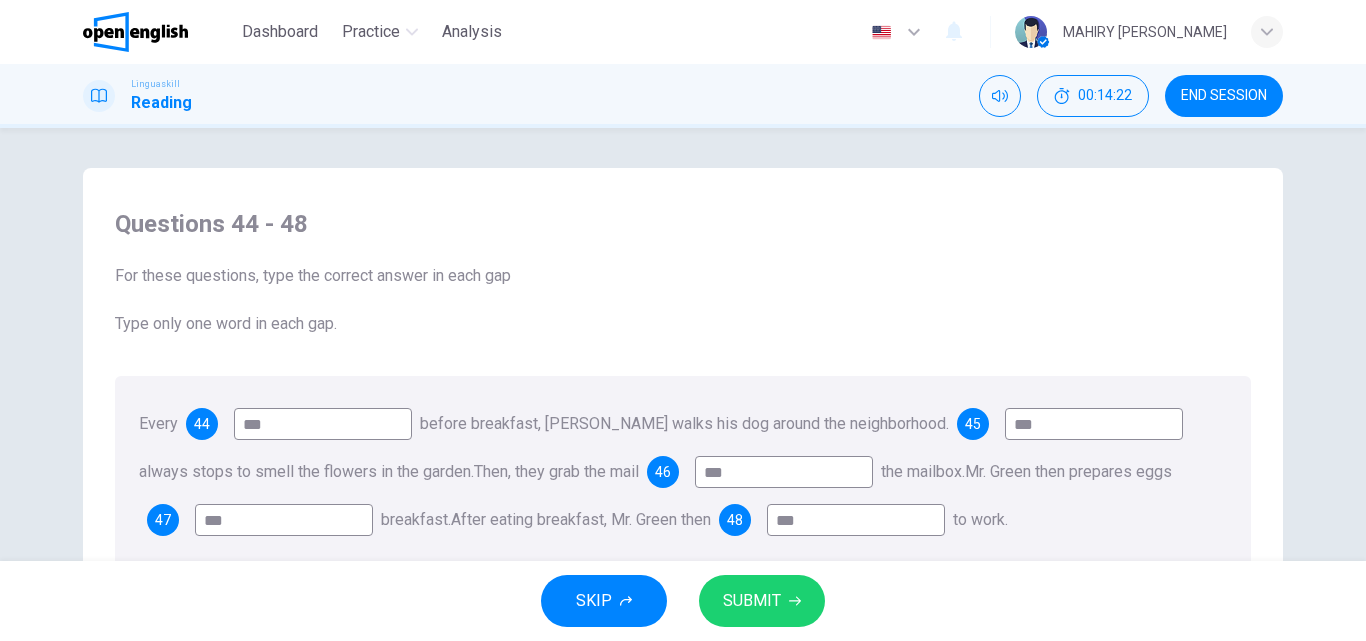 type on "***" 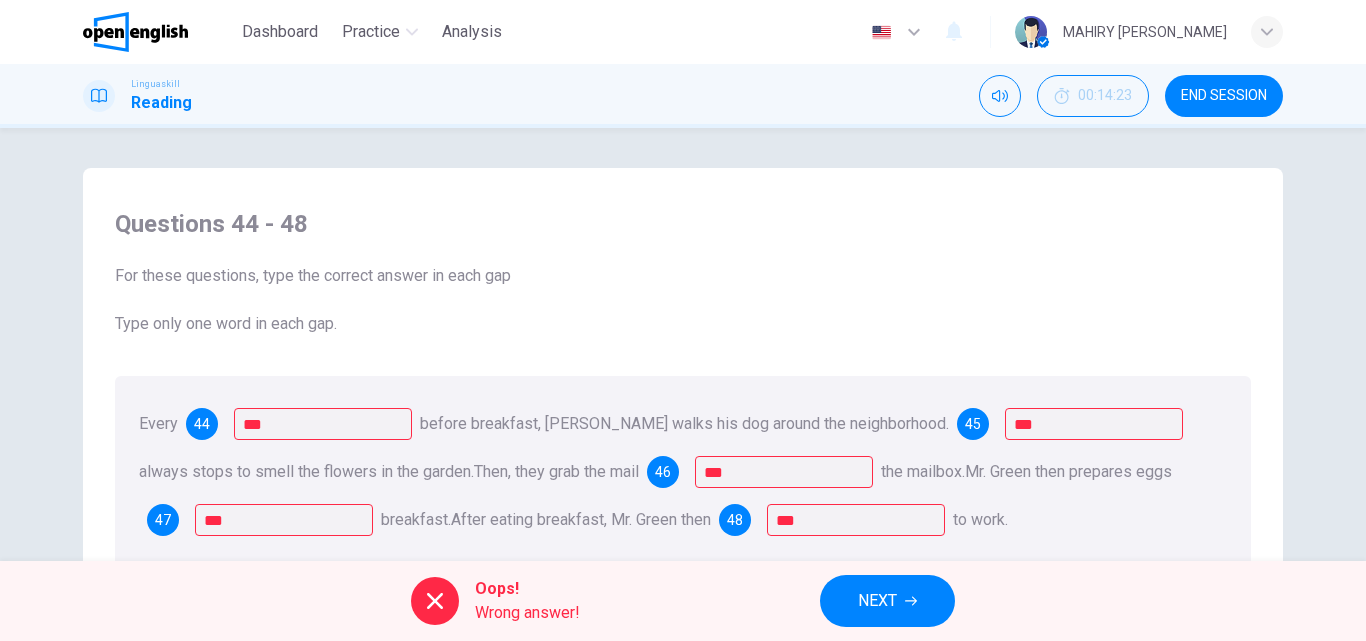 click on "NEXT" at bounding box center [887, 601] 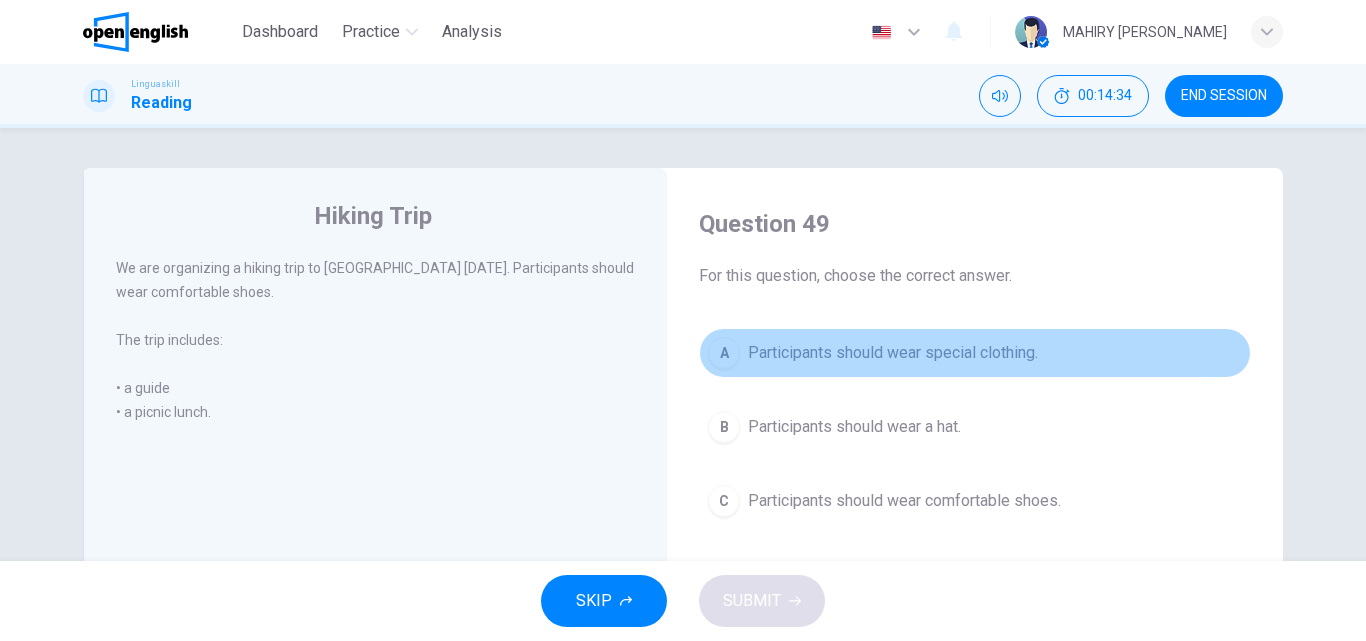 click on "Participants should wear special clothing." at bounding box center [893, 353] 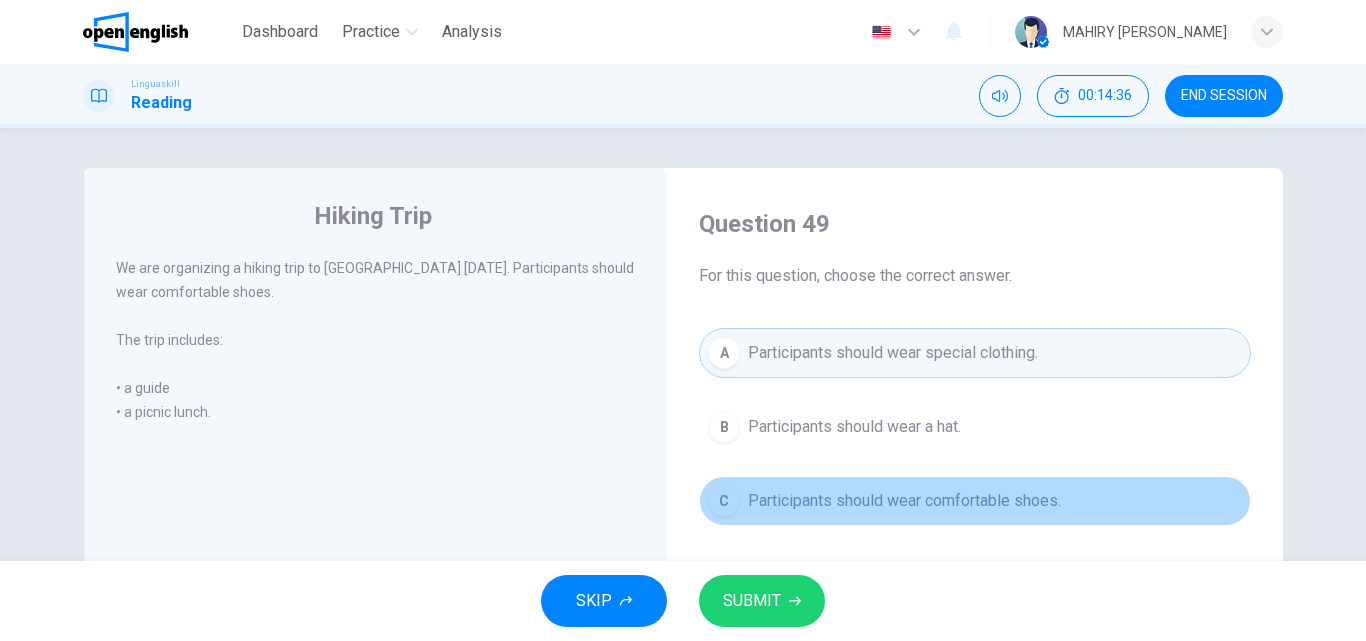 click on "Participants should wear comfortable shoes." at bounding box center (904, 501) 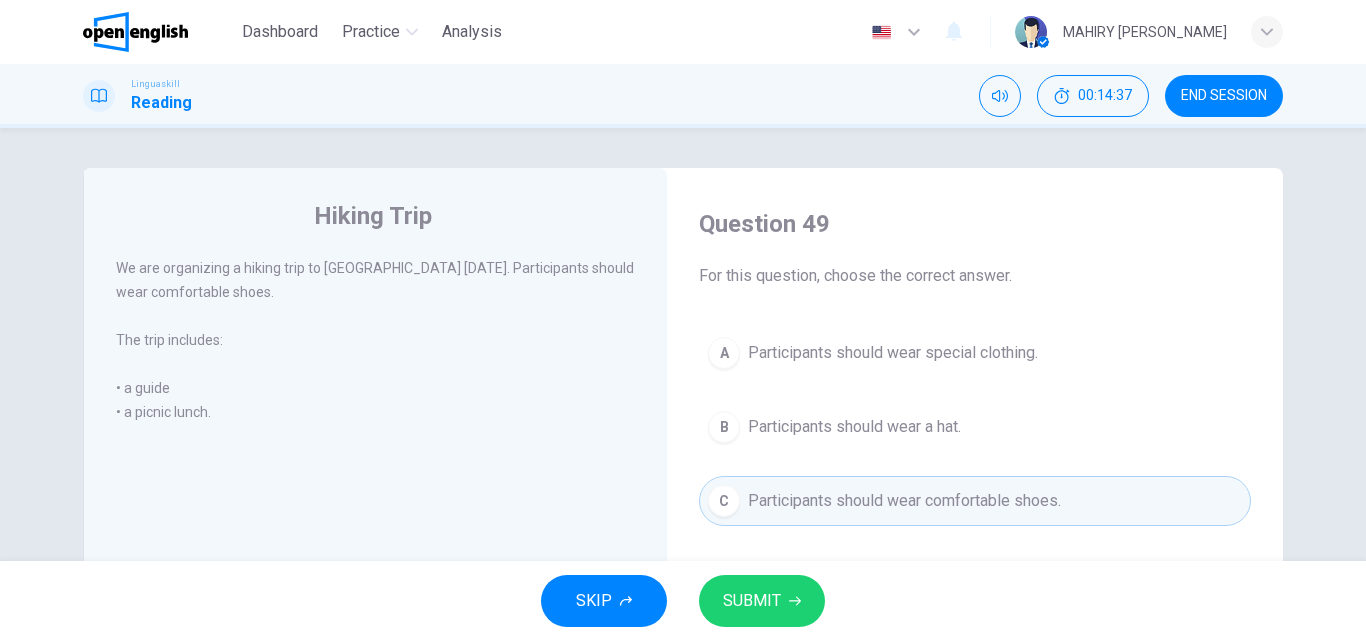 click 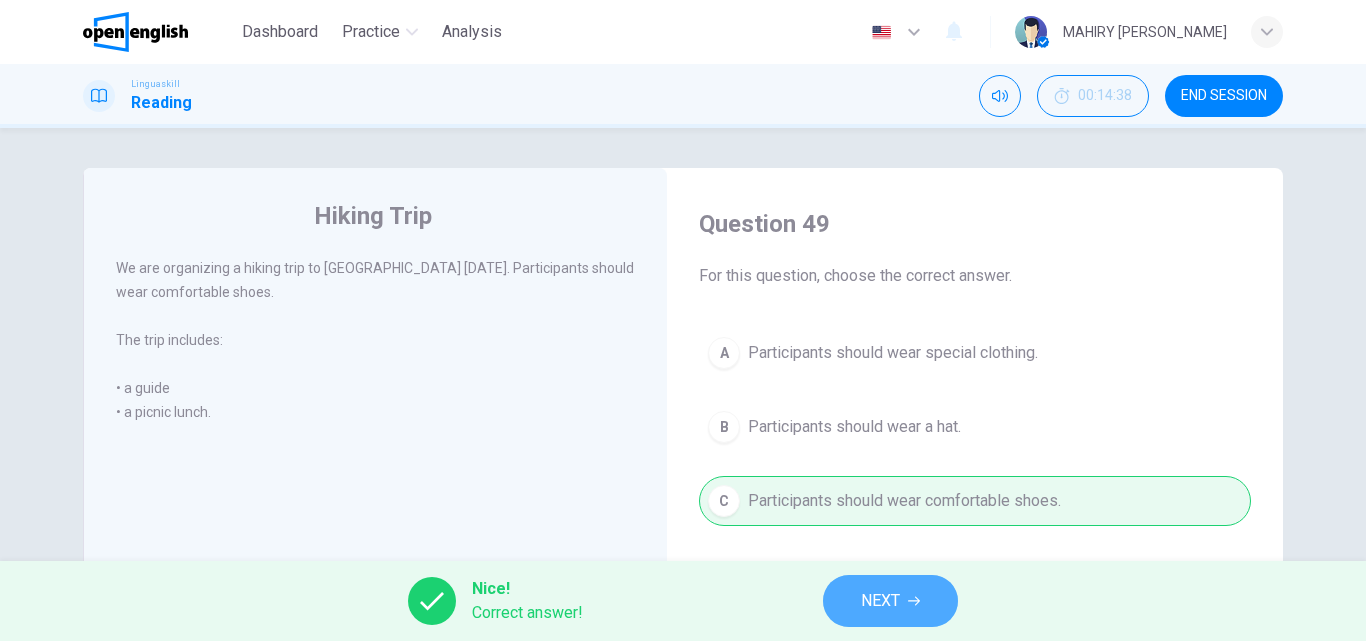 click on "NEXT" at bounding box center [890, 601] 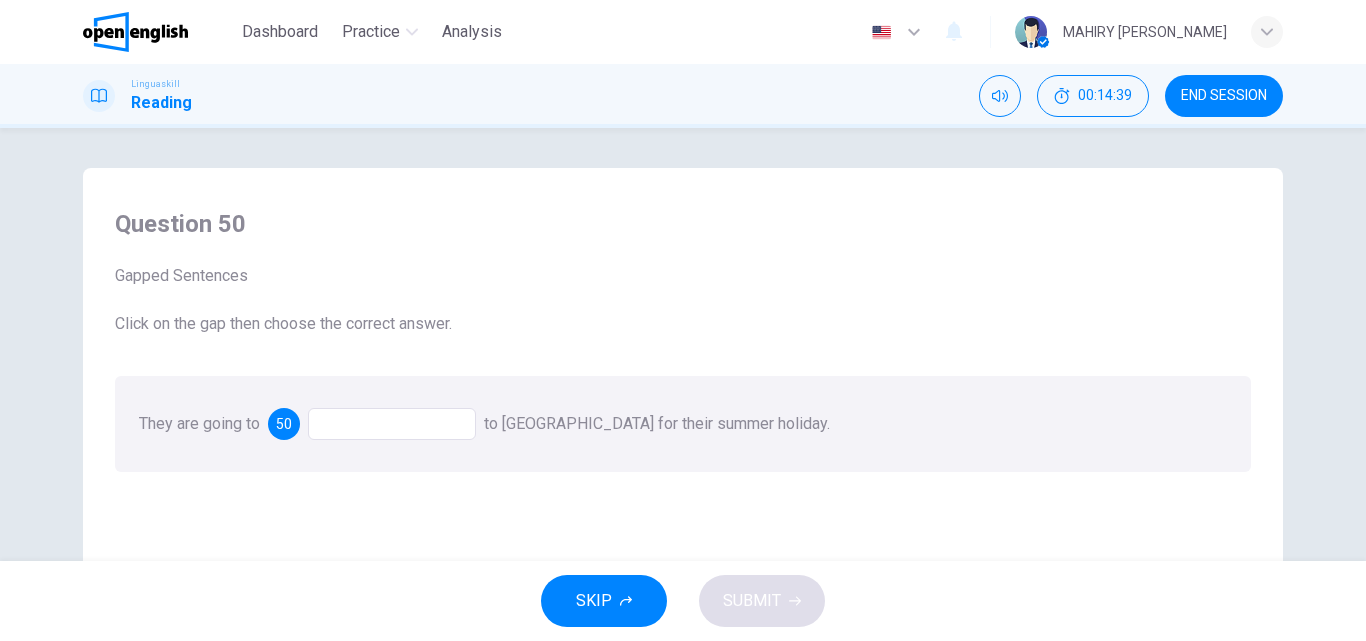 click at bounding box center (392, 424) 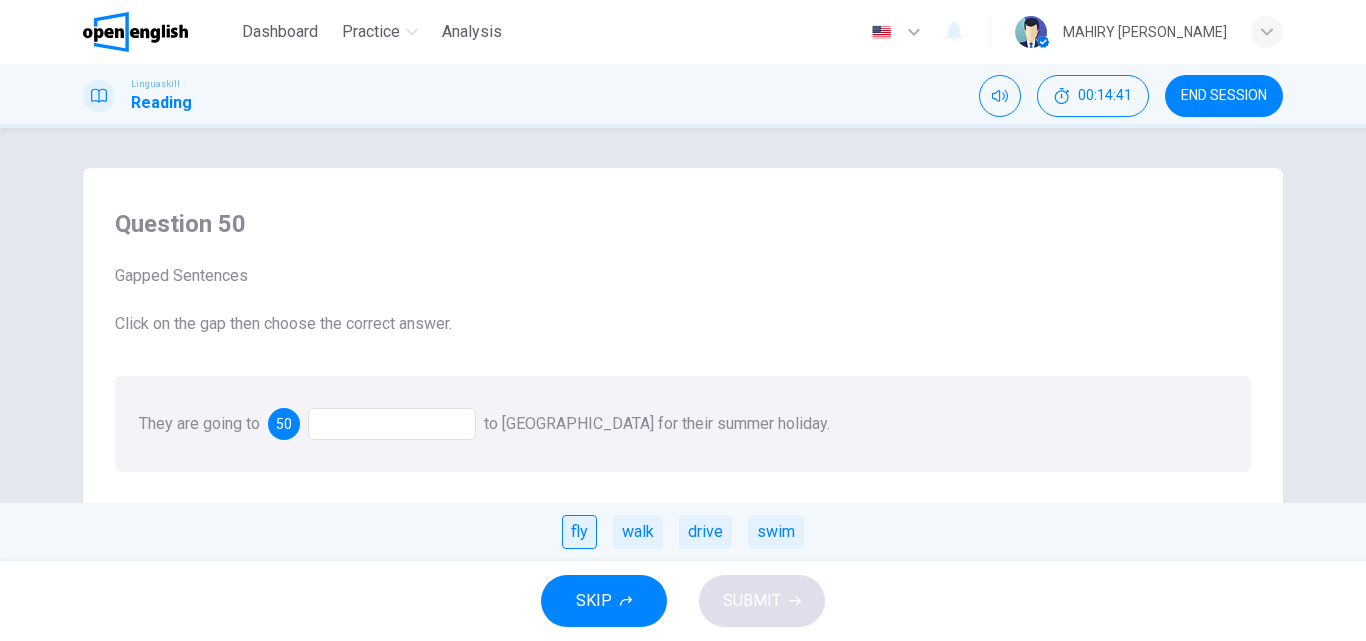 click on "fly" at bounding box center (579, 532) 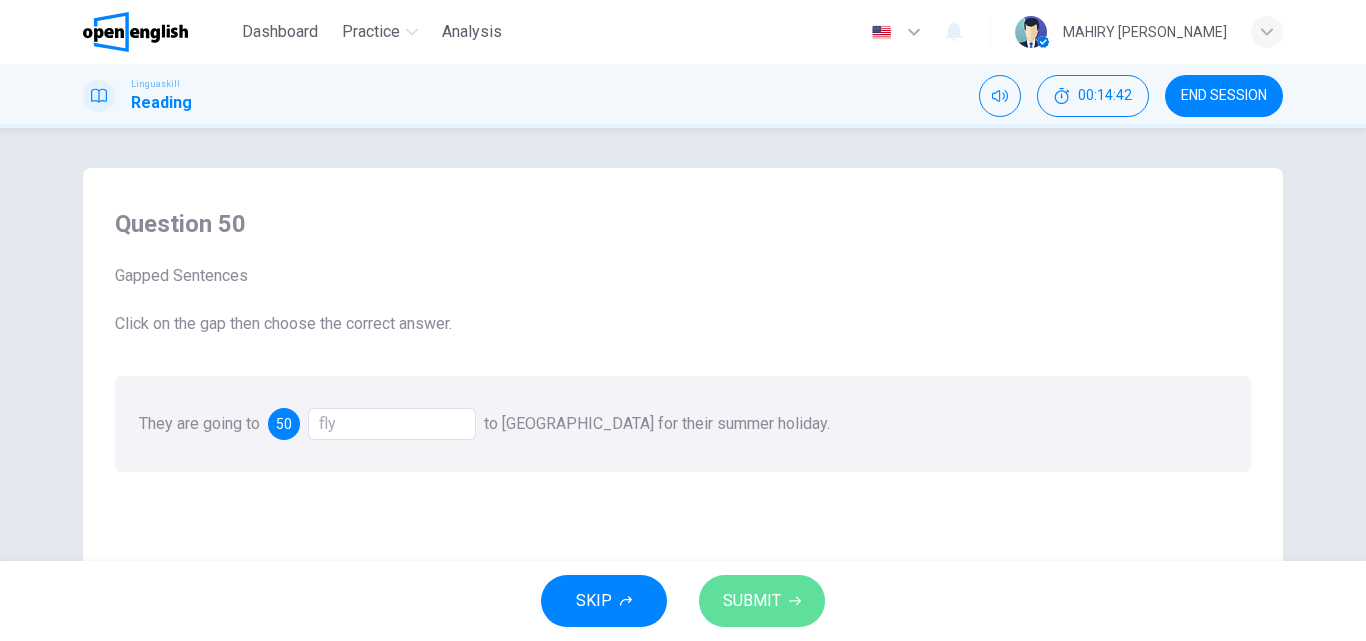 click on "SUBMIT" at bounding box center [752, 601] 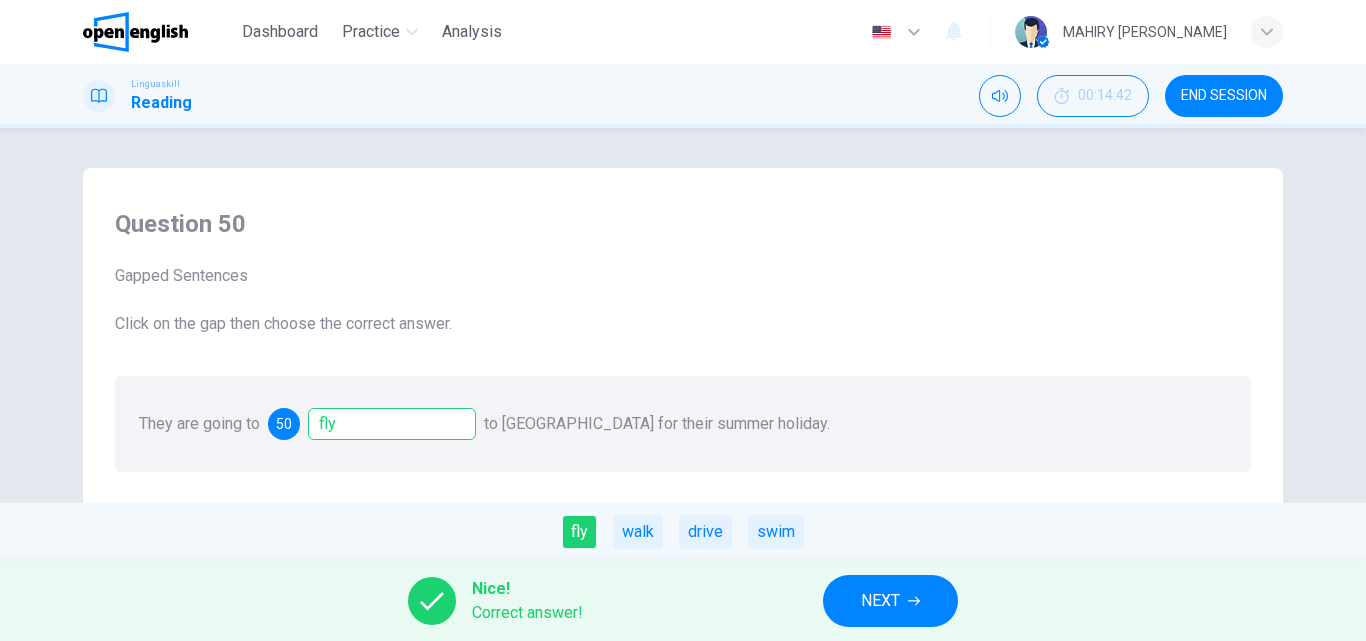 click on "NEXT" at bounding box center (880, 601) 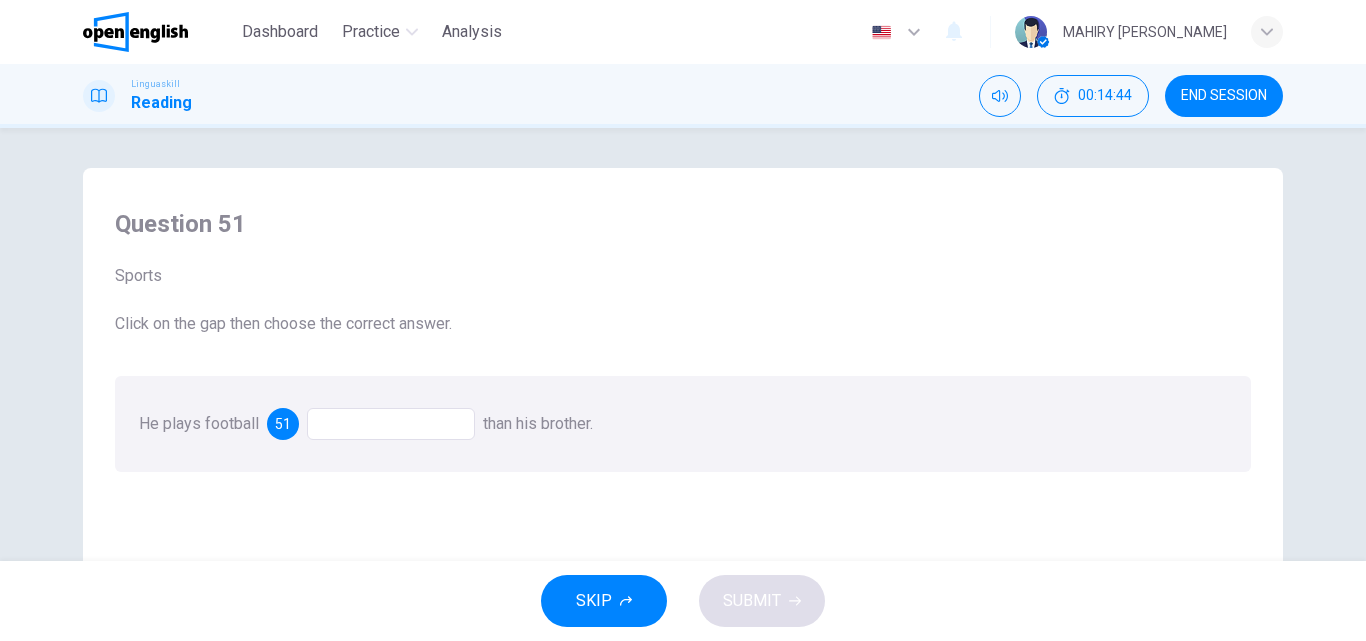 click at bounding box center [391, 424] 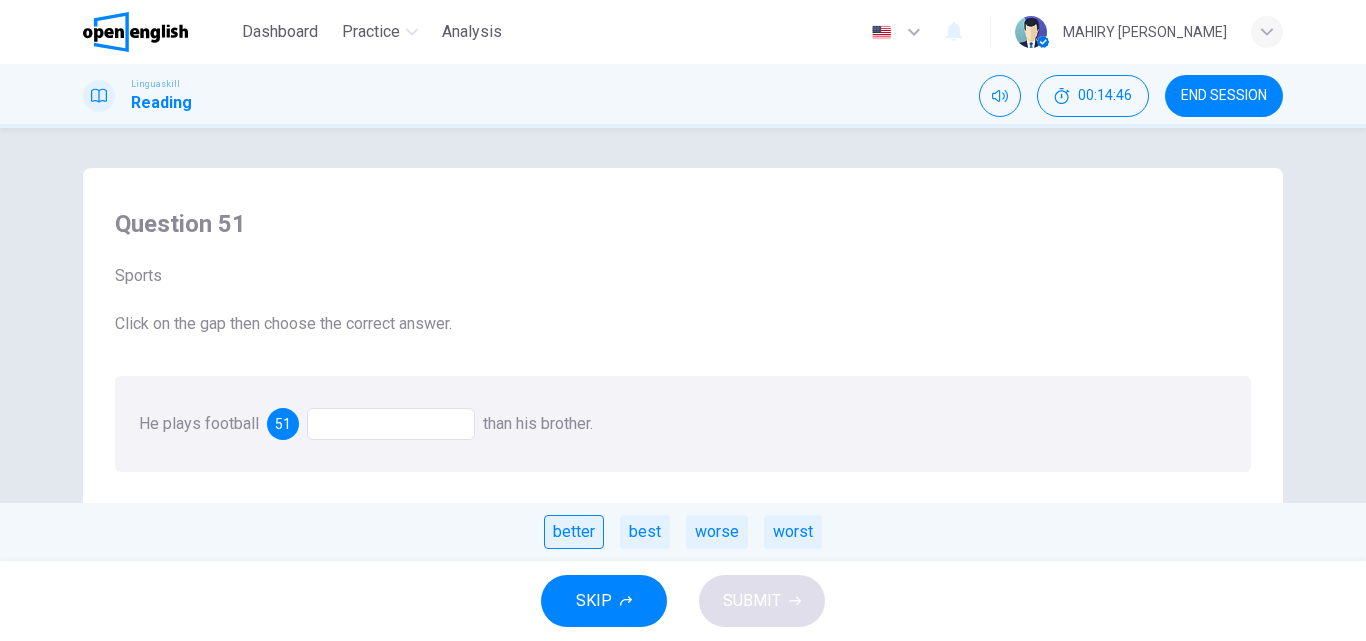 click on "better" at bounding box center (574, 532) 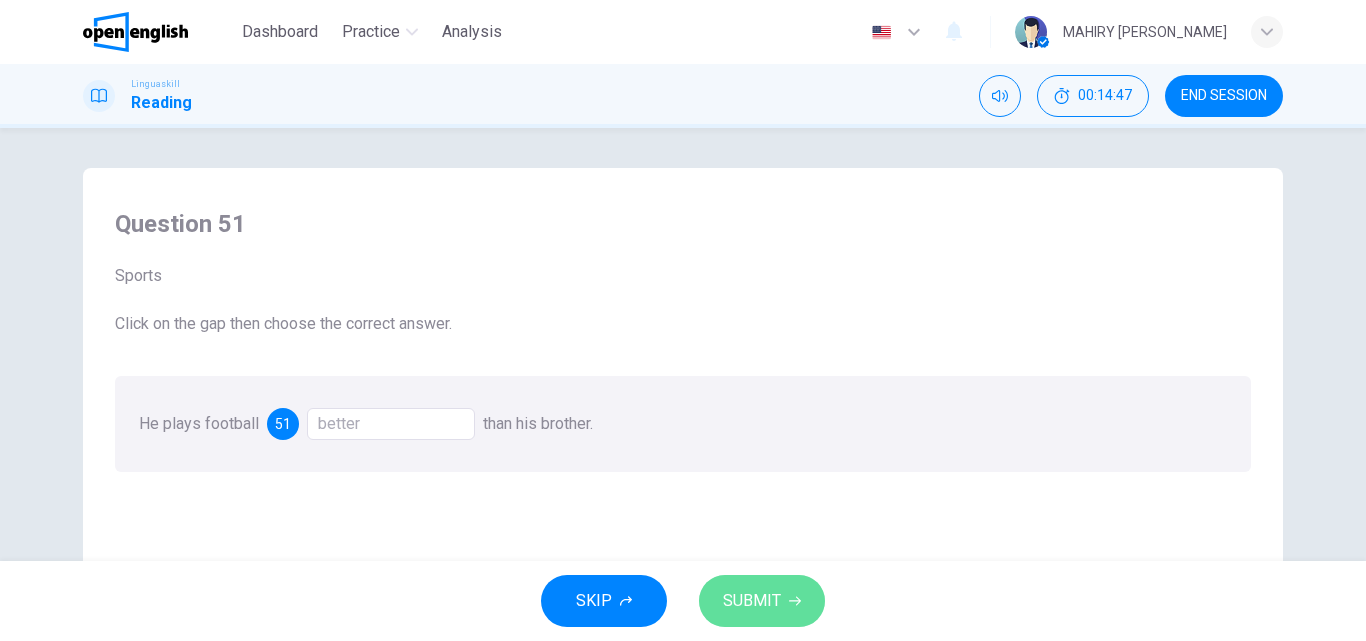 click 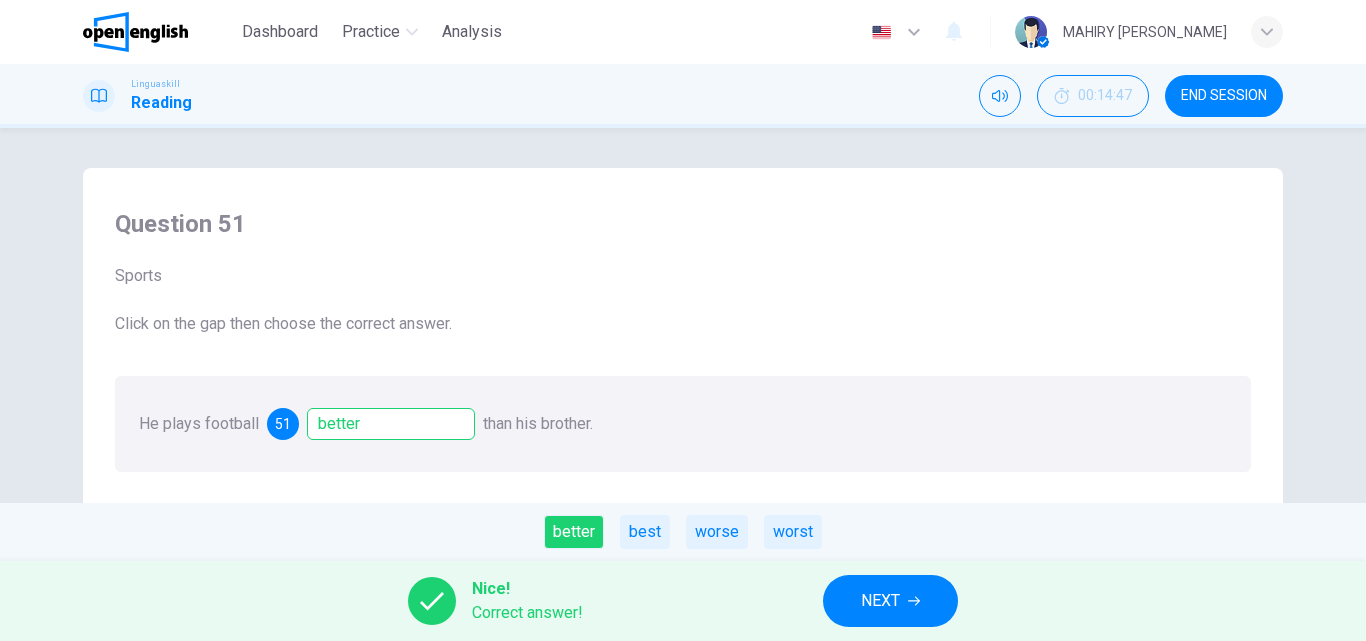 click on "NEXT" at bounding box center (880, 601) 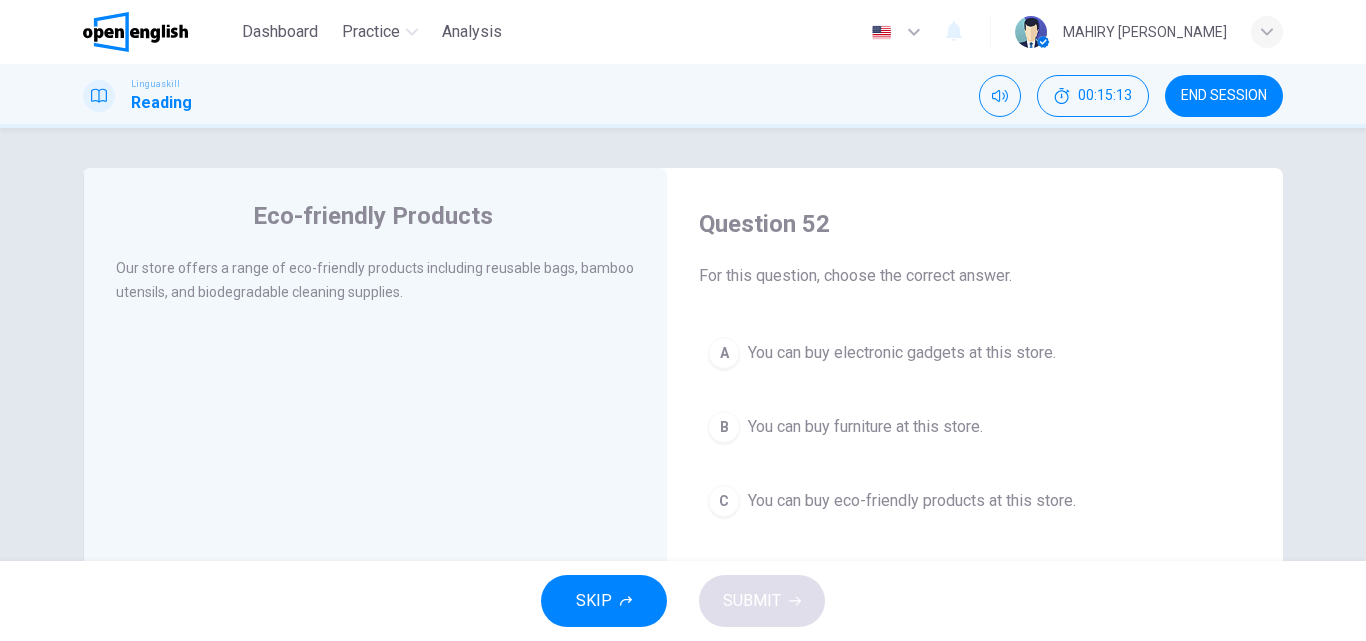 click on "You can buy eco-friendly products at this store." at bounding box center (912, 501) 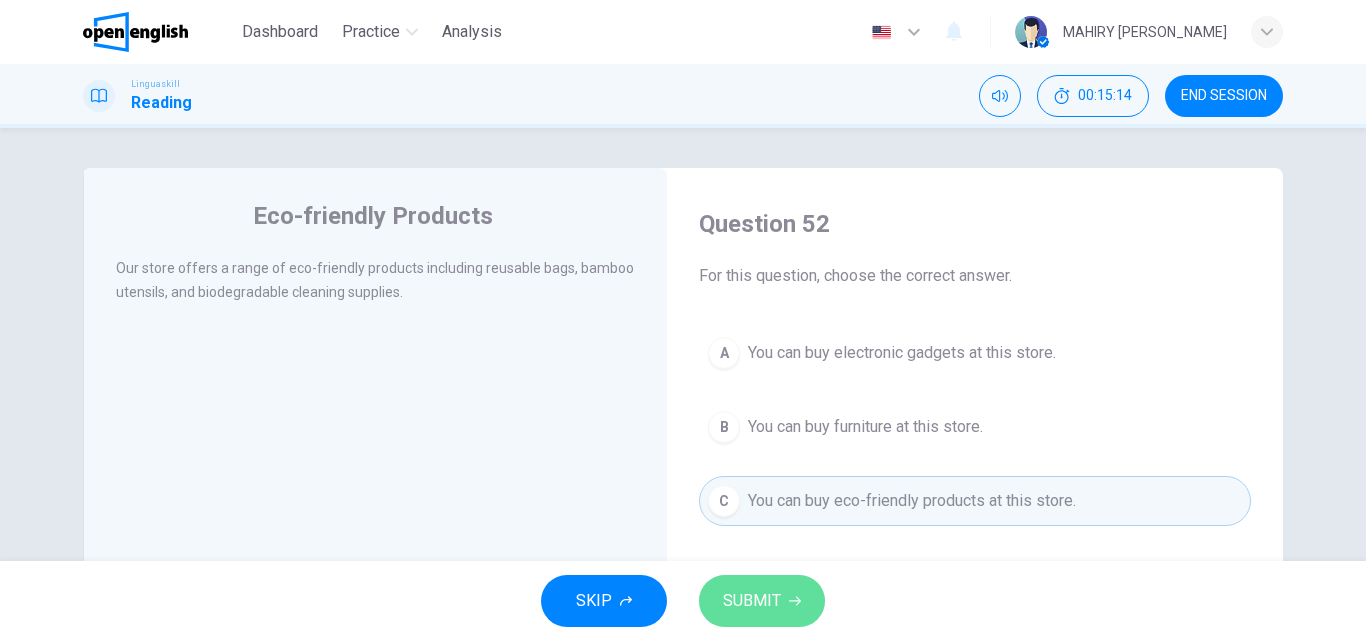 click on "SUBMIT" at bounding box center (762, 601) 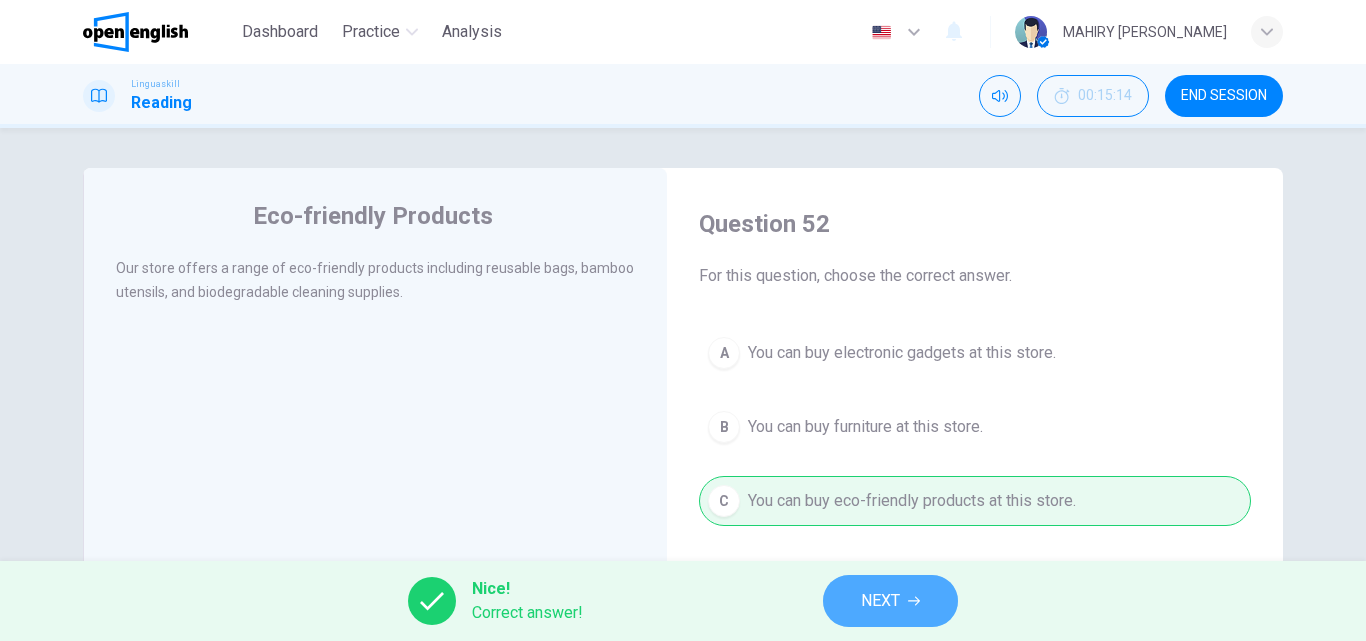 click on "NEXT" at bounding box center (880, 601) 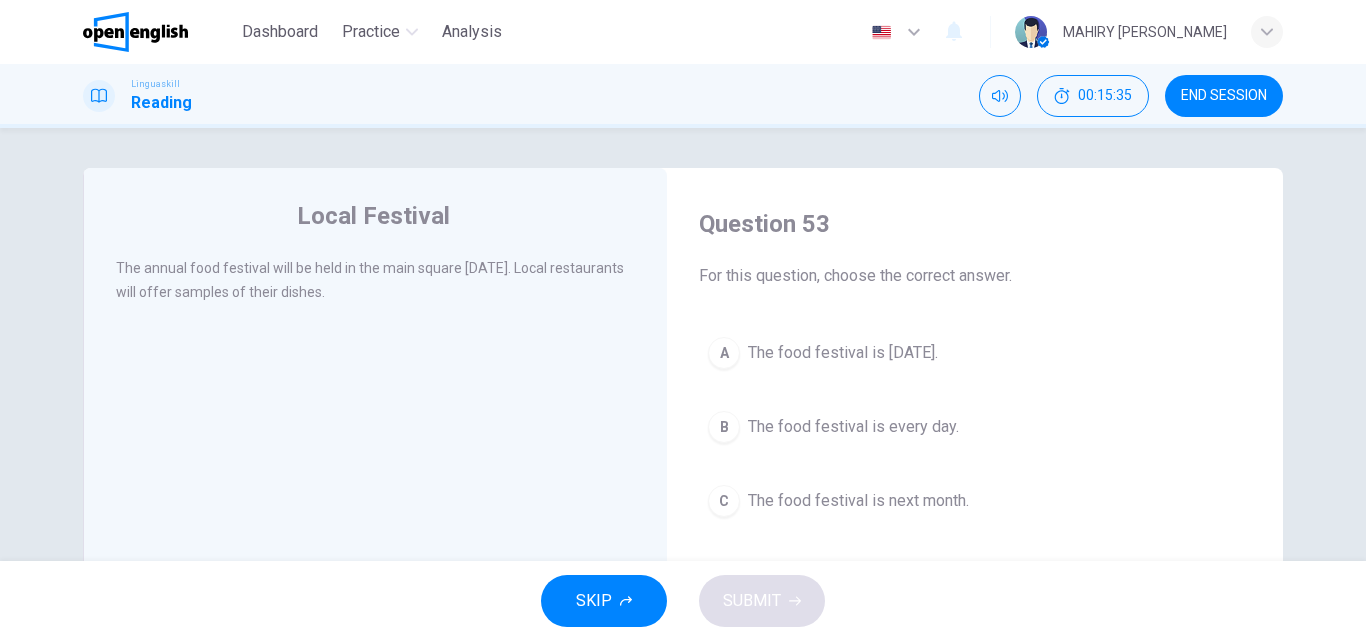 click on "The food festival is every day." at bounding box center (853, 427) 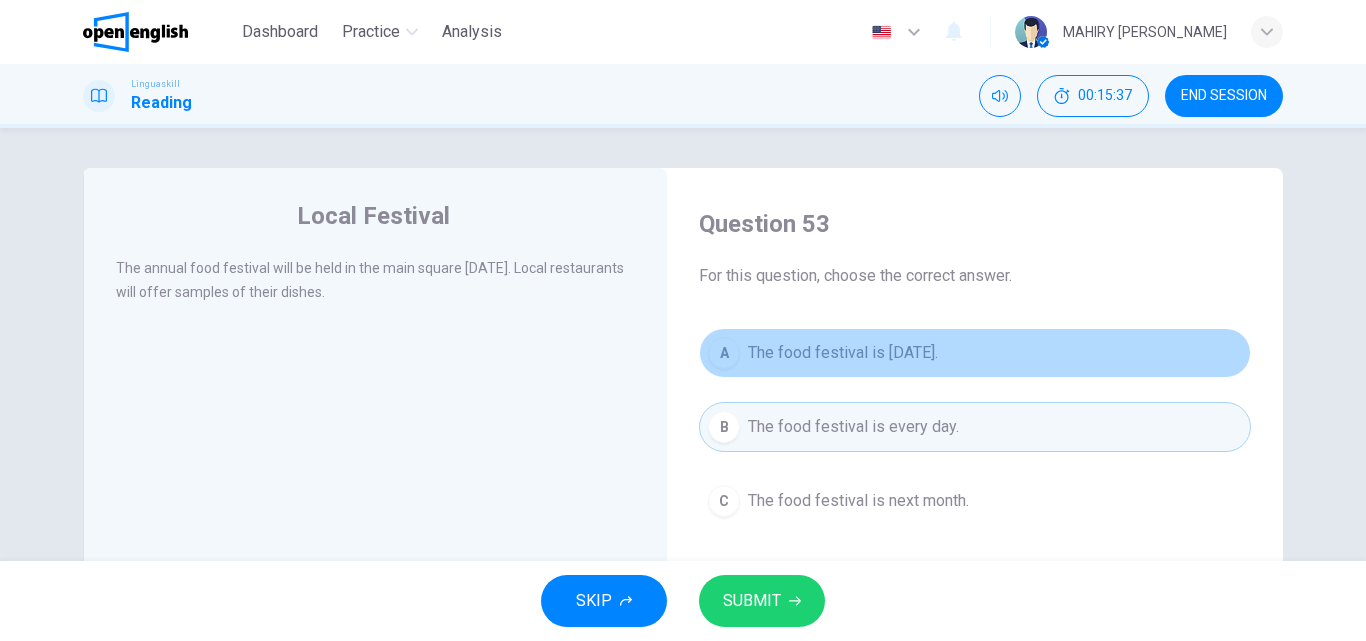 click on "A The food festival is [DATE]." at bounding box center [975, 353] 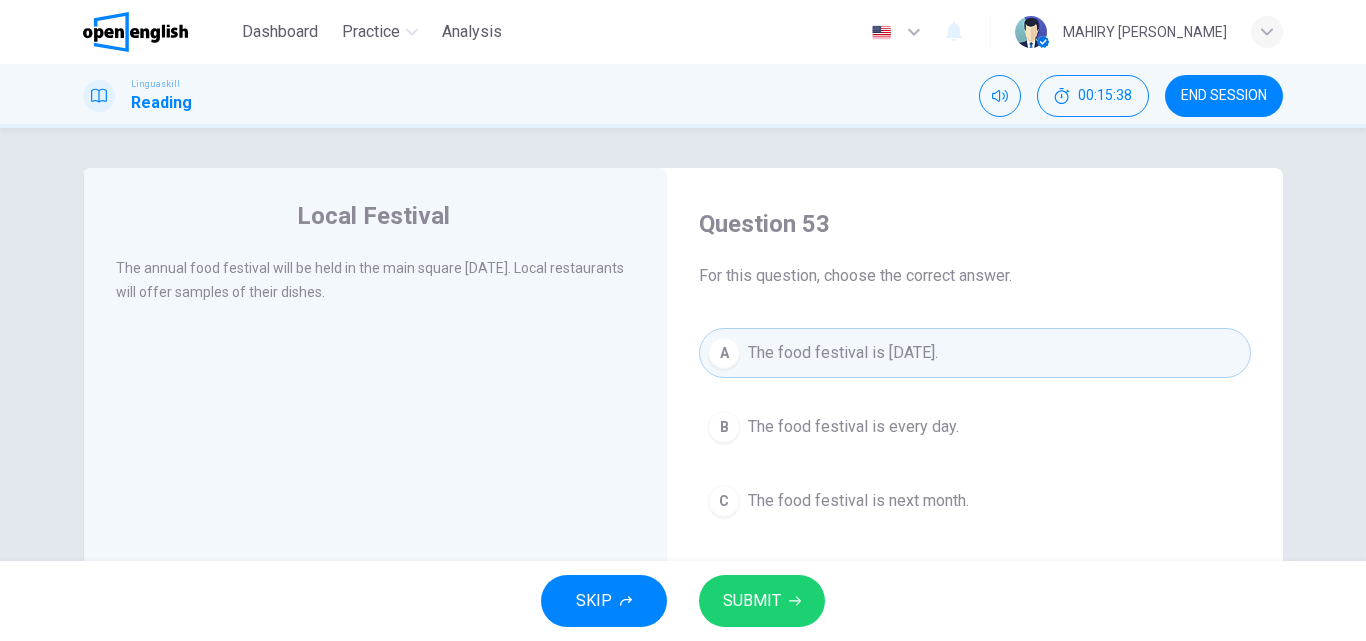click on "SUBMIT" at bounding box center (752, 601) 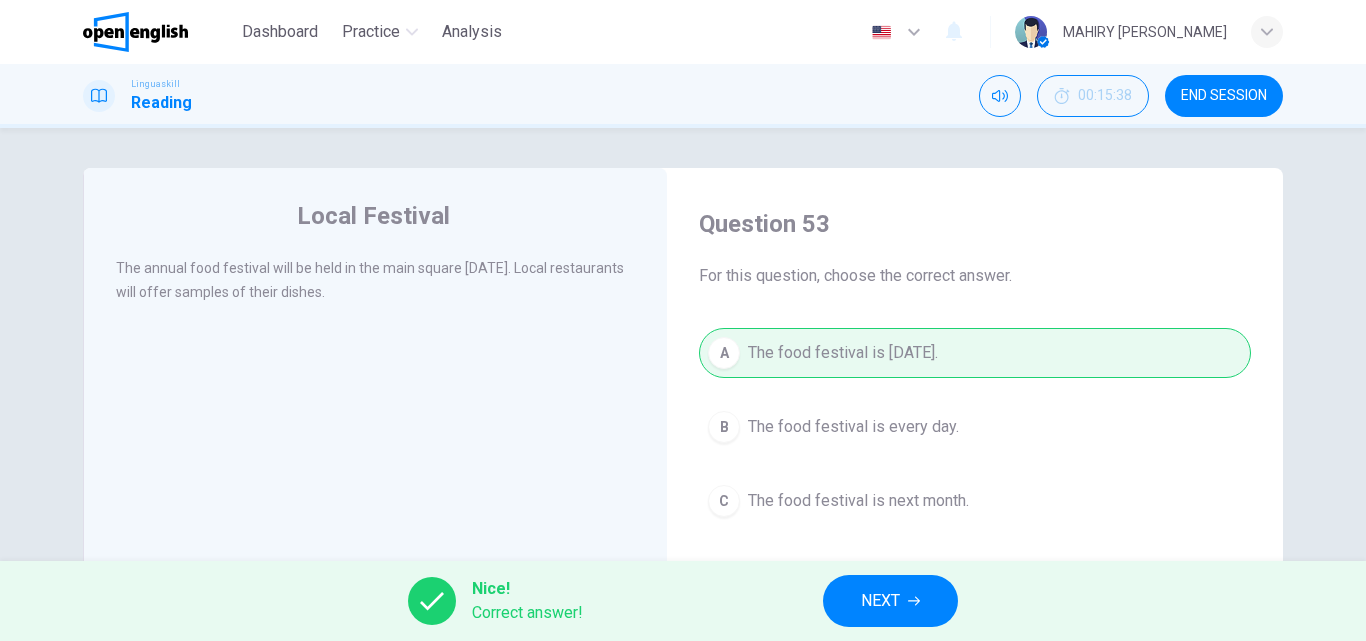 click on "NEXT" at bounding box center [880, 601] 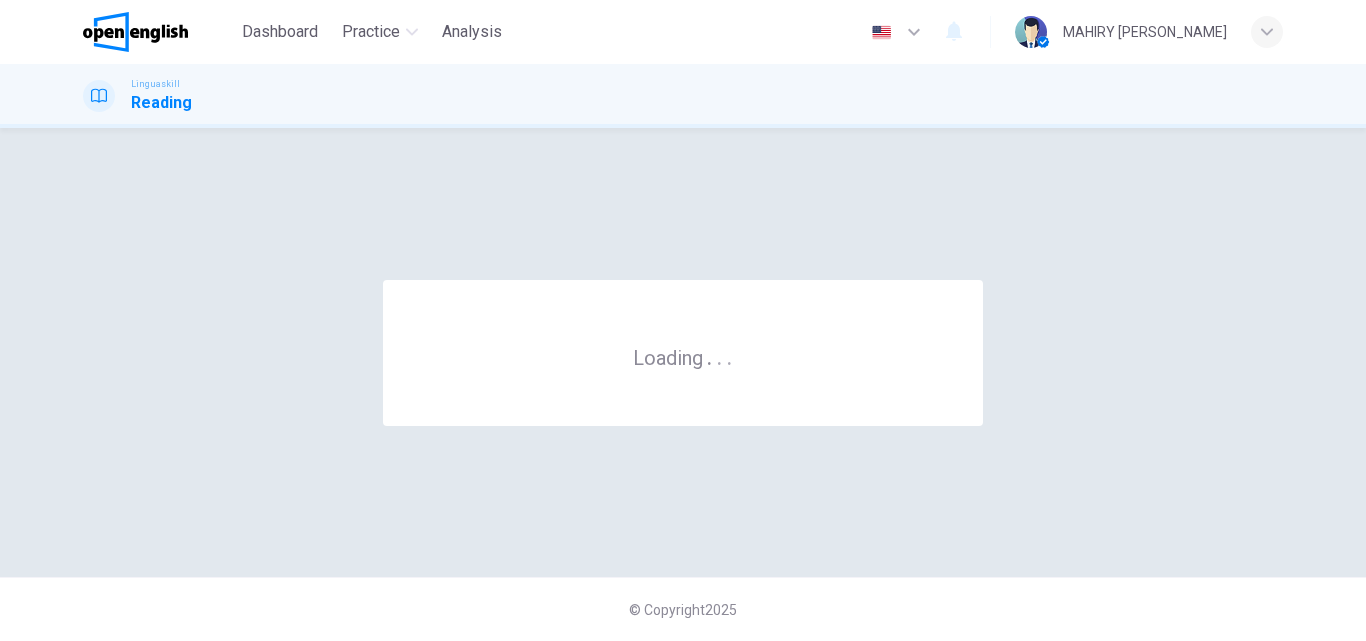 click on "© Copyright  2025" at bounding box center [683, 609] 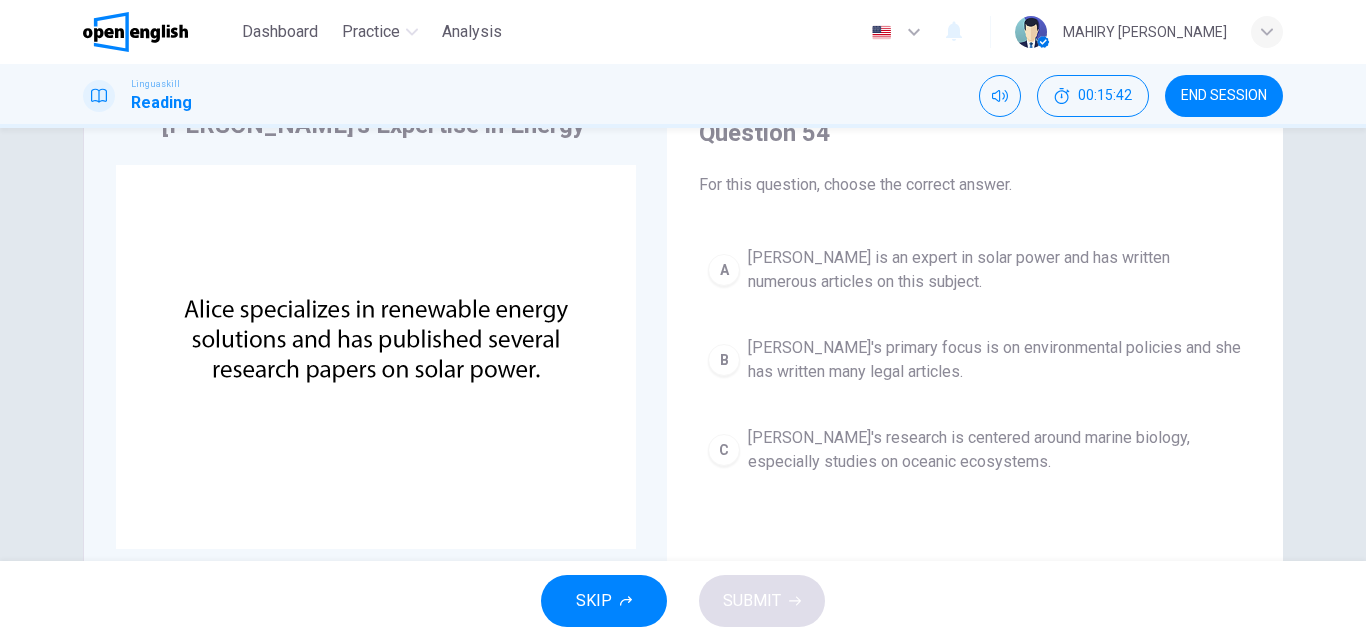 scroll, scrollTop: 98, scrollLeft: 0, axis: vertical 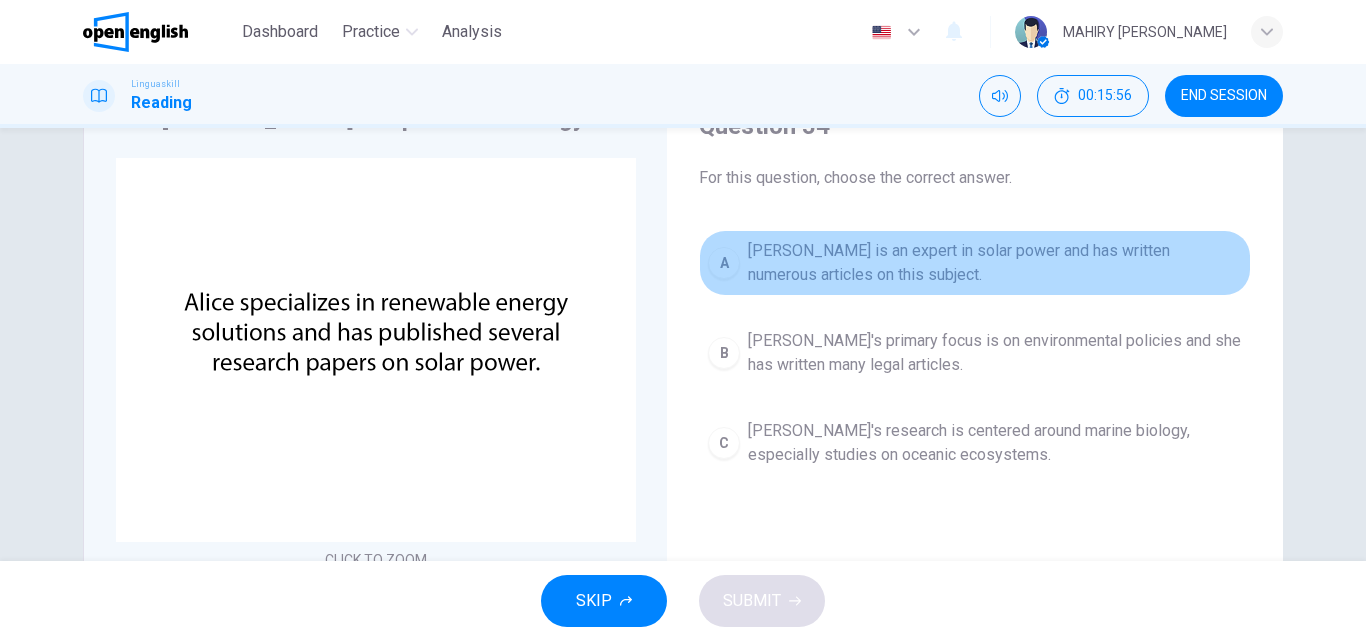 click on "A [PERSON_NAME] is an expert in solar power and has written numerous articles on this subject." at bounding box center [975, 263] 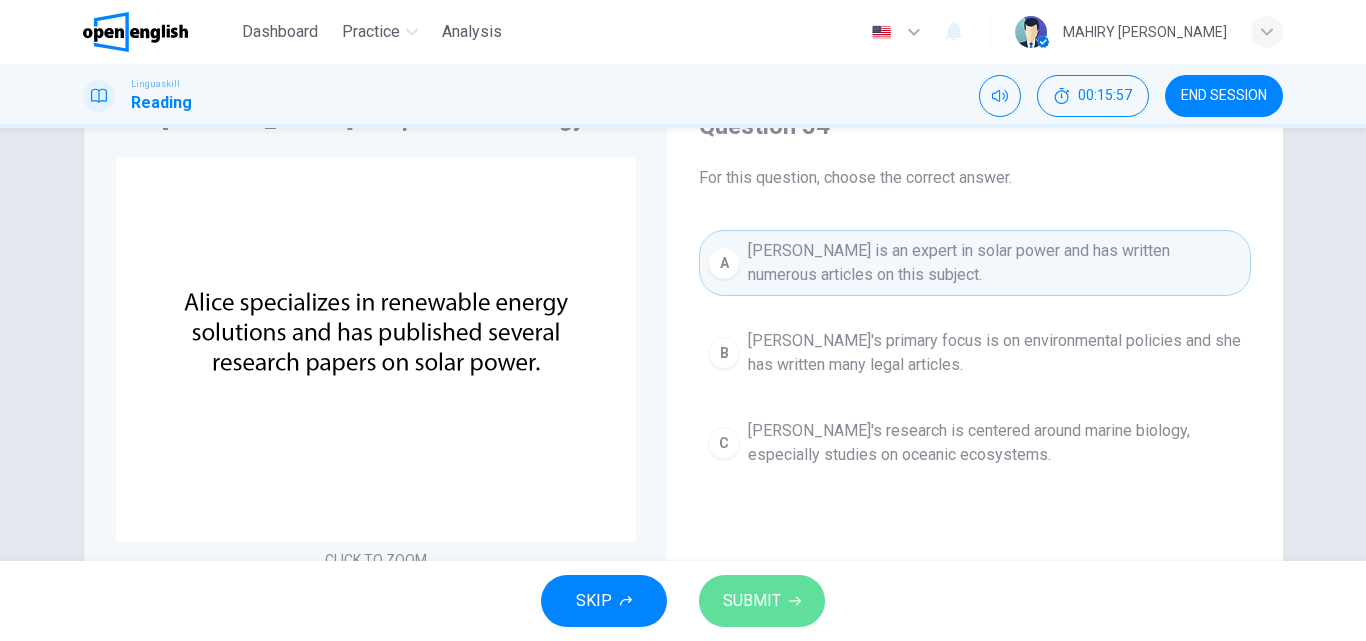 drag, startPoint x: 793, startPoint y: 624, endPoint x: 787, endPoint y: 615, distance: 10.816654 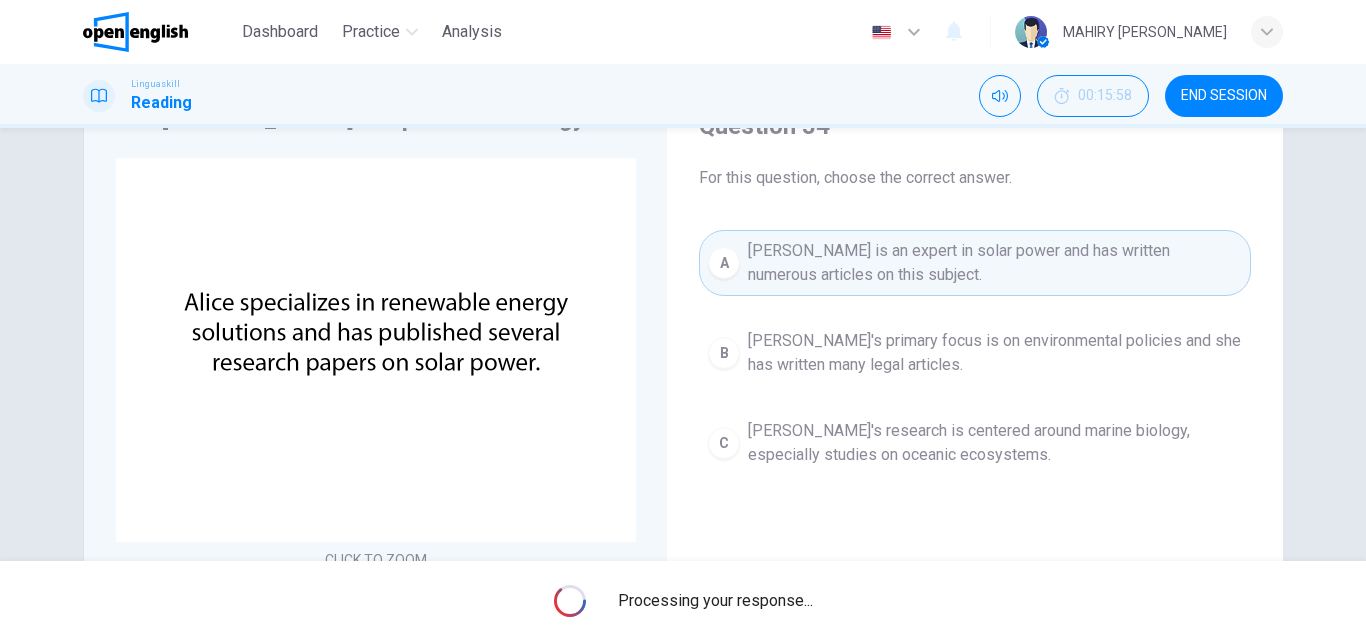 click on "Processing your response..." at bounding box center (683, 601) 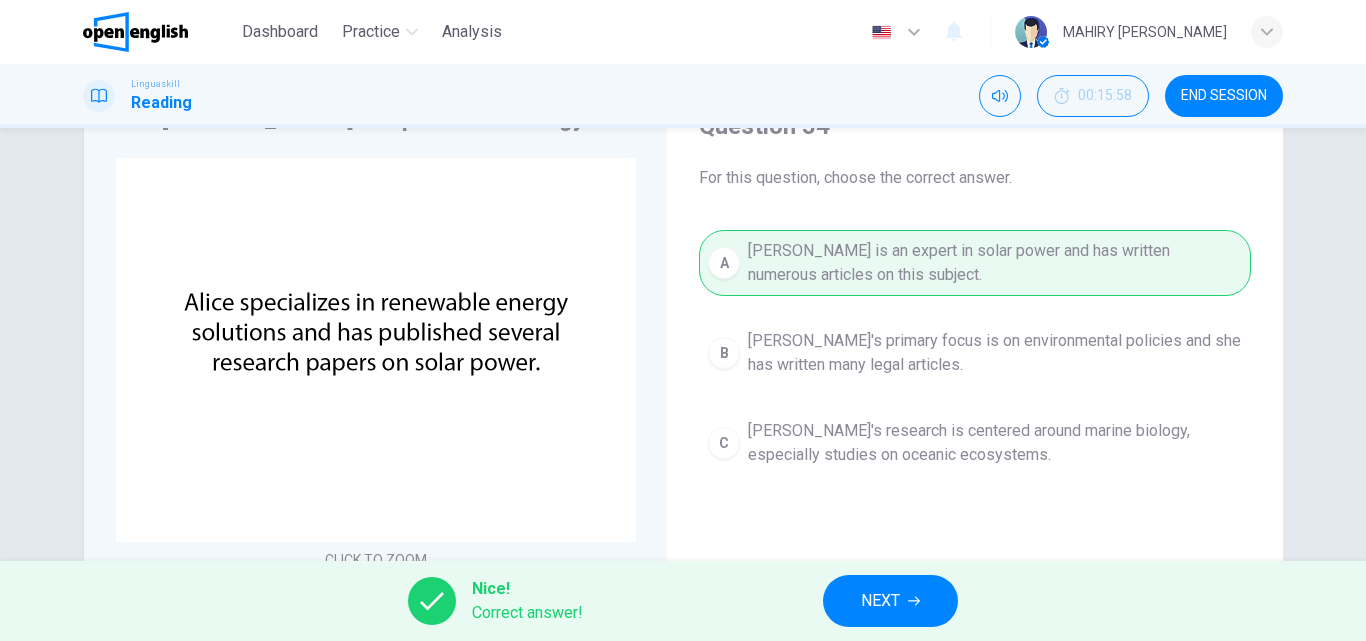 click on "NEXT" at bounding box center [880, 601] 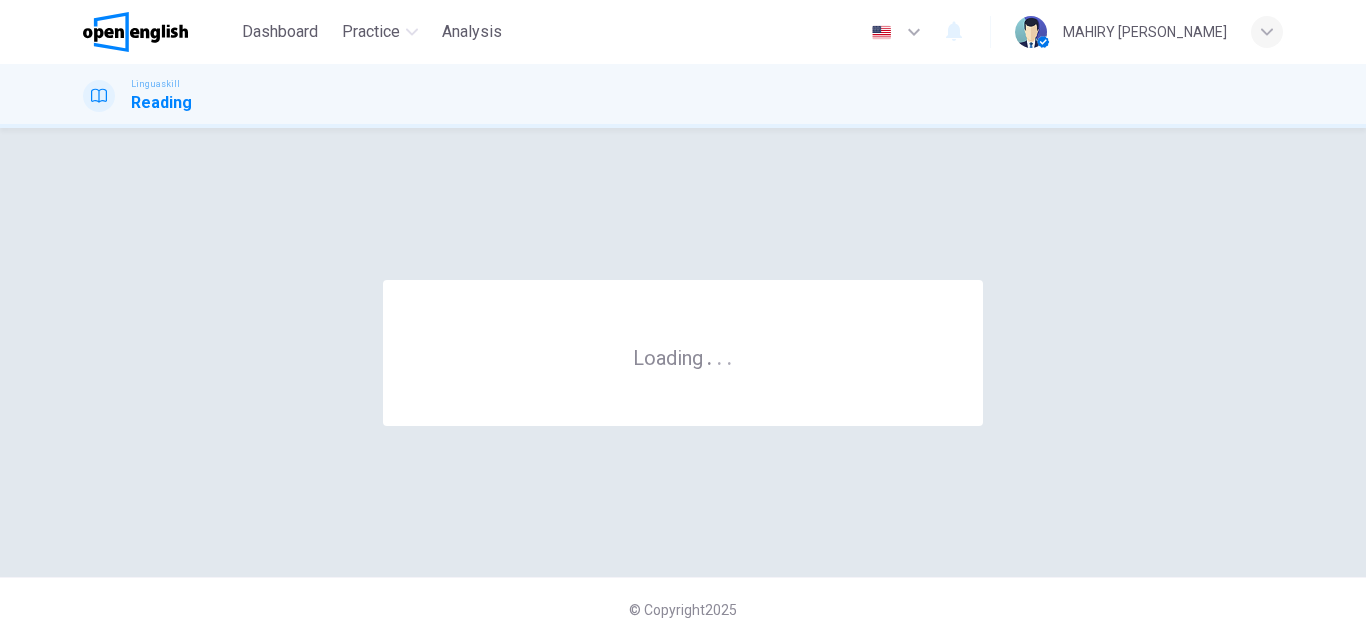 scroll, scrollTop: 0, scrollLeft: 0, axis: both 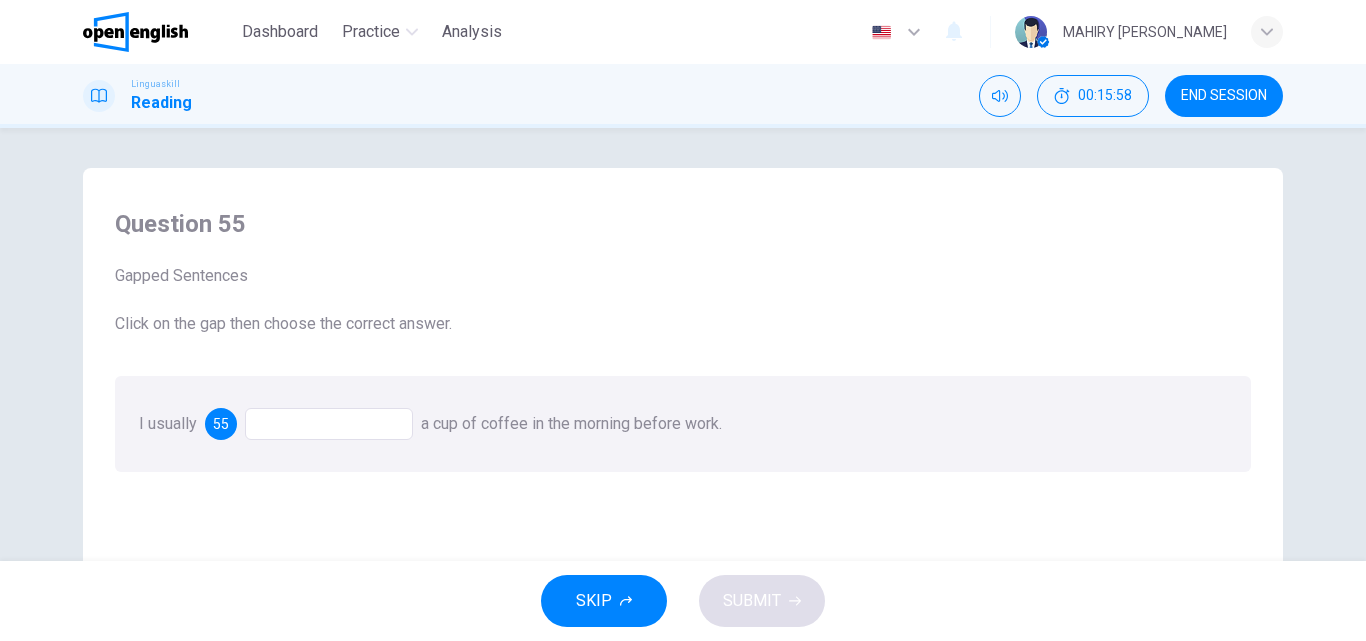 click at bounding box center (329, 424) 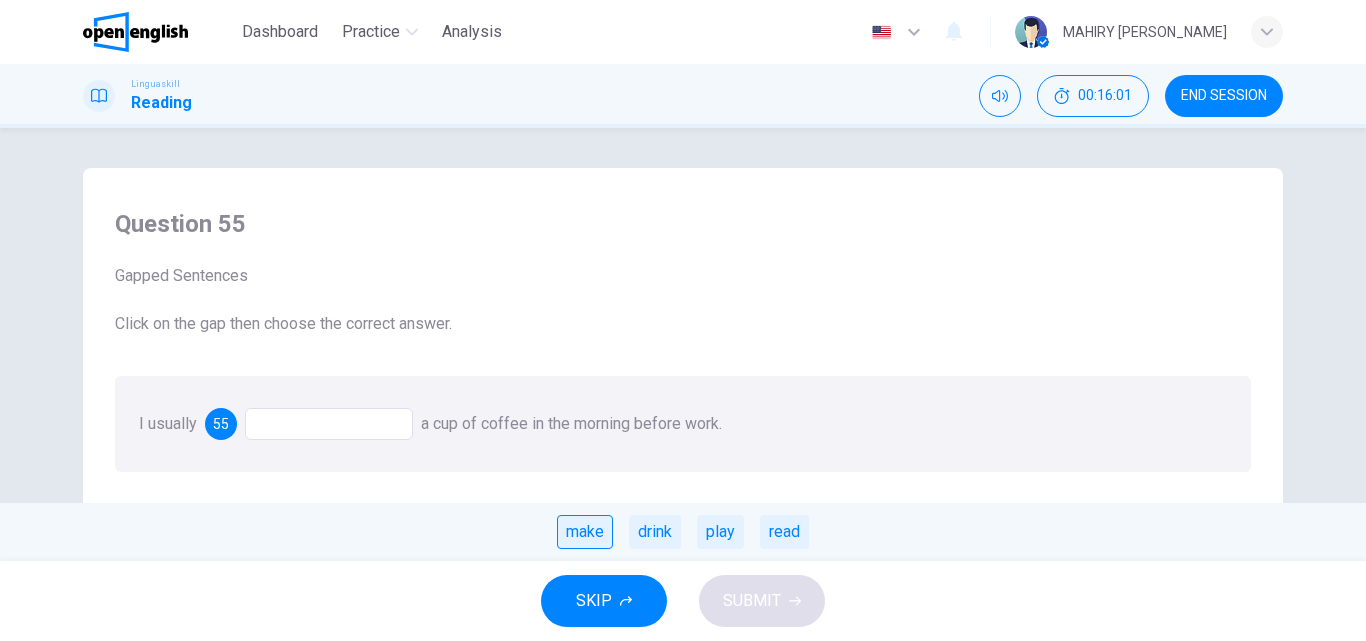 click on "make" at bounding box center [585, 532] 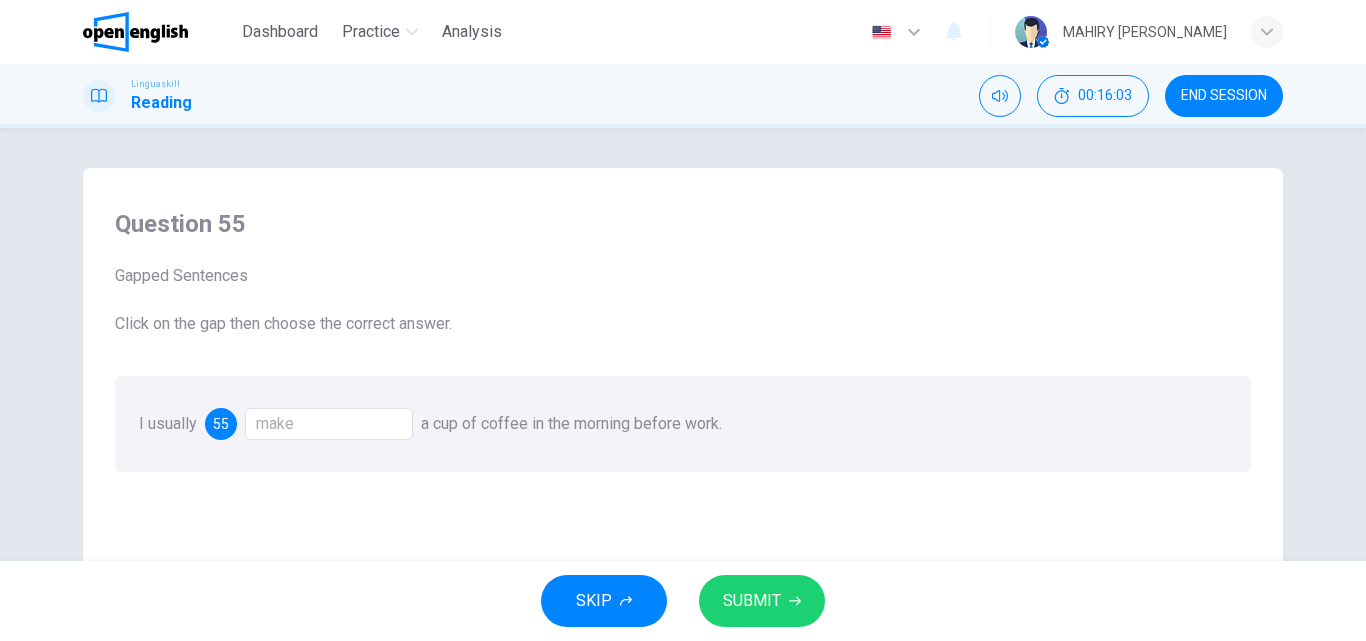 click on "make" at bounding box center [329, 424] 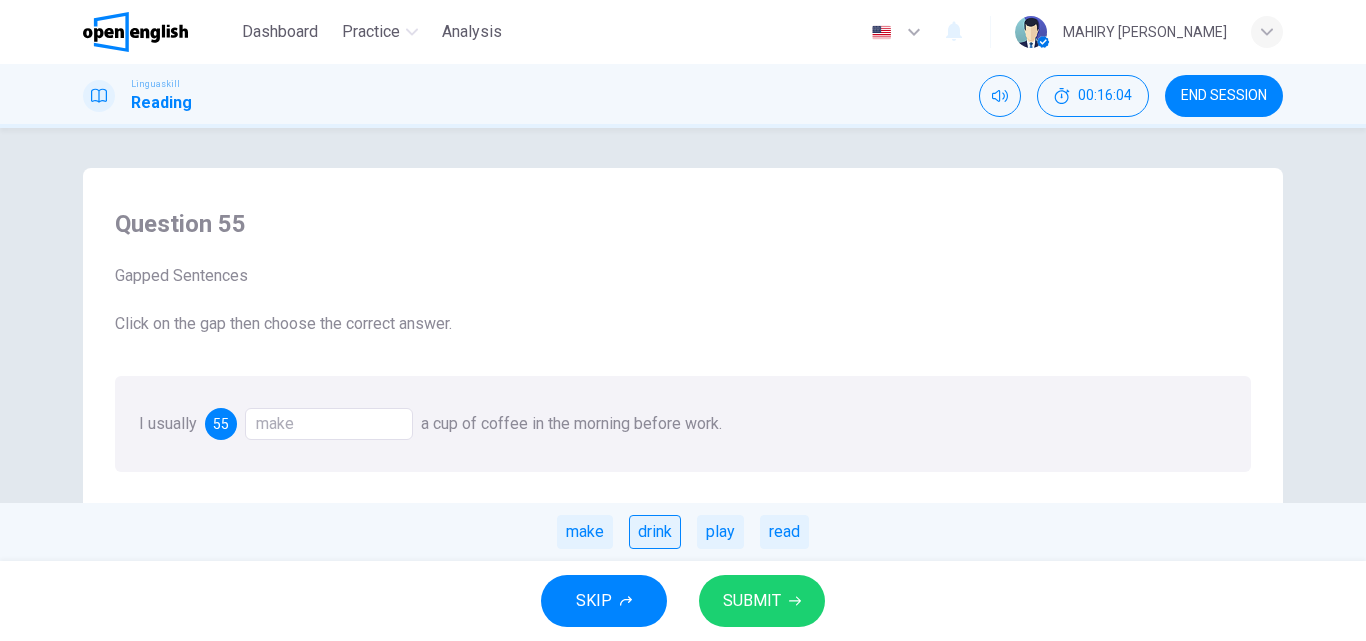 click on "drink" at bounding box center [655, 532] 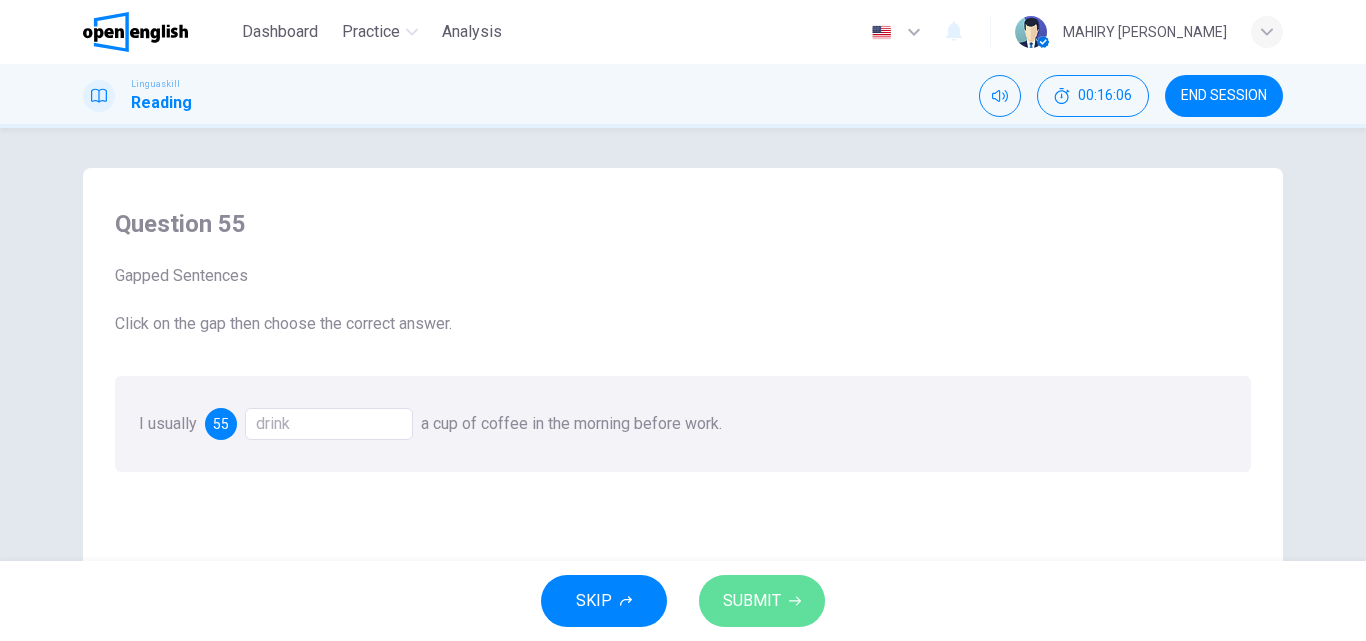click on "SUBMIT" at bounding box center (762, 601) 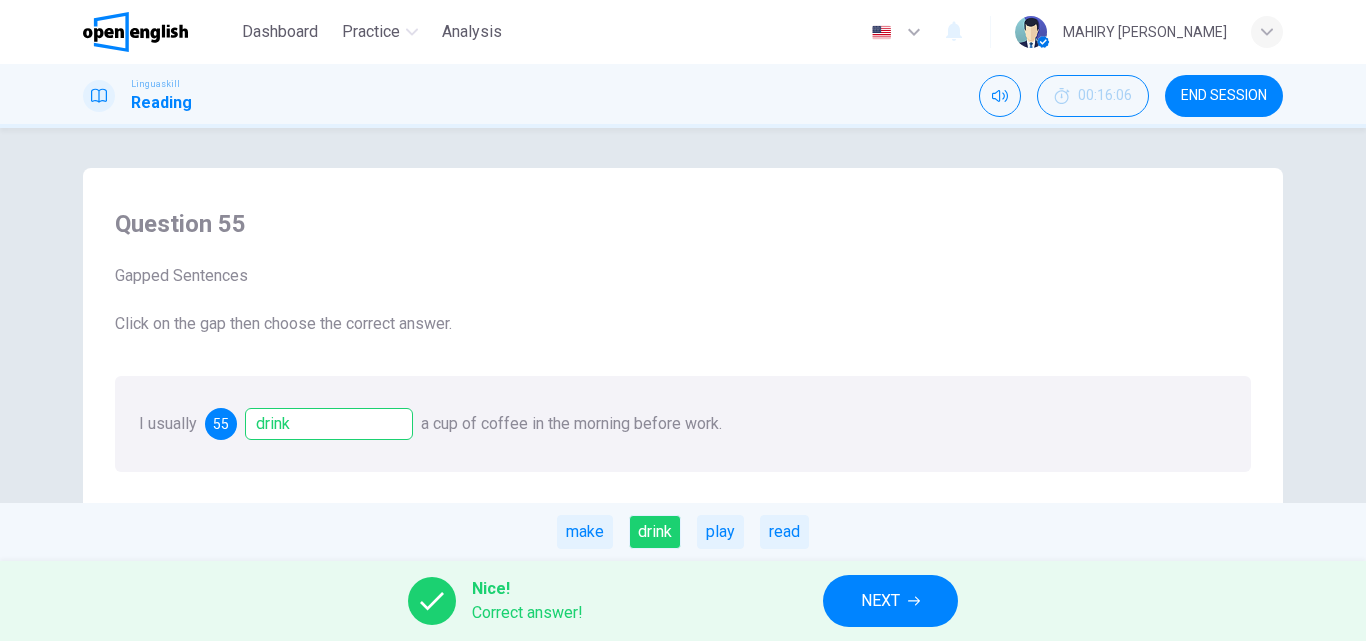 click on "NEXT" at bounding box center [890, 601] 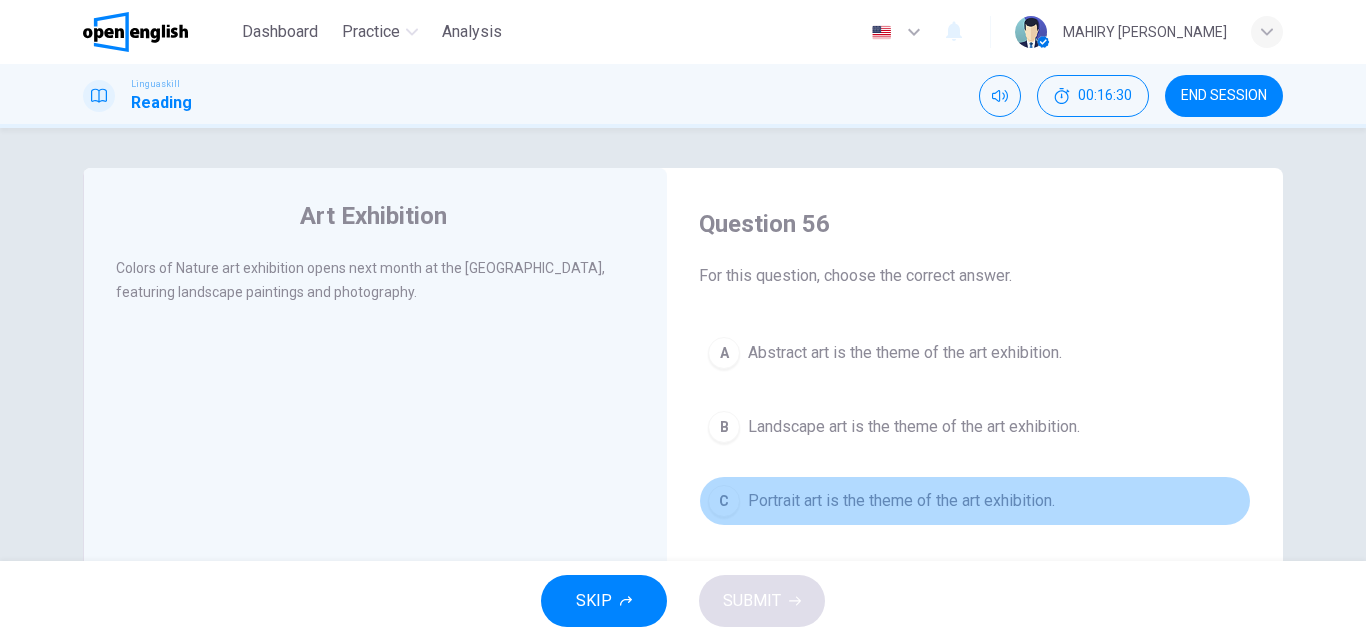 click on "Portrait art is the theme of the art exhibition." at bounding box center (901, 501) 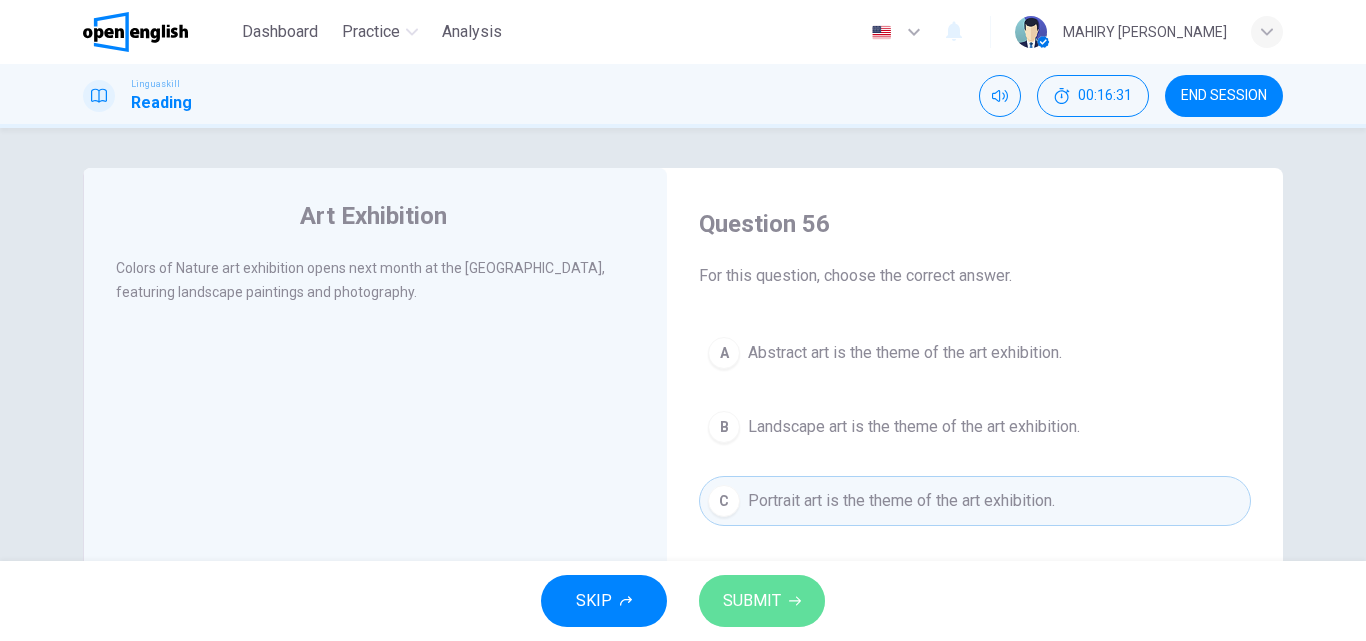 click on "SUBMIT" at bounding box center (752, 601) 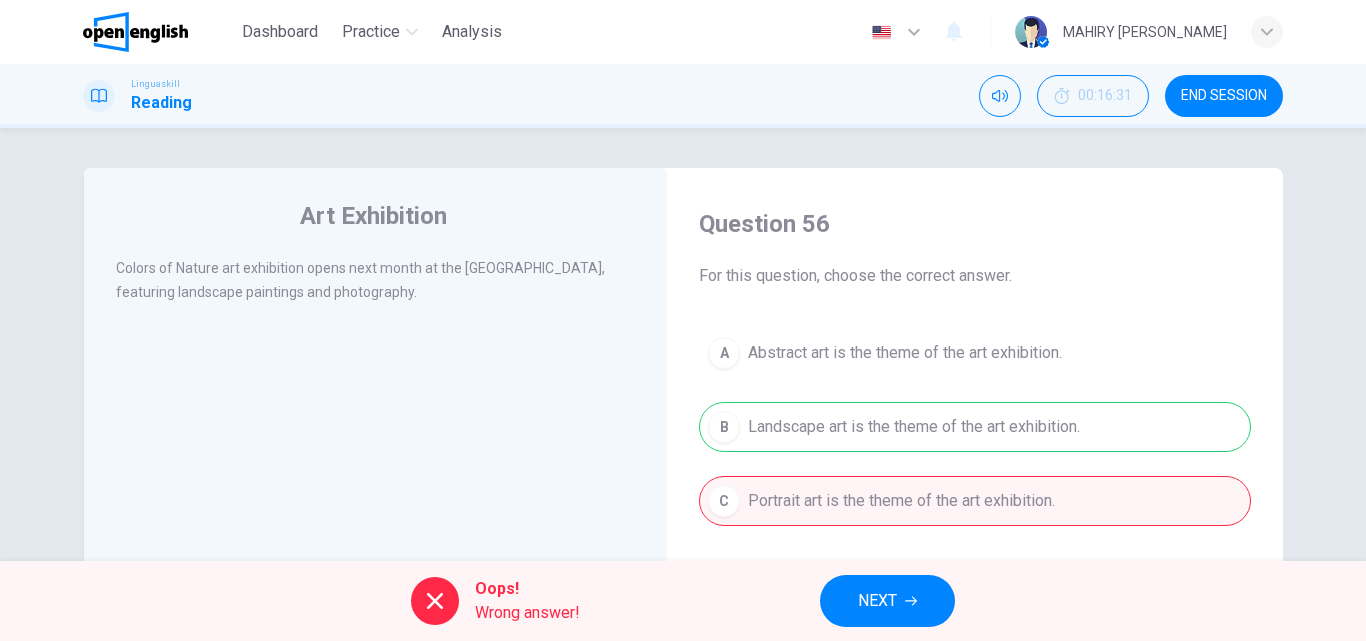 click on "NEXT" at bounding box center (887, 601) 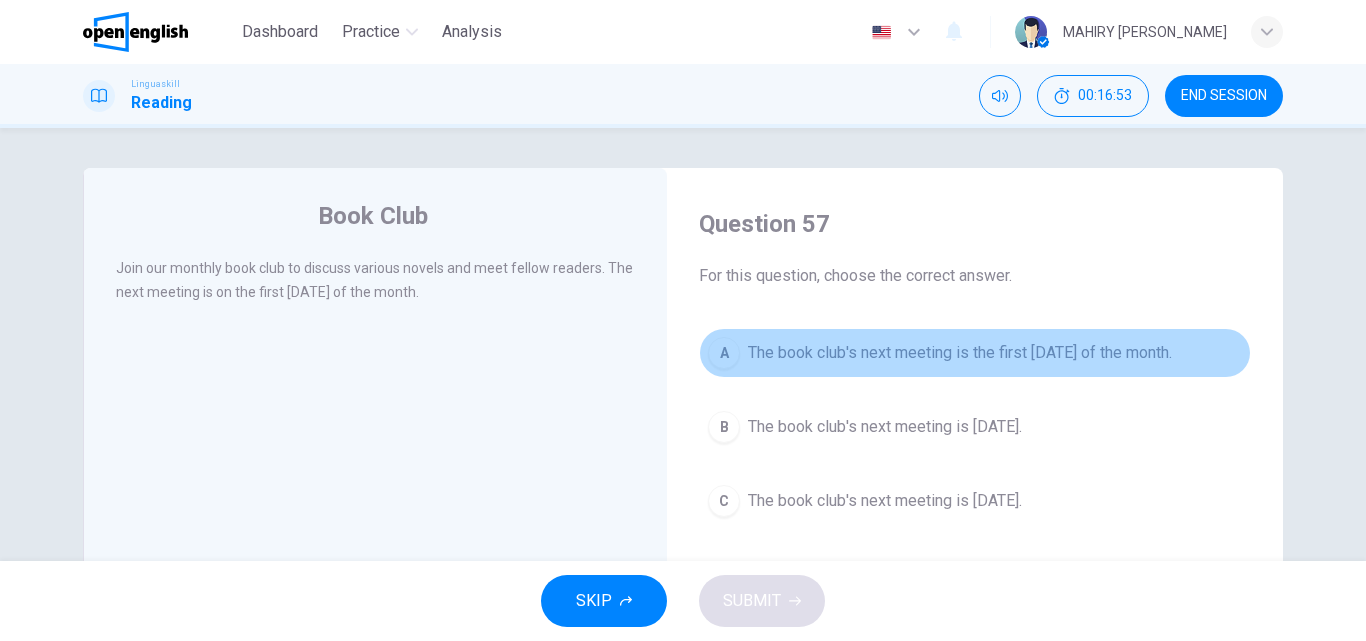 click on "The book club's next meeting is the first [DATE] of the month." at bounding box center [960, 353] 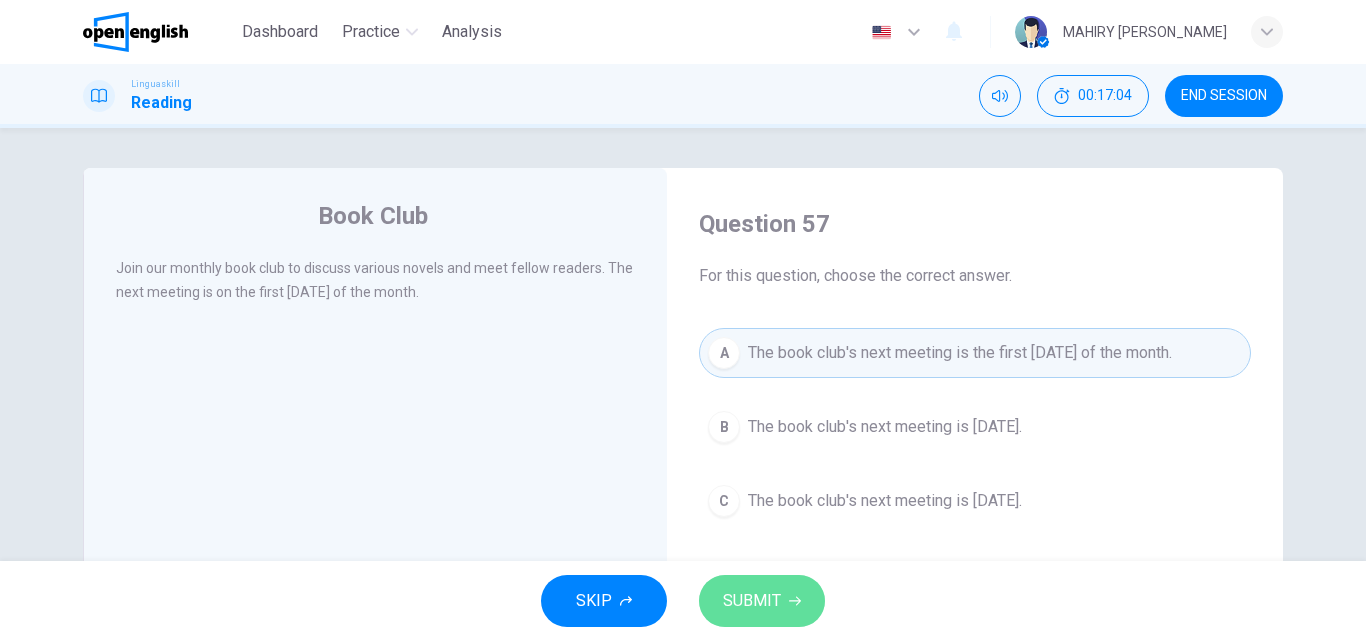 click on "SUBMIT" at bounding box center (762, 601) 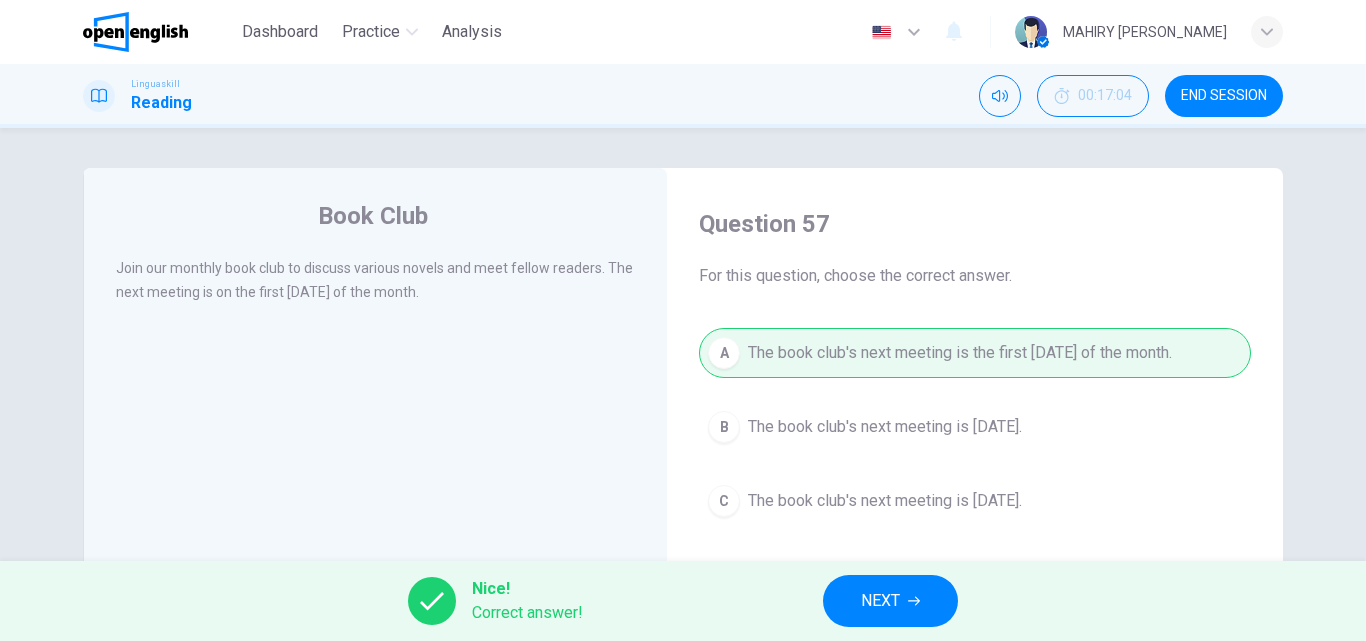 click on "NEXT" at bounding box center (890, 601) 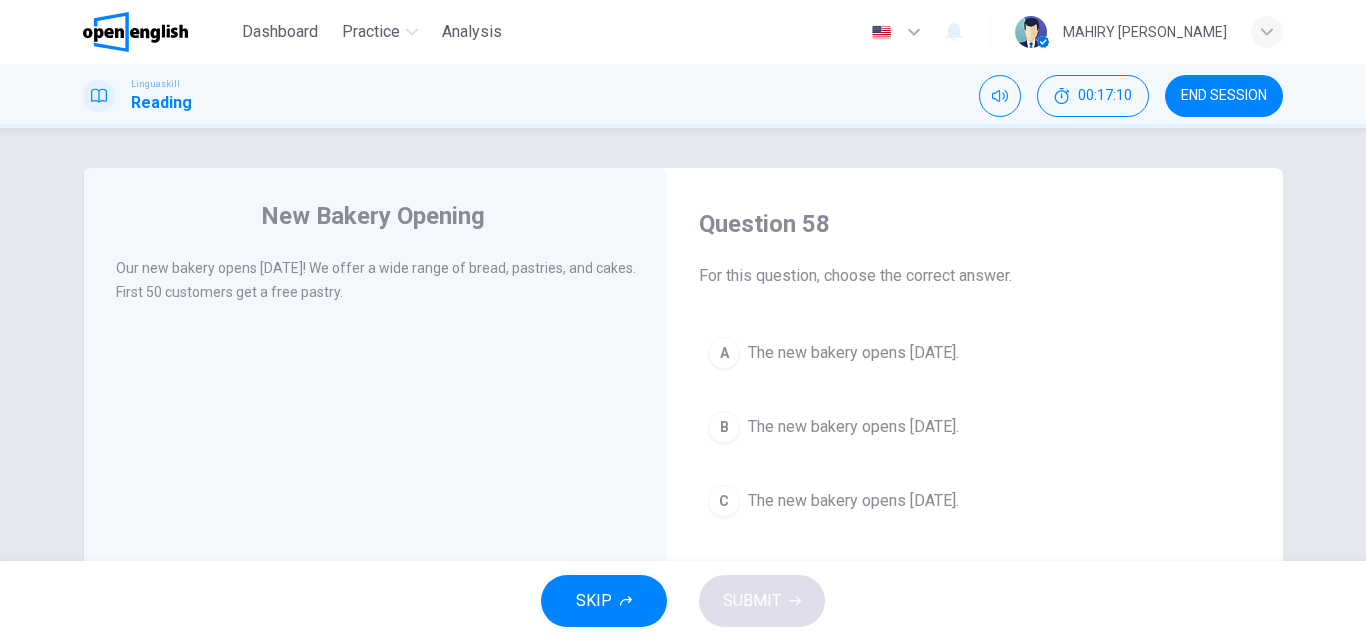 click on "A The new bakery opens [DATE].  B The new bakery opens [DATE].  C The new bakery opens [DATE]." at bounding box center [975, 427] 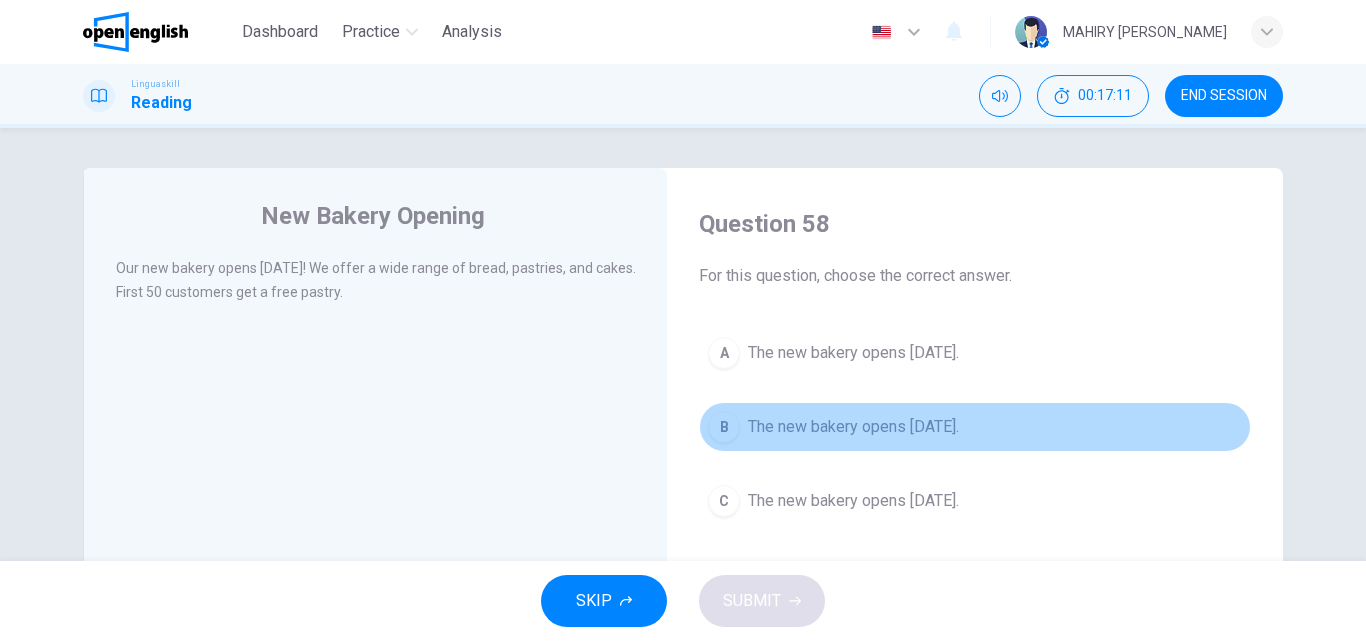 click on "The new bakery opens [DATE]." at bounding box center (853, 427) 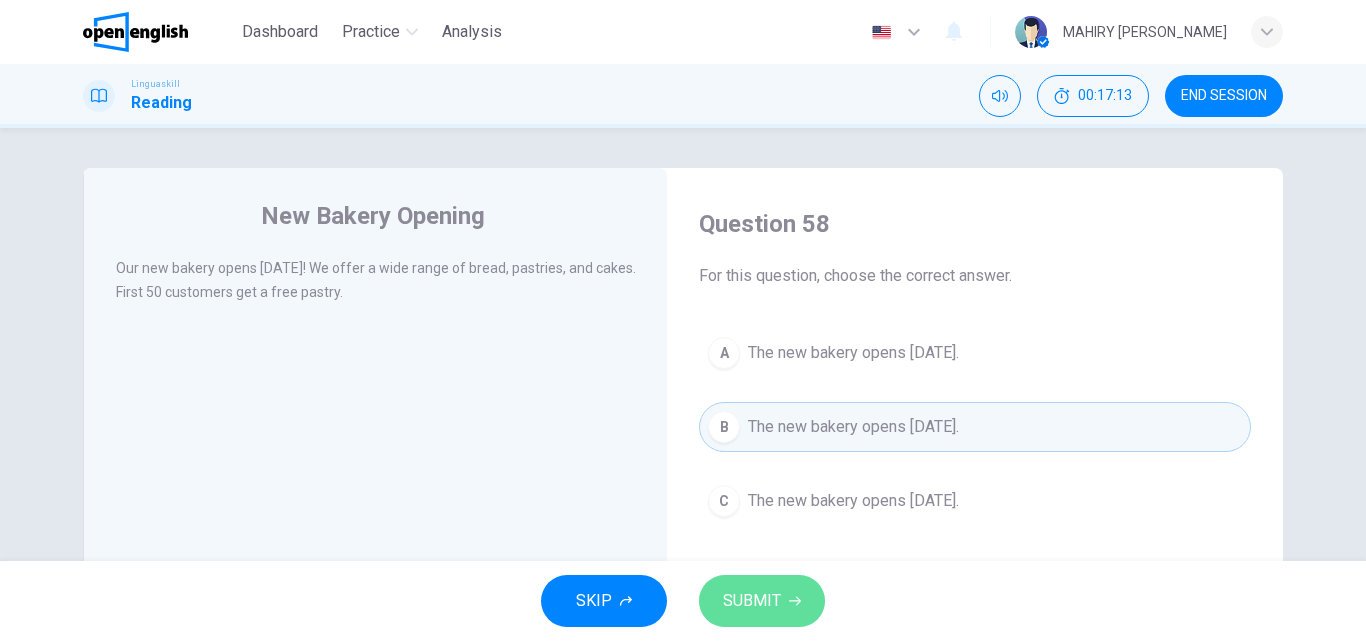 click on "SUBMIT" at bounding box center [762, 601] 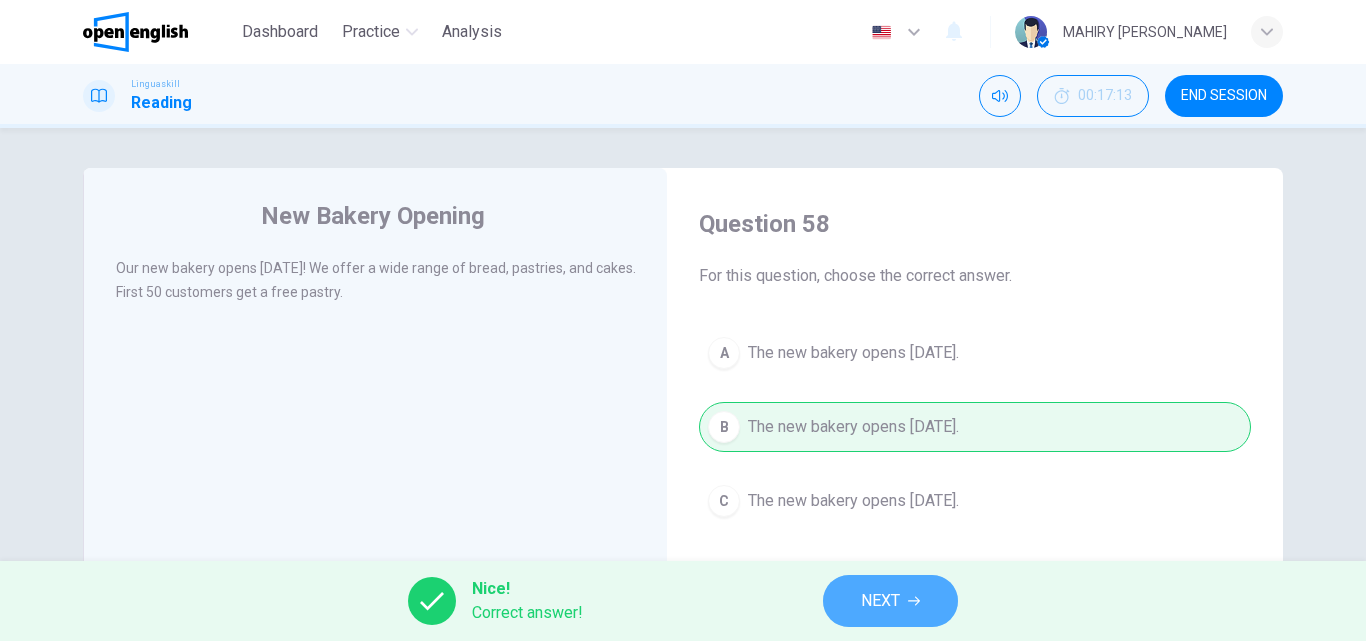 click on "NEXT" at bounding box center (890, 601) 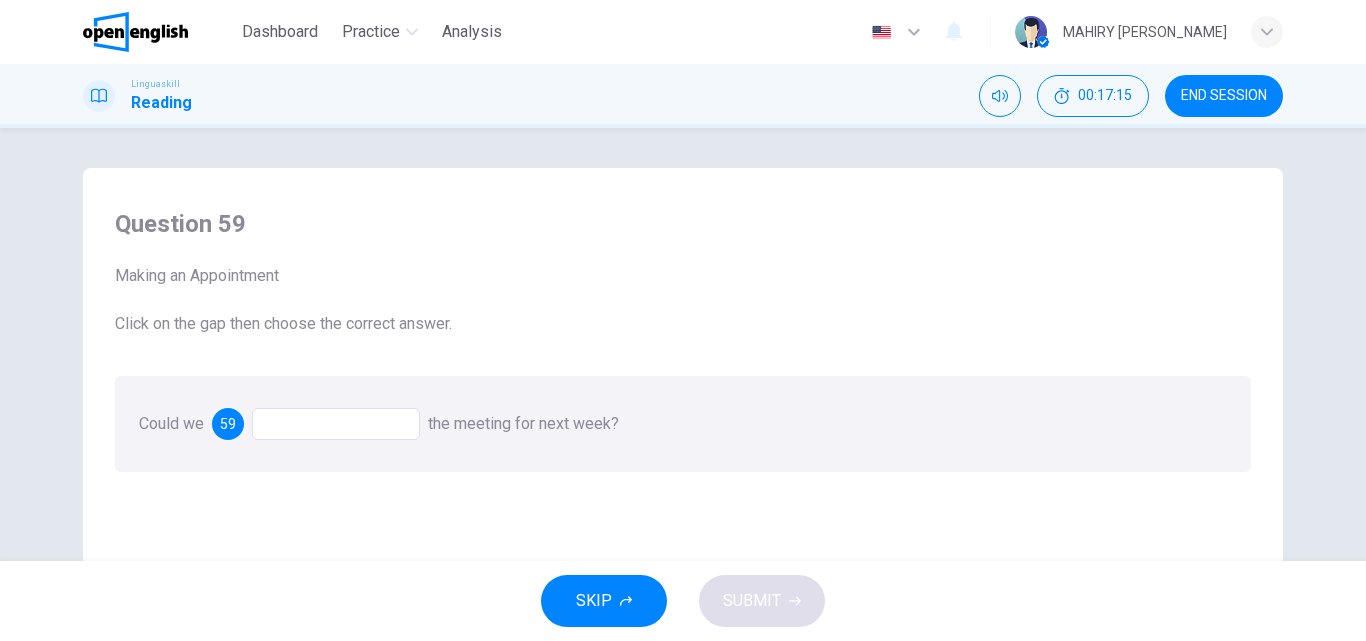click at bounding box center [336, 424] 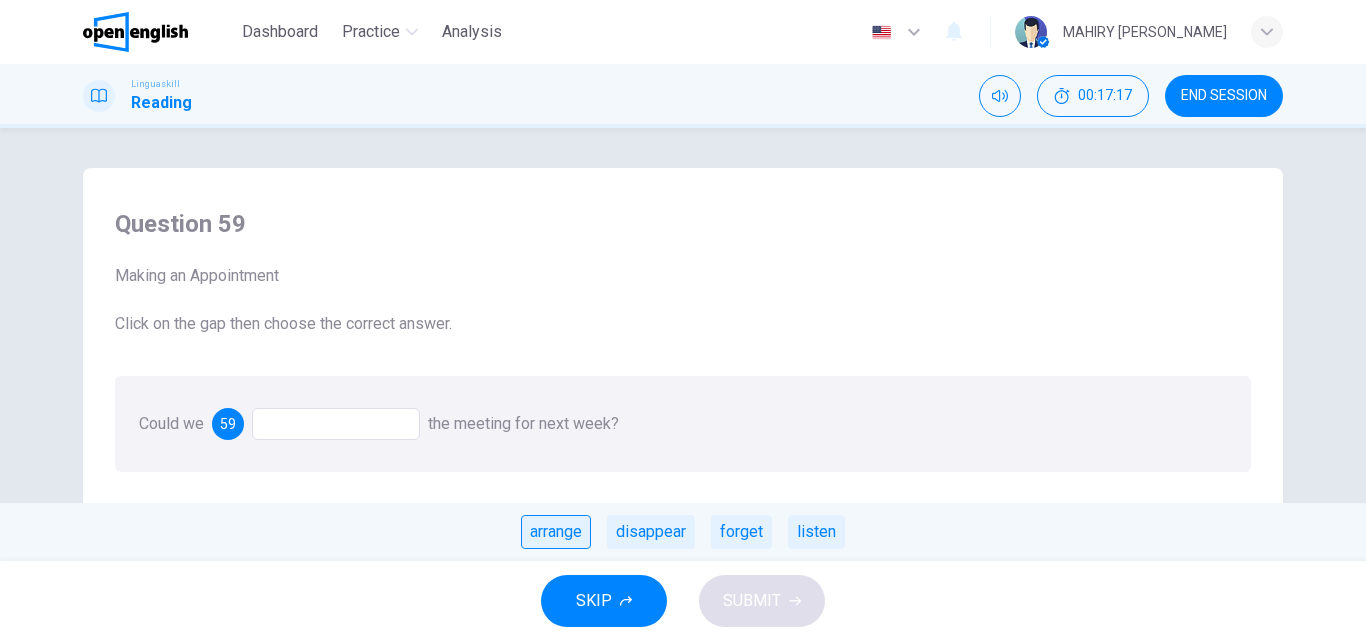 click on "arrange" at bounding box center (556, 532) 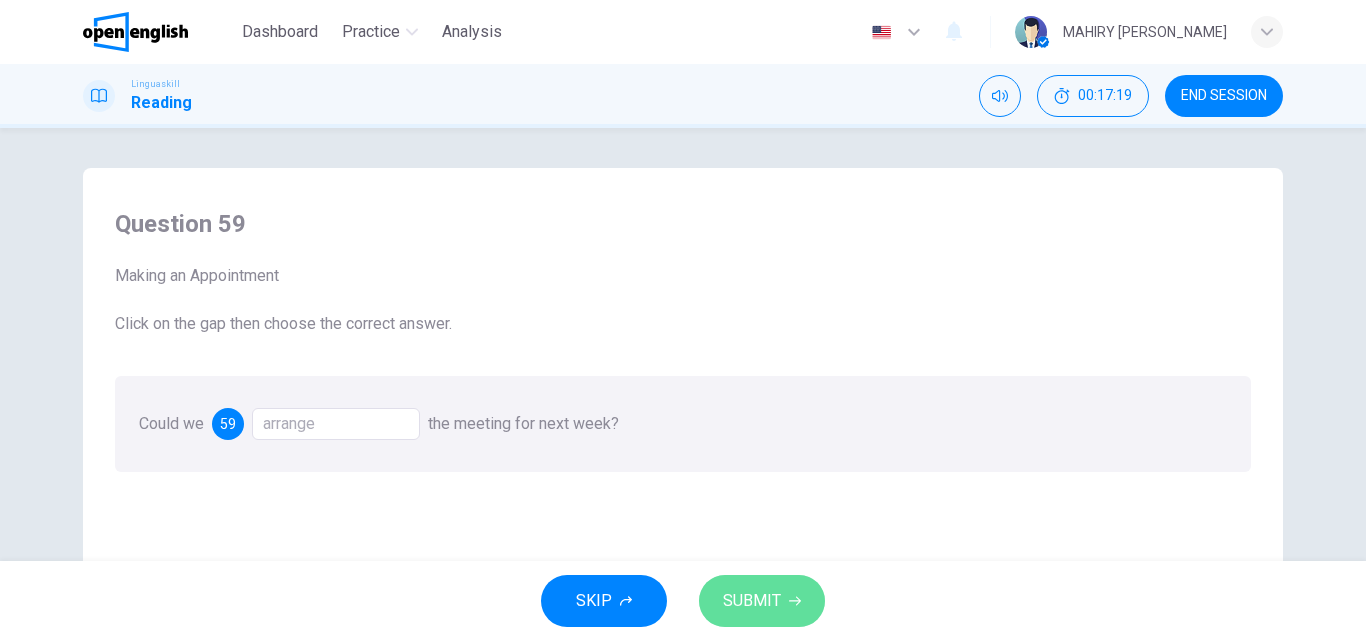 click on "SUBMIT" at bounding box center [762, 601] 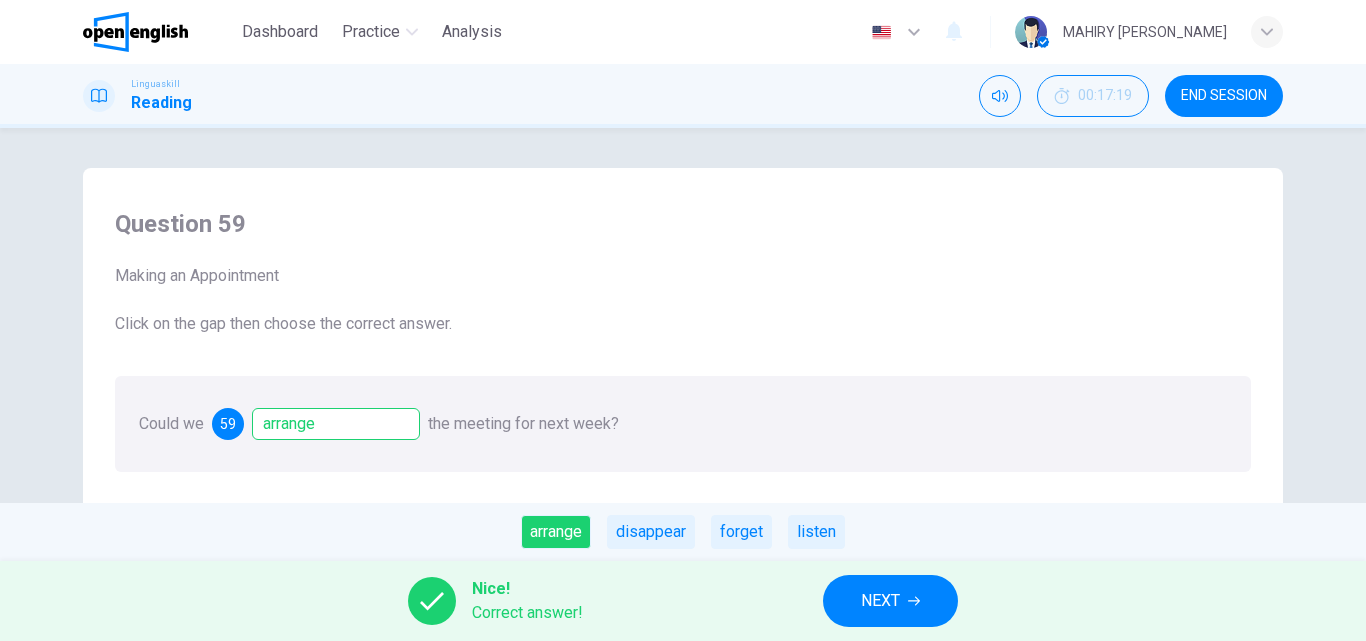 click on "NEXT" at bounding box center [890, 601] 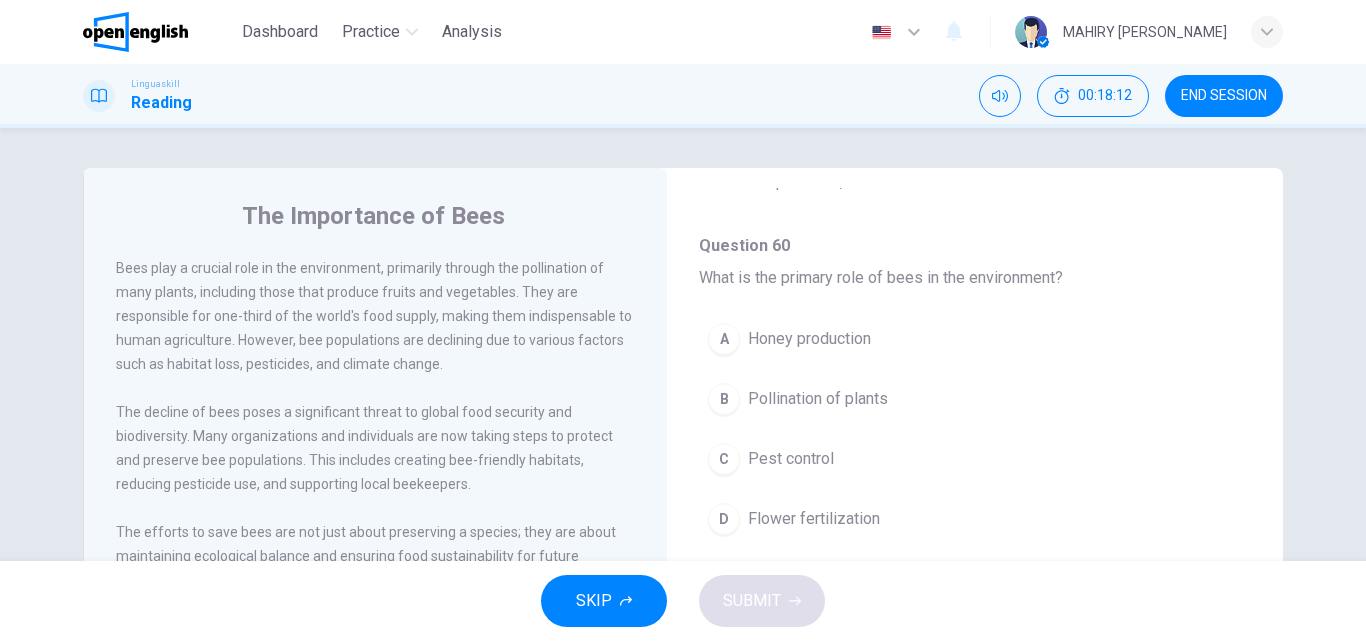 scroll, scrollTop: 106, scrollLeft: 0, axis: vertical 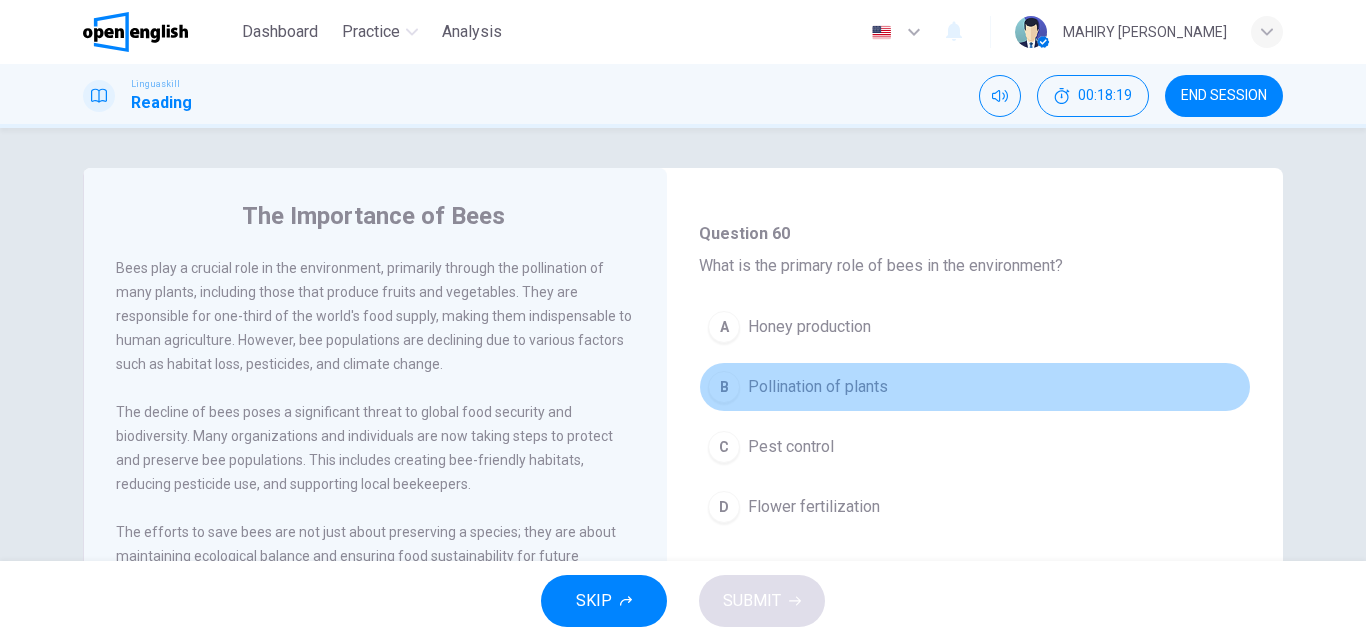 click on "B Pollination of plants" at bounding box center [975, 387] 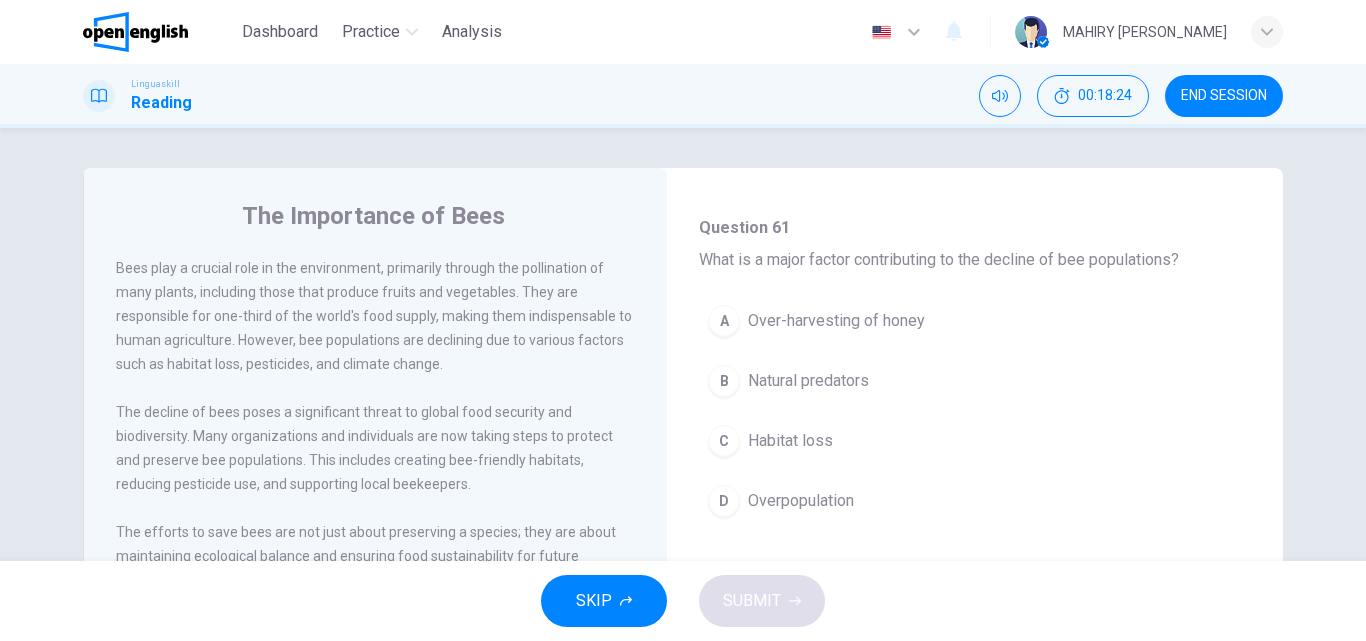 scroll, scrollTop: 475, scrollLeft: 0, axis: vertical 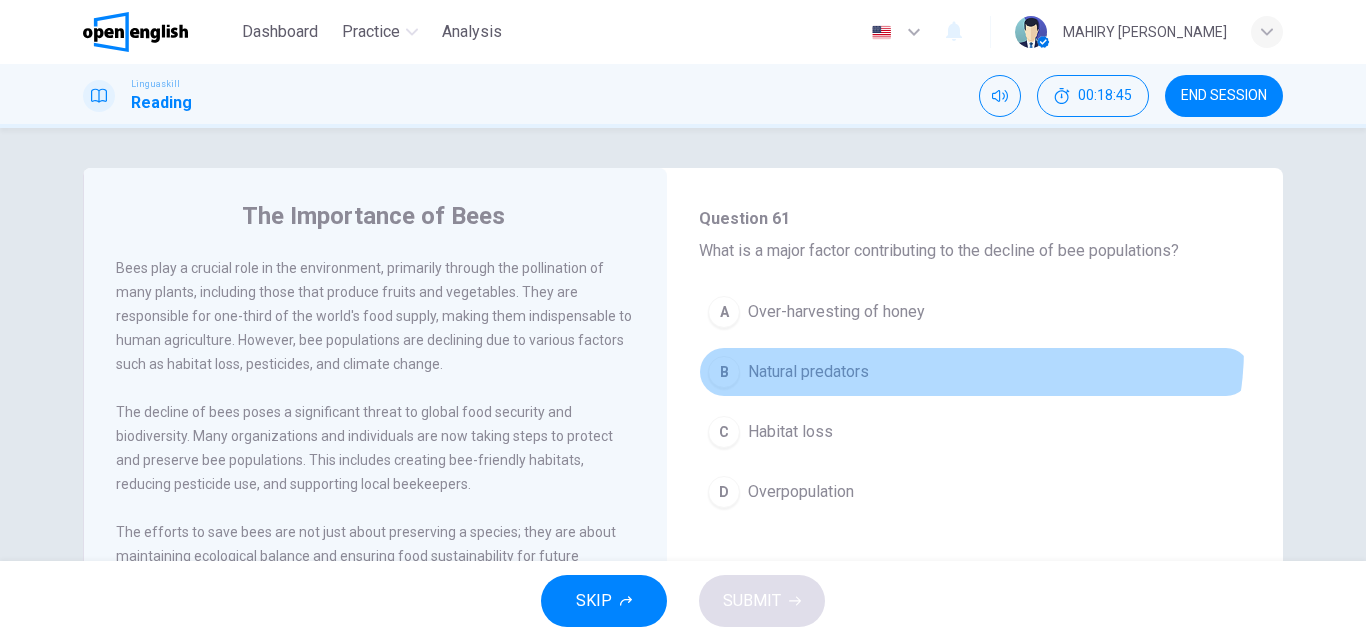 click on "B Natural predators" at bounding box center [975, 372] 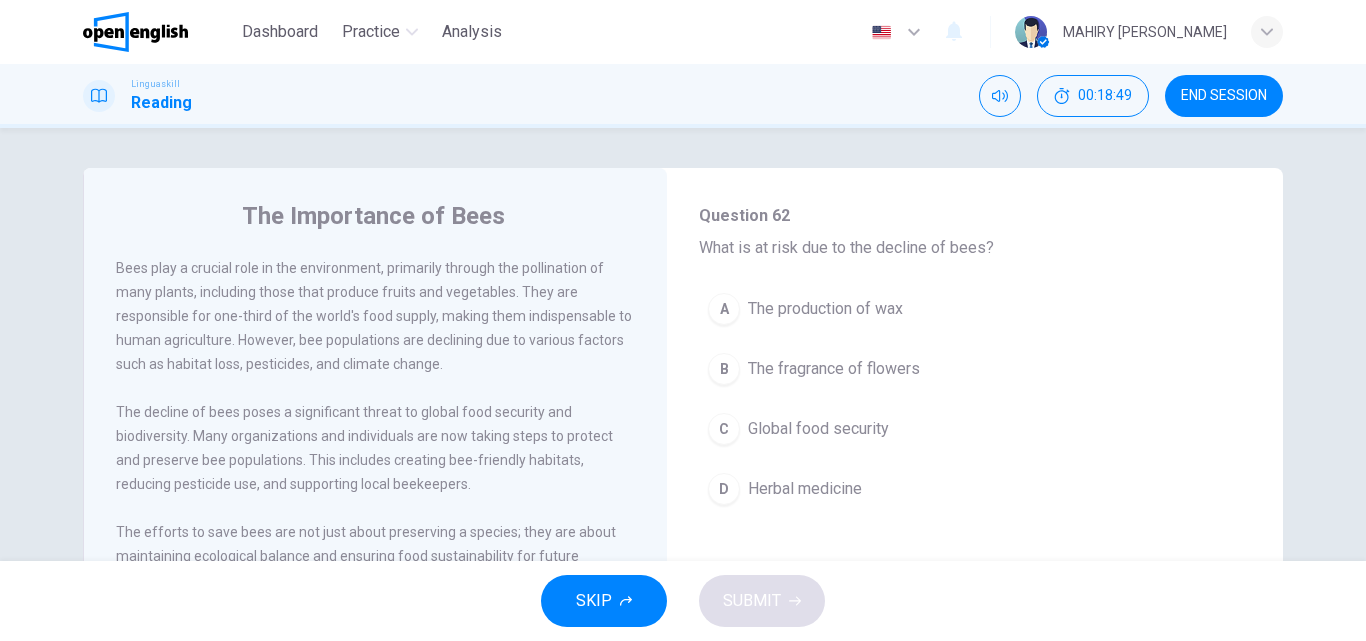 scroll, scrollTop: 826, scrollLeft: 0, axis: vertical 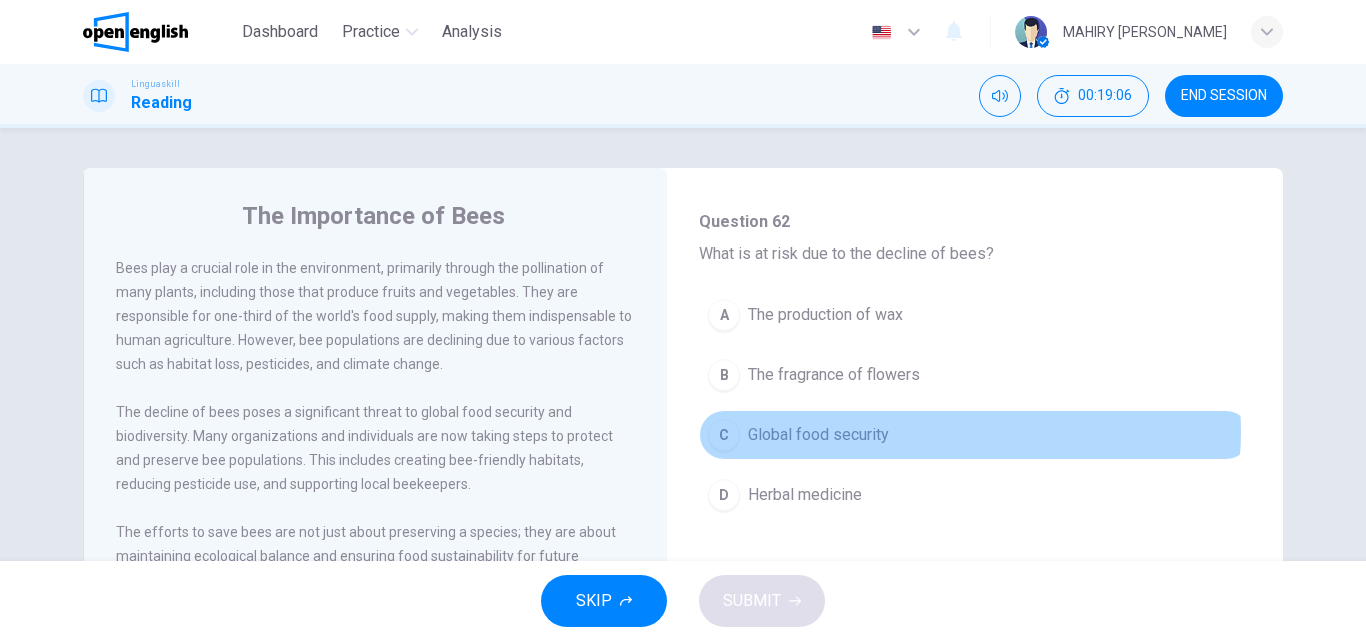 click on "C Global food security" at bounding box center (975, 435) 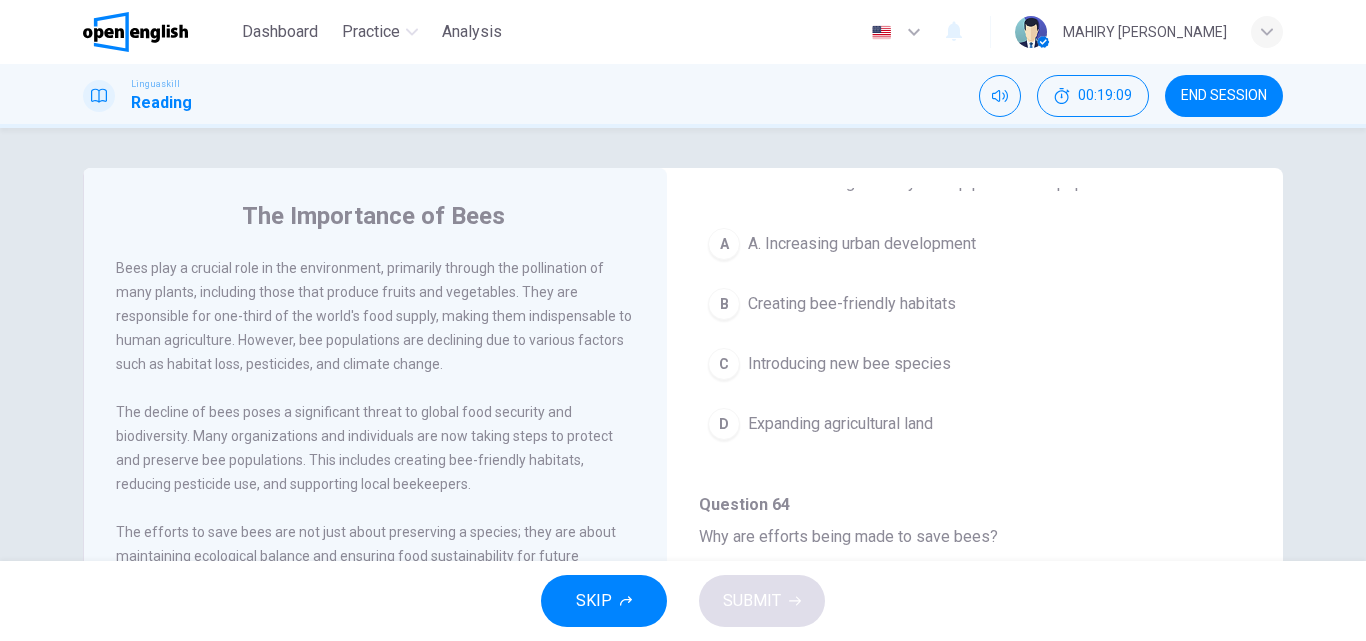scroll, scrollTop: 1145, scrollLeft: 0, axis: vertical 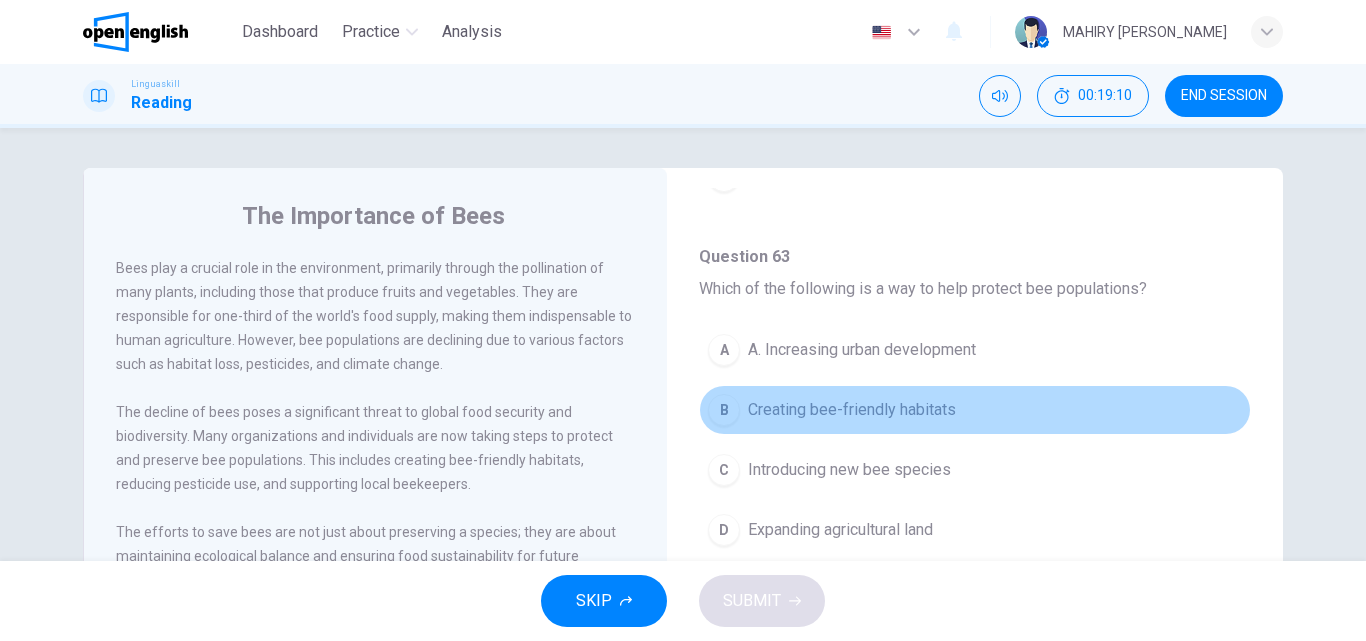 click on "B Creating bee-friendly habitats" at bounding box center [975, 410] 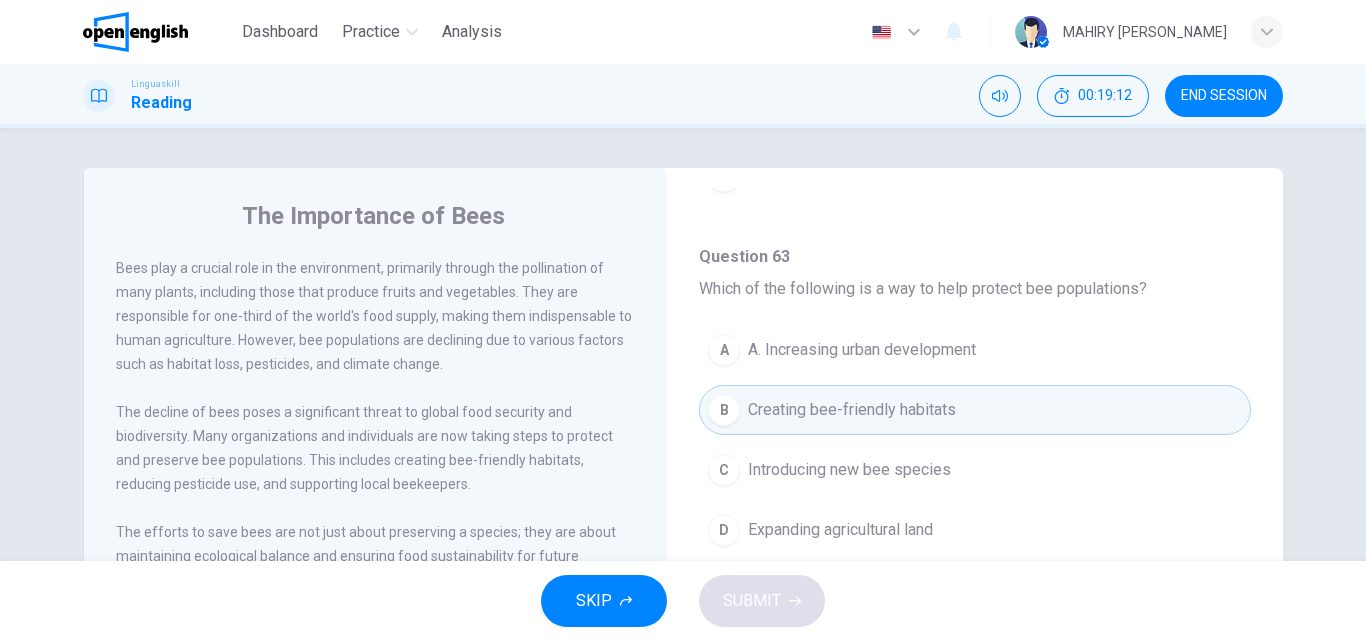 drag, startPoint x: 1353, startPoint y: 228, endPoint x: 1363, endPoint y: 424, distance: 196.25494 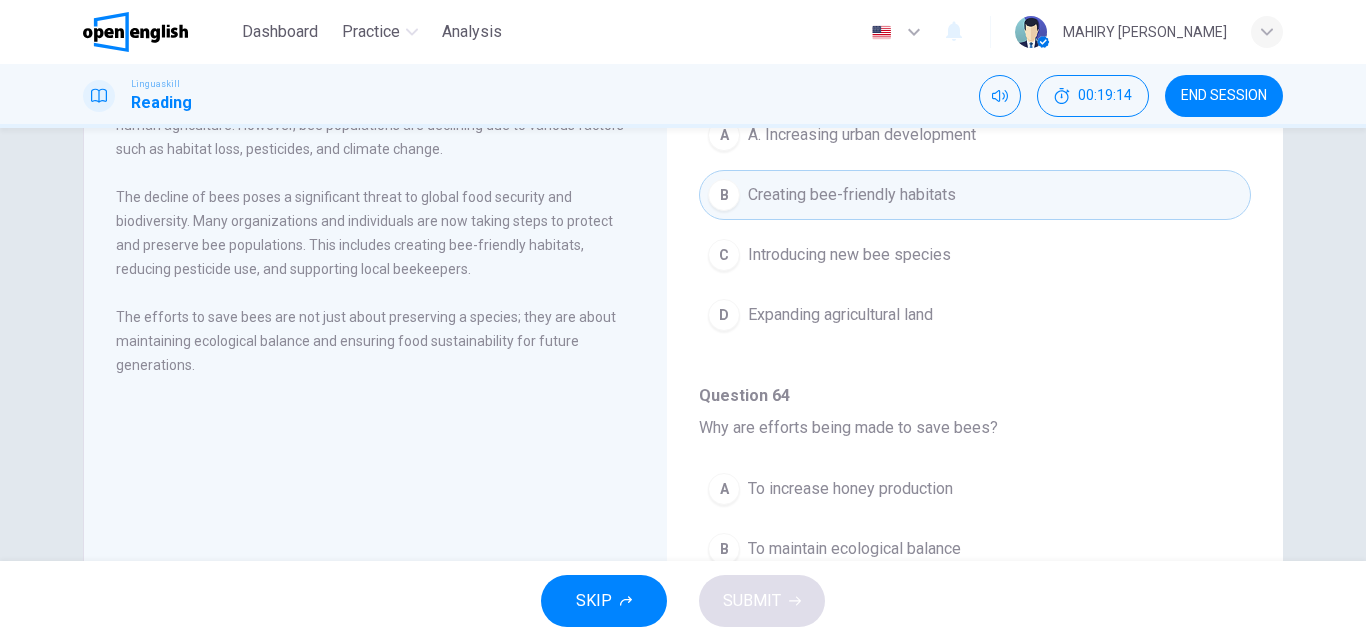 scroll, scrollTop: 212, scrollLeft: 0, axis: vertical 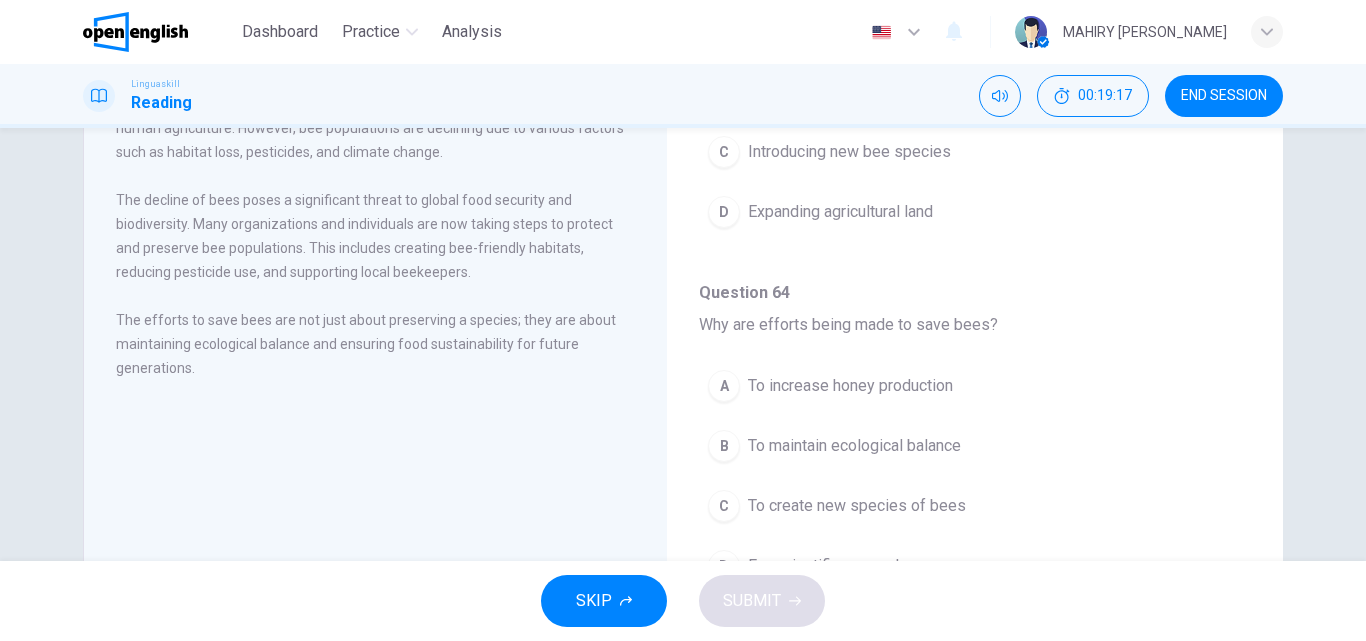 click on "A To increase honey production B To maintain ecological balance C To create new species of bees D For scientific research" at bounding box center [975, 486] 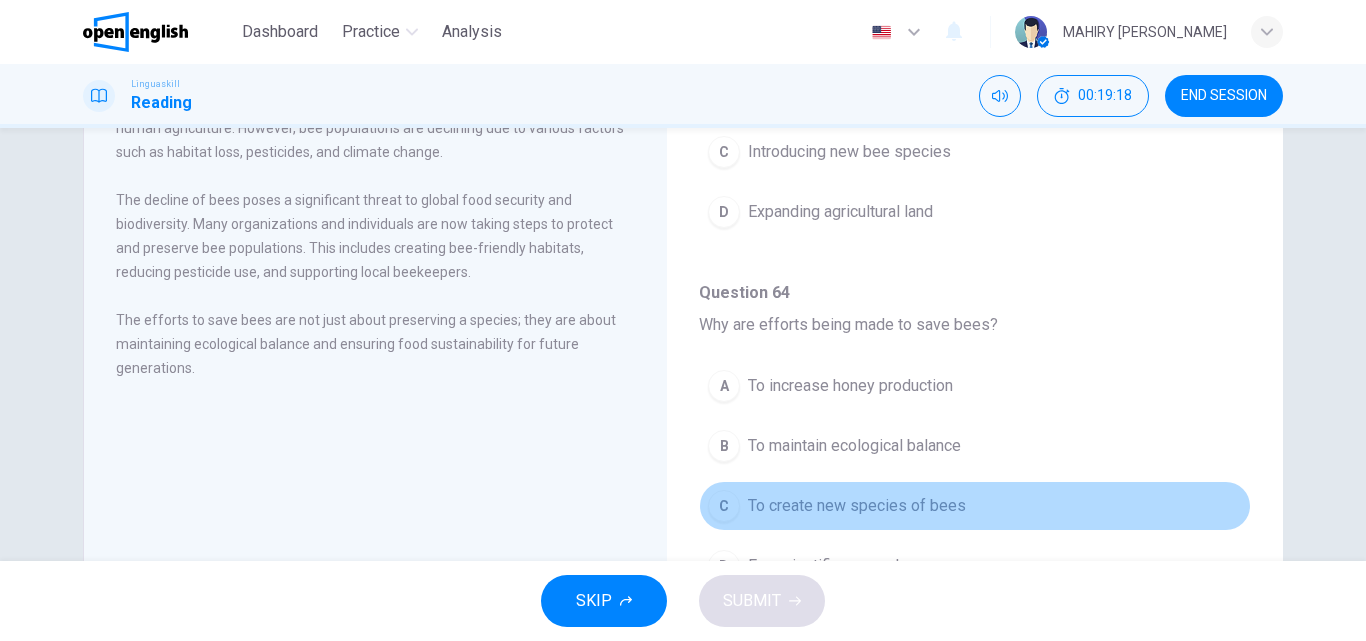 click on "C To create new species of bees" at bounding box center [975, 506] 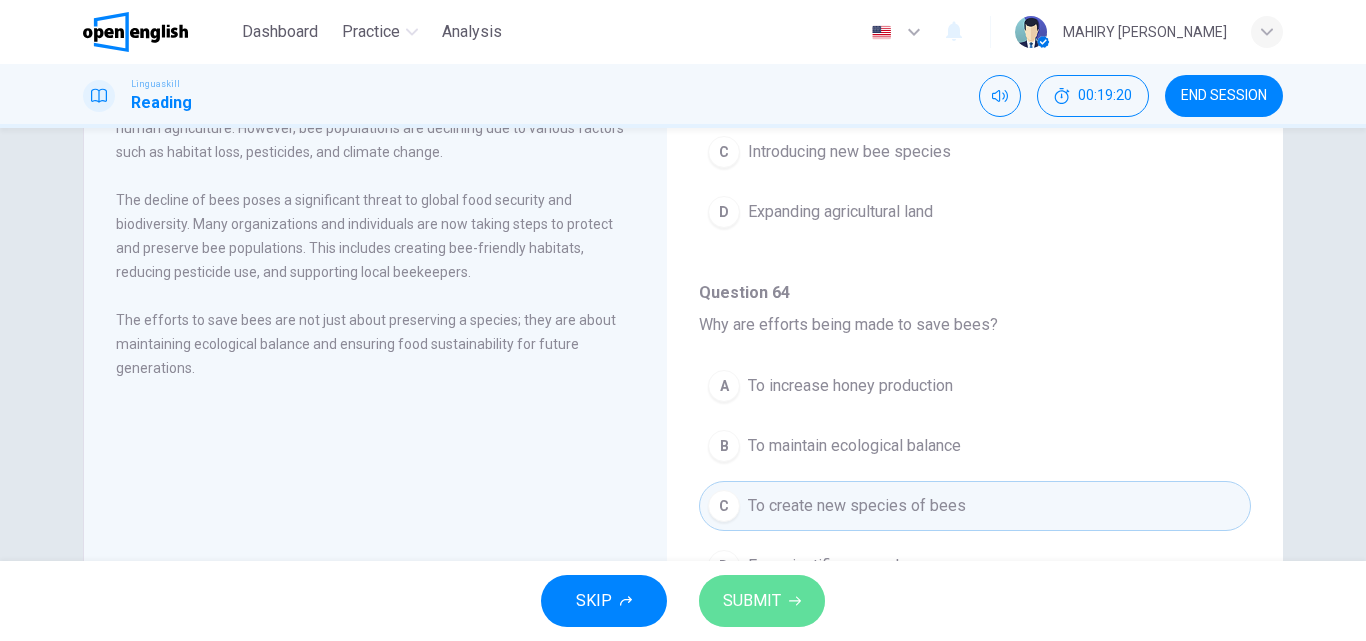 click on "SUBMIT" at bounding box center (762, 601) 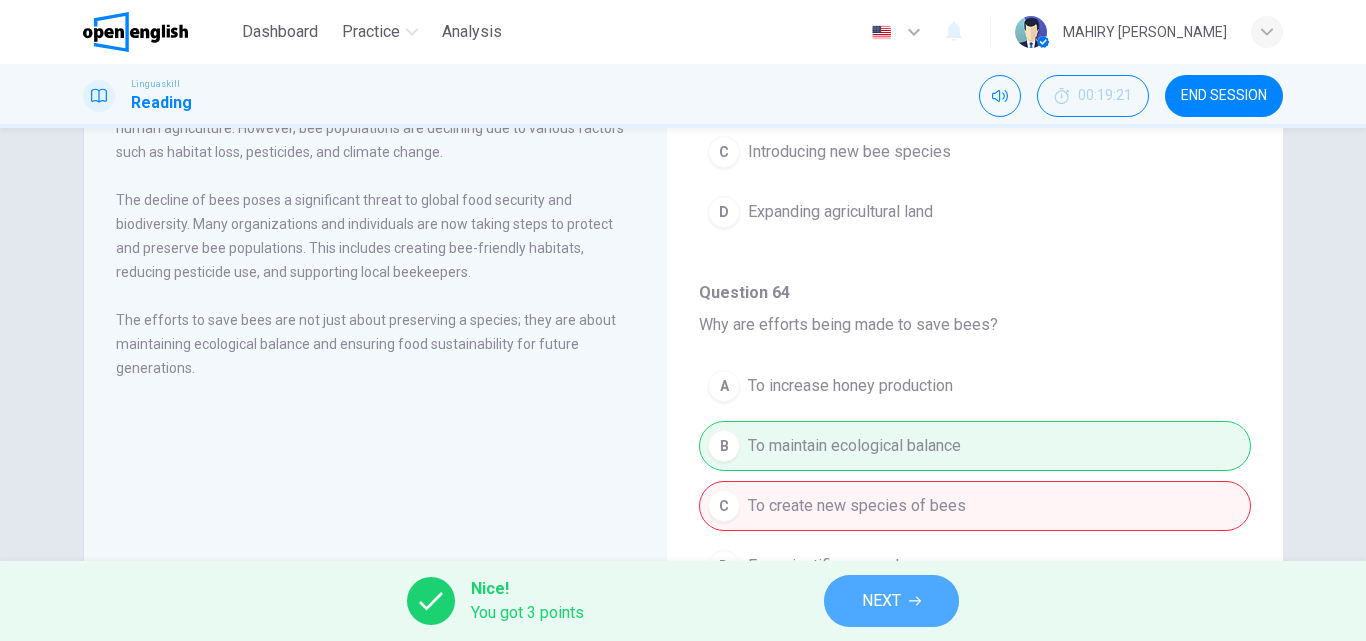 click on "NEXT" at bounding box center (891, 601) 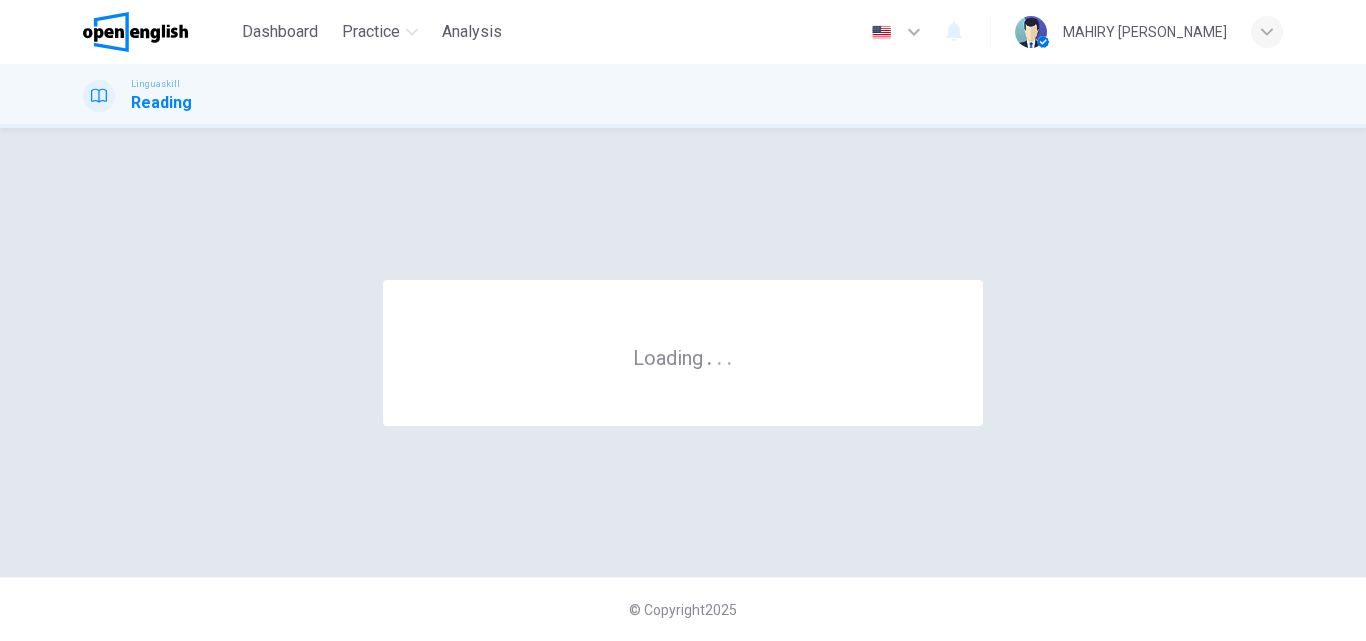 scroll, scrollTop: 0, scrollLeft: 0, axis: both 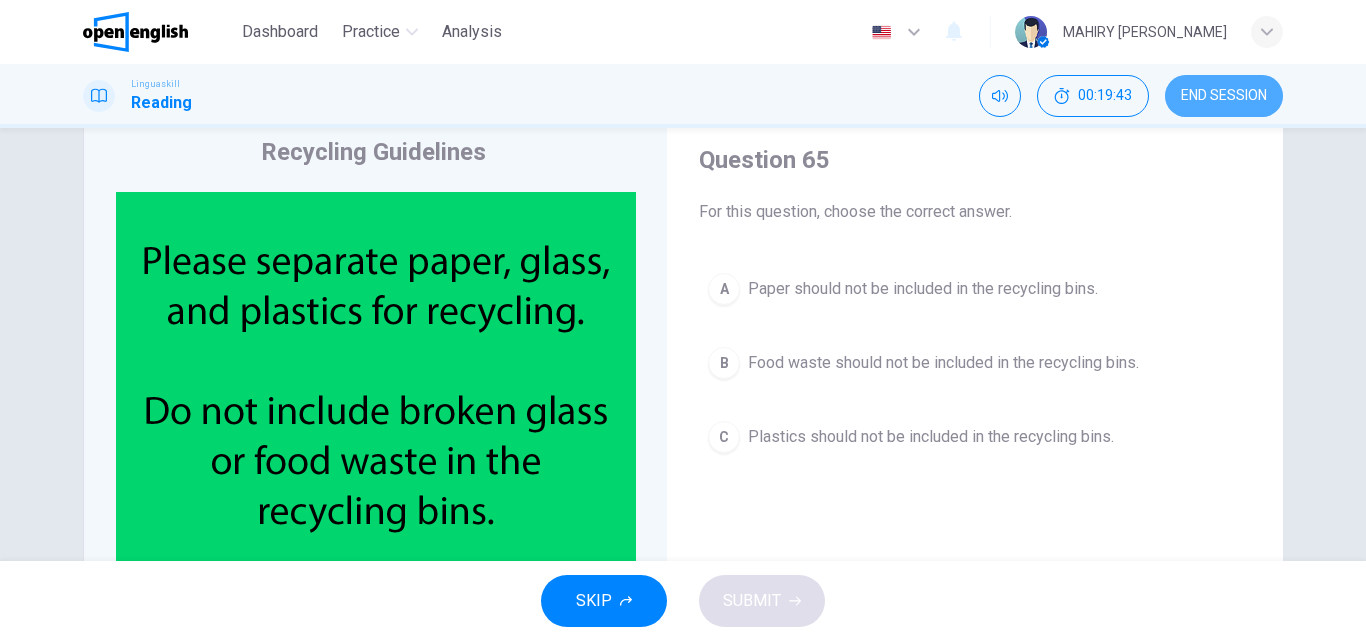 drag, startPoint x: 1222, startPoint y: 92, endPoint x: 781, endPoint y: 125, distance: 442.23297 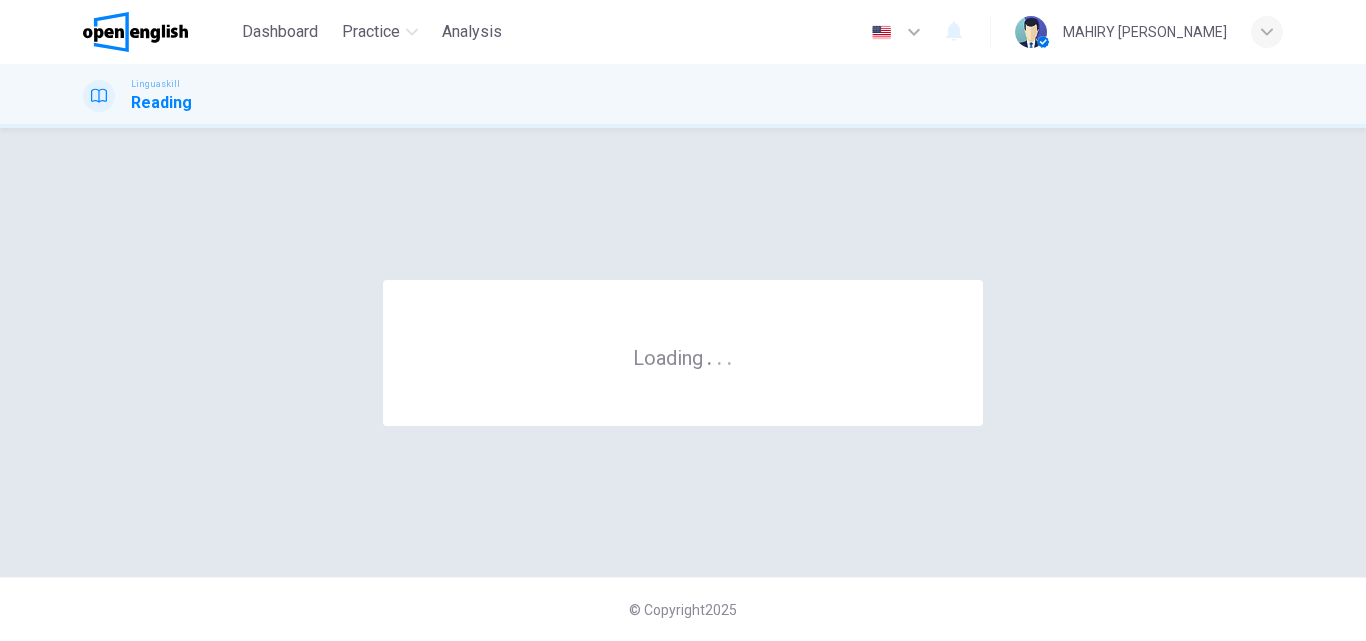 scroll, scrollTop: 0, scrollLeft: 0, axis: both 